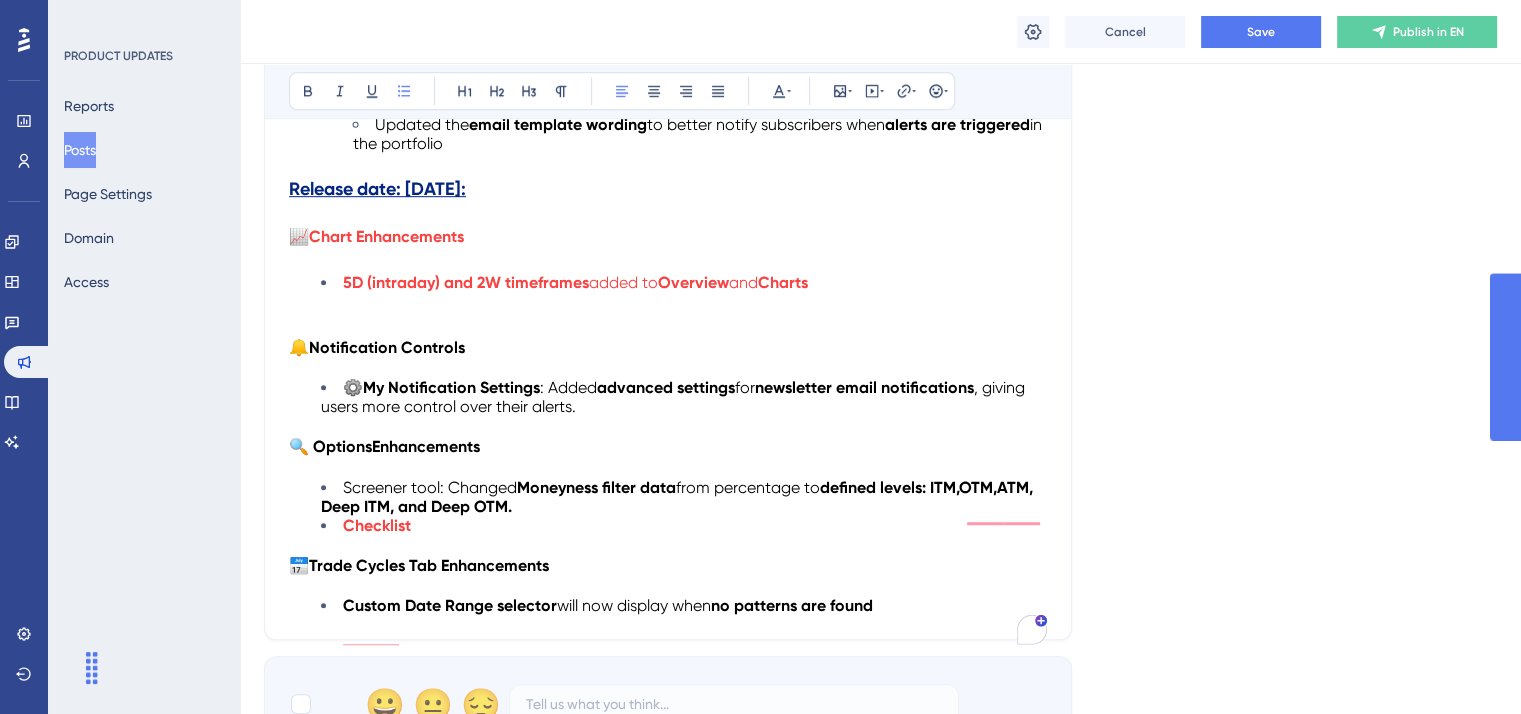 scroll, scrollTop: 1403, scrollLeft: 0, axis: vertical 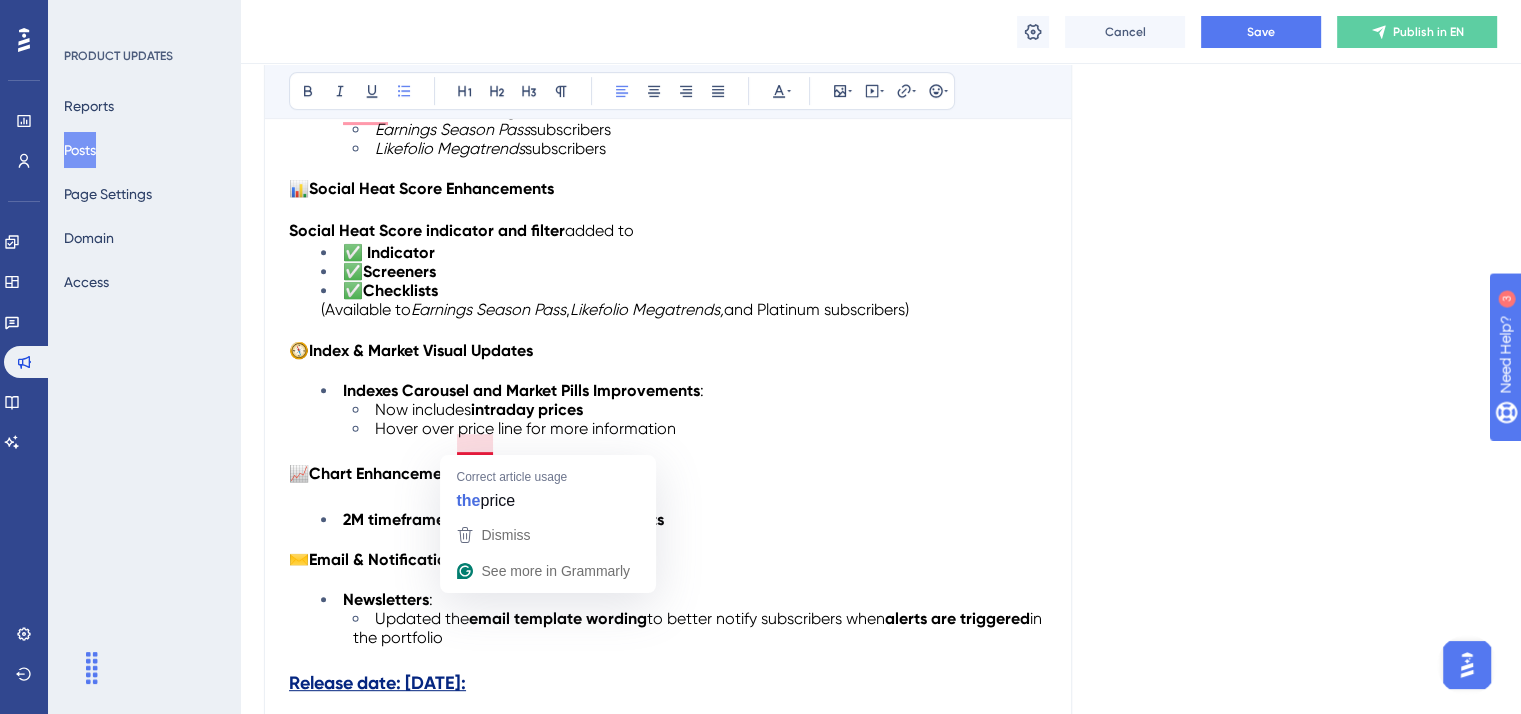 click on "Hover over price line for more information" at bounding box center (525, 428) 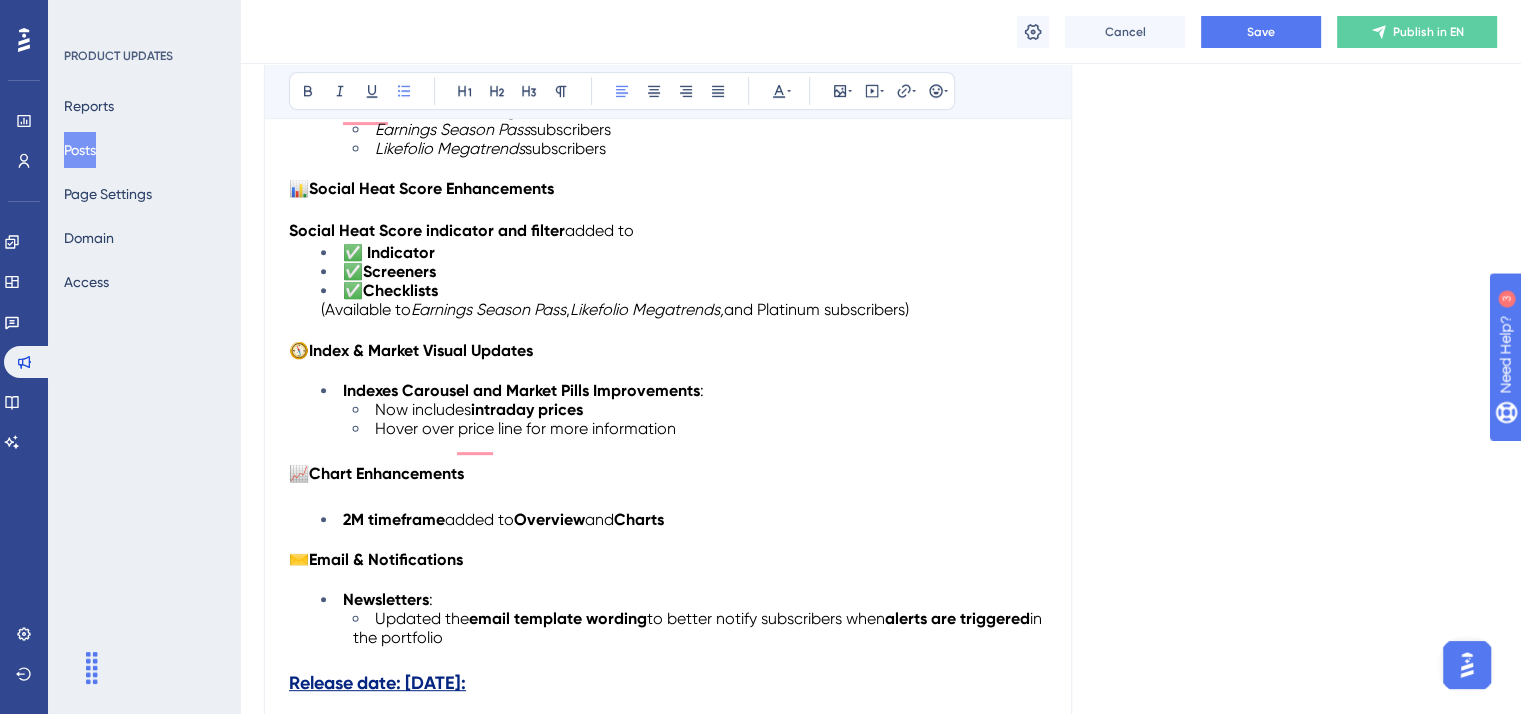 type 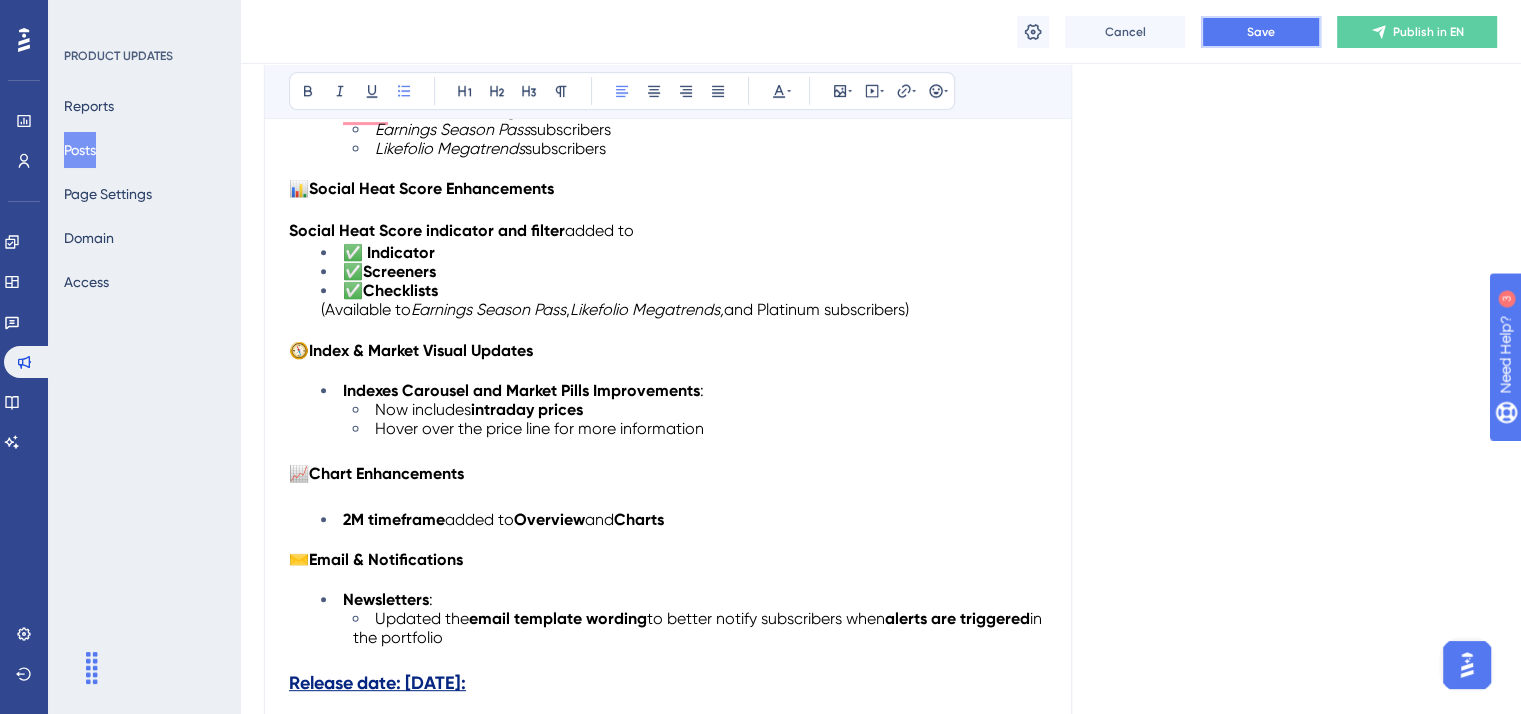 click on "Save" at bounding box center (1261, 32) 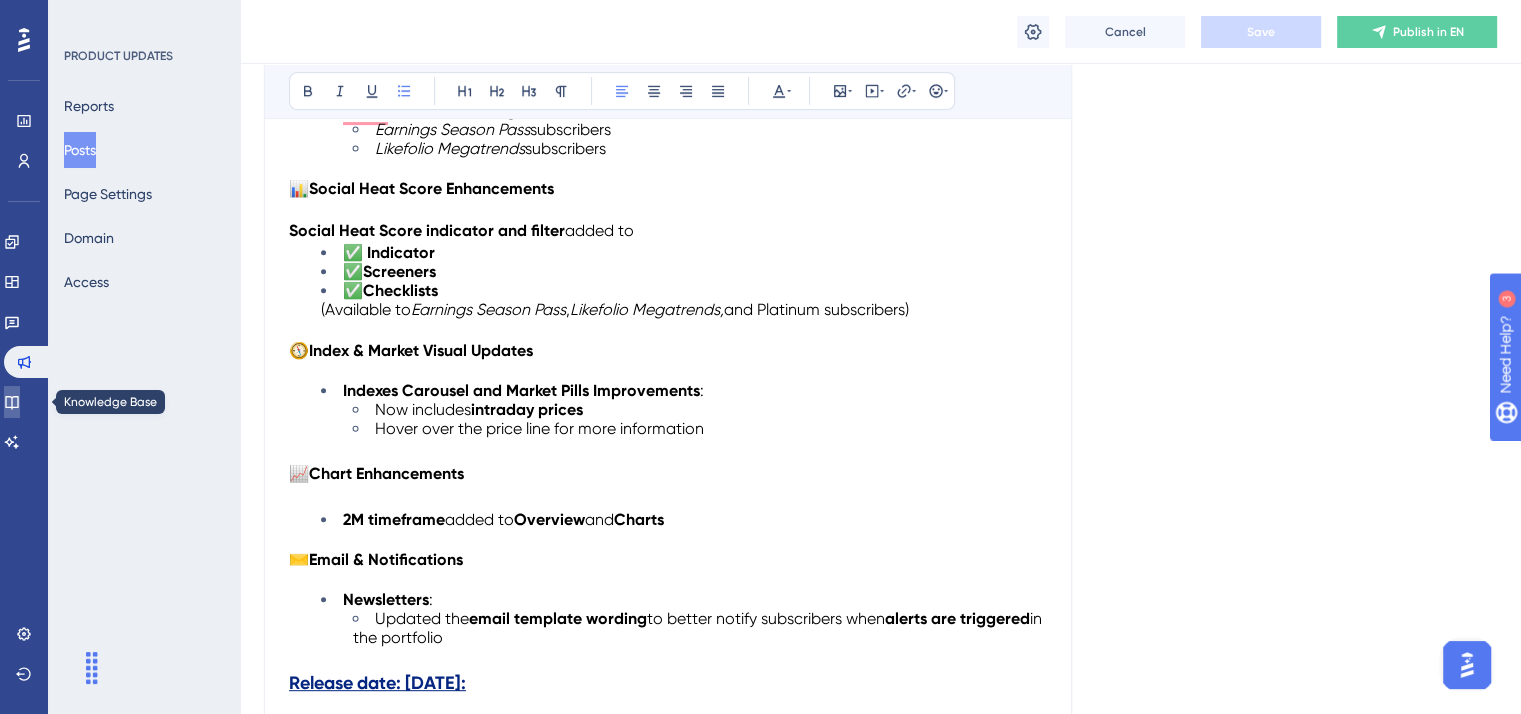 click 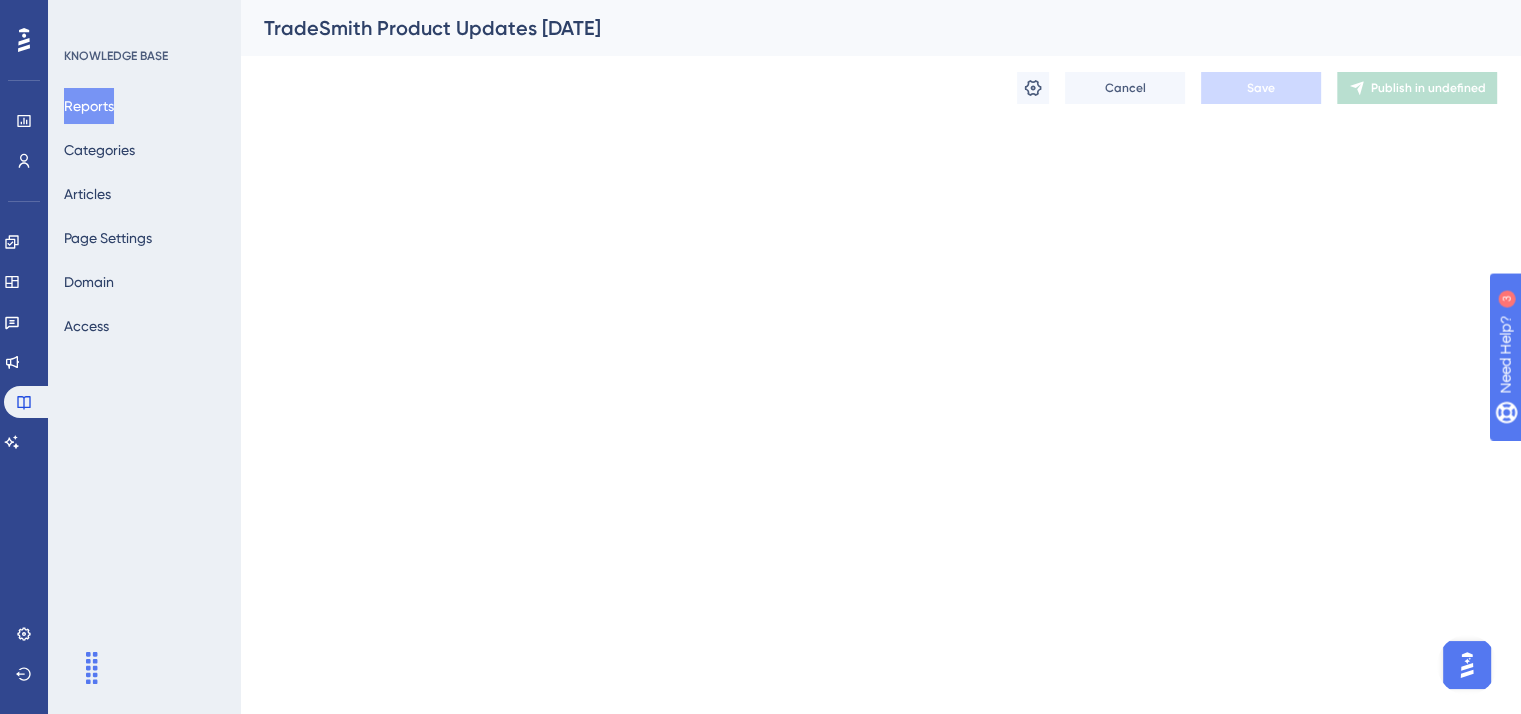 scroll, scrollTop: 0, scrollLeft: 0, axis: both 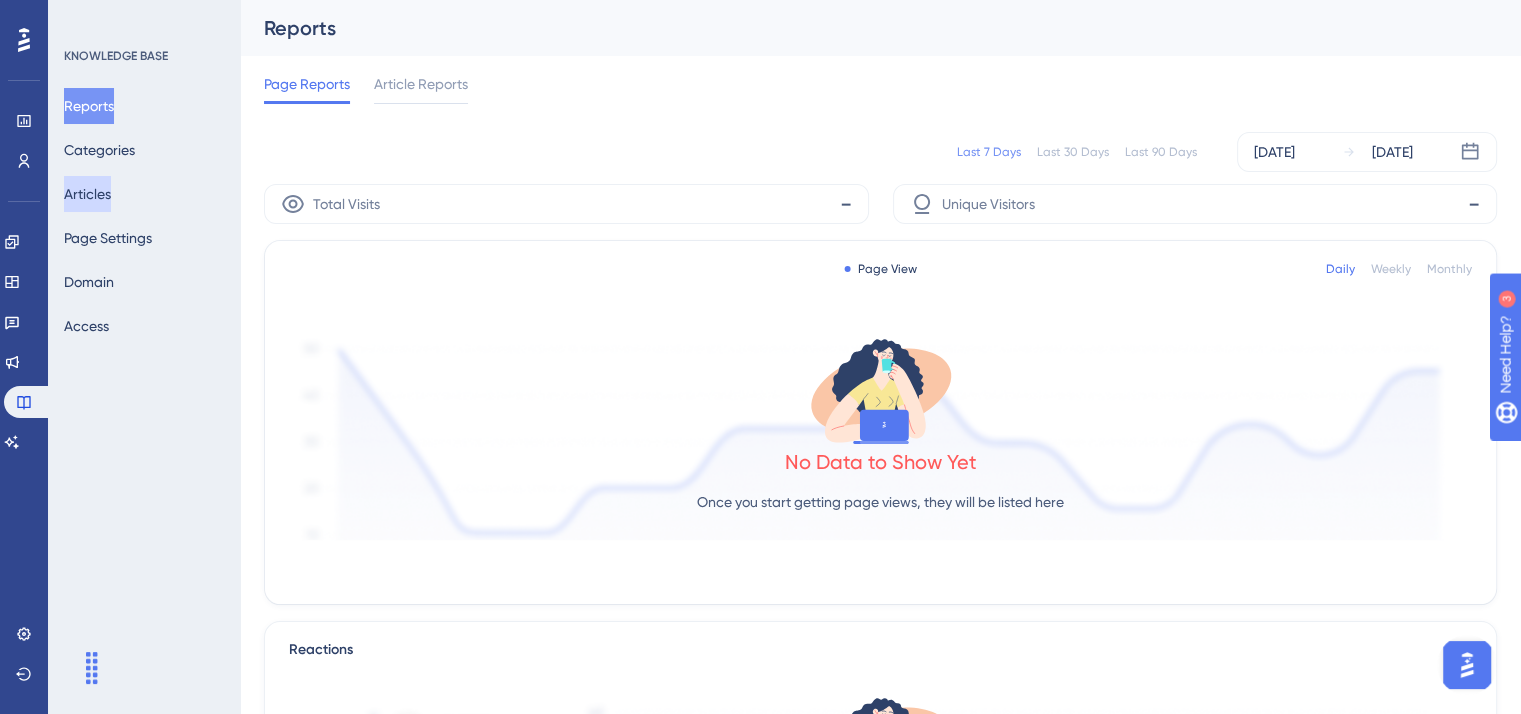 click on "Articles" at bounding box center [87, 194] 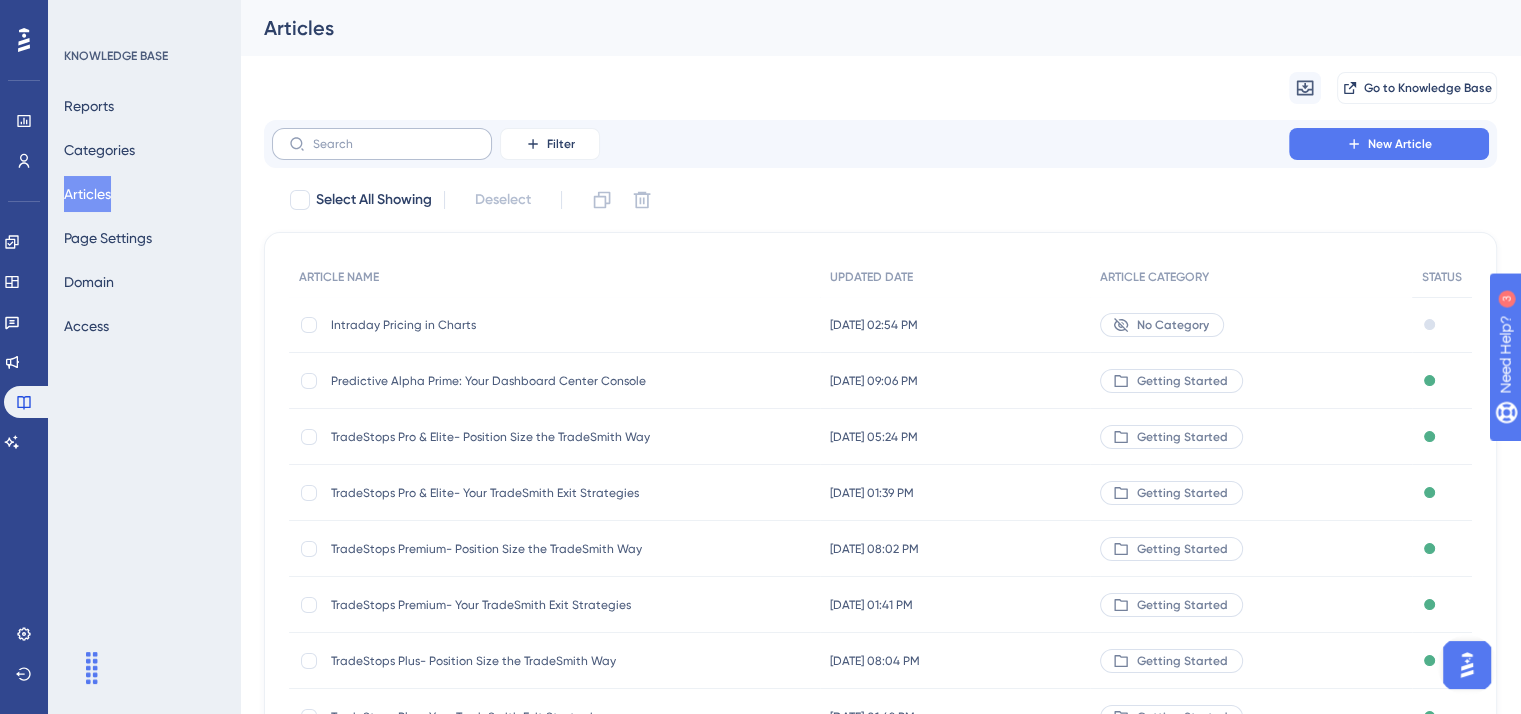 click at bounding box center (382, 144) 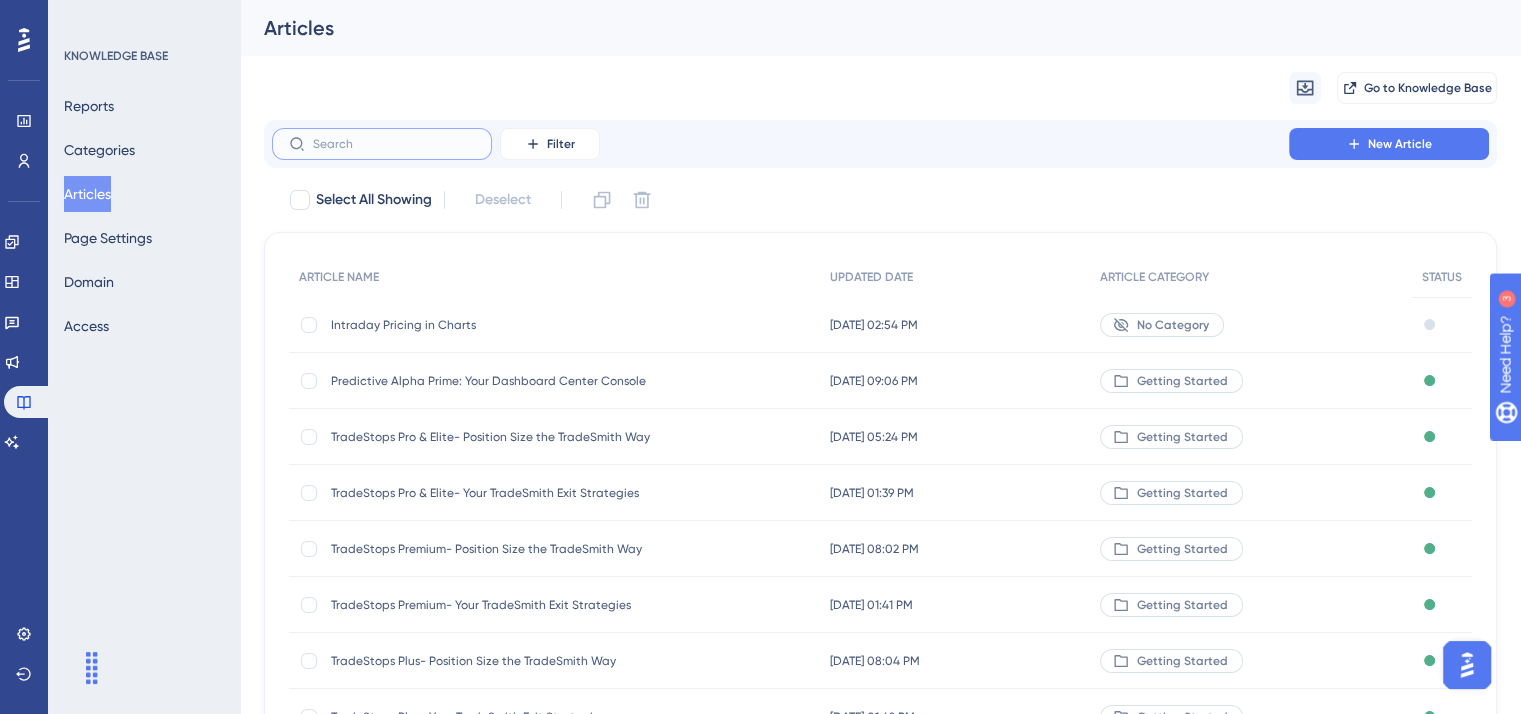 click at bounding box center (394, 144) 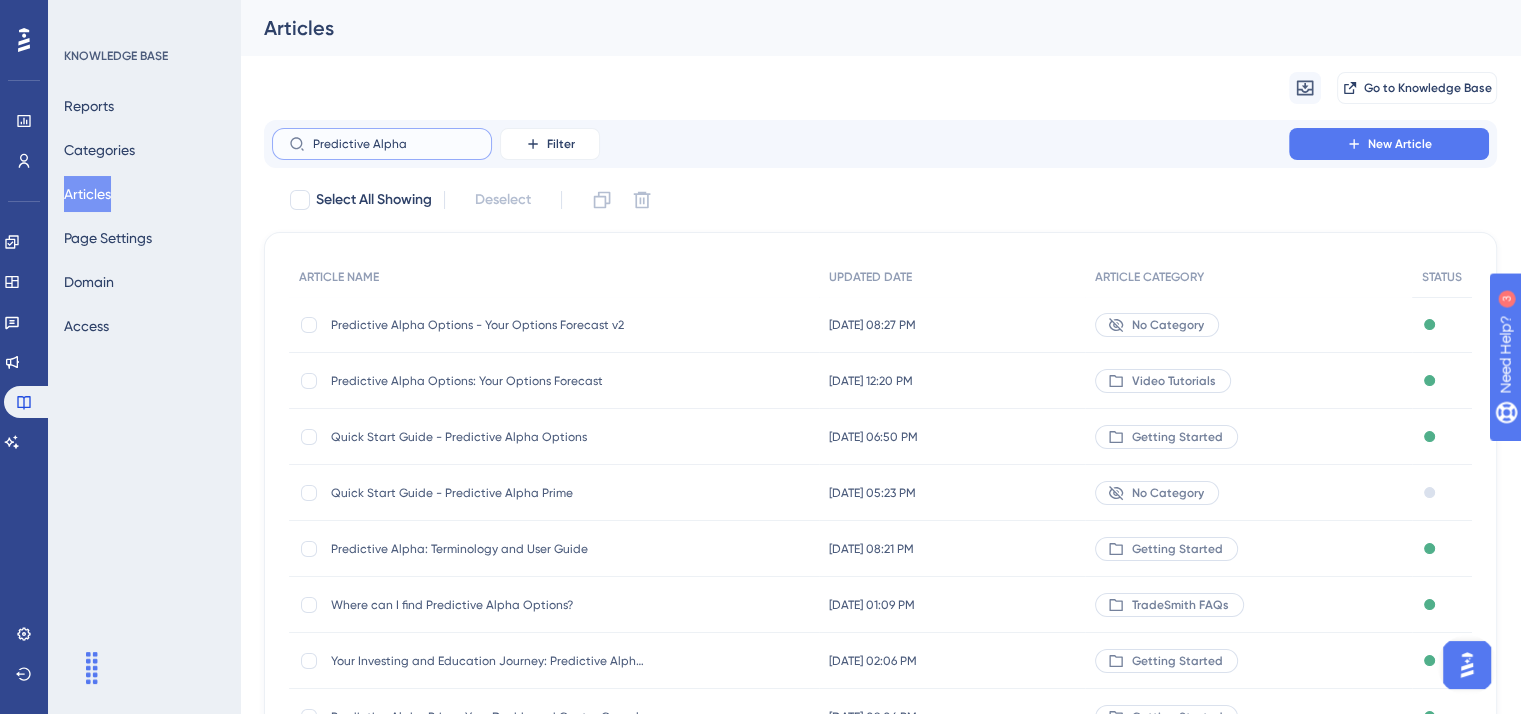 scroll, scrollTop: 100, scrollLeft: 0, axis: vertical 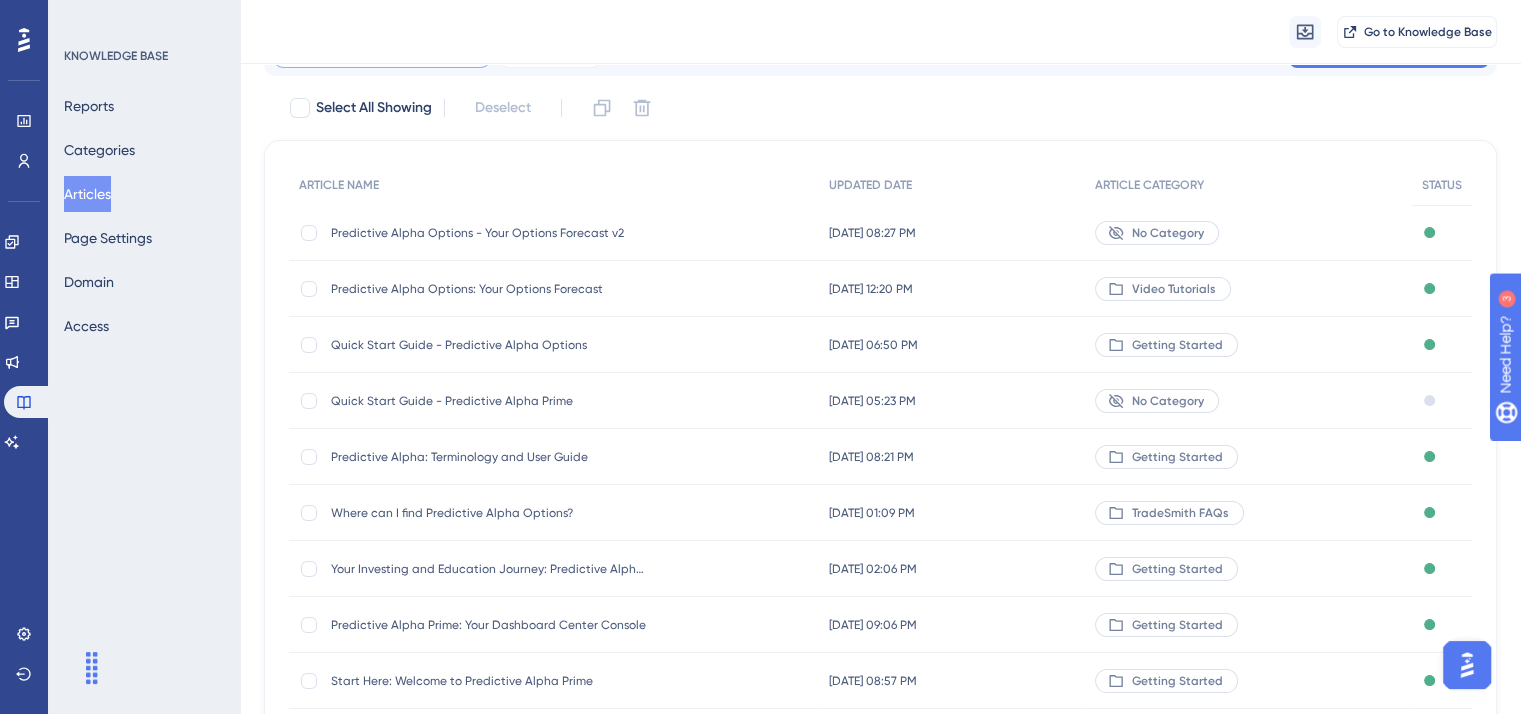 type on "Predictive Alpha" 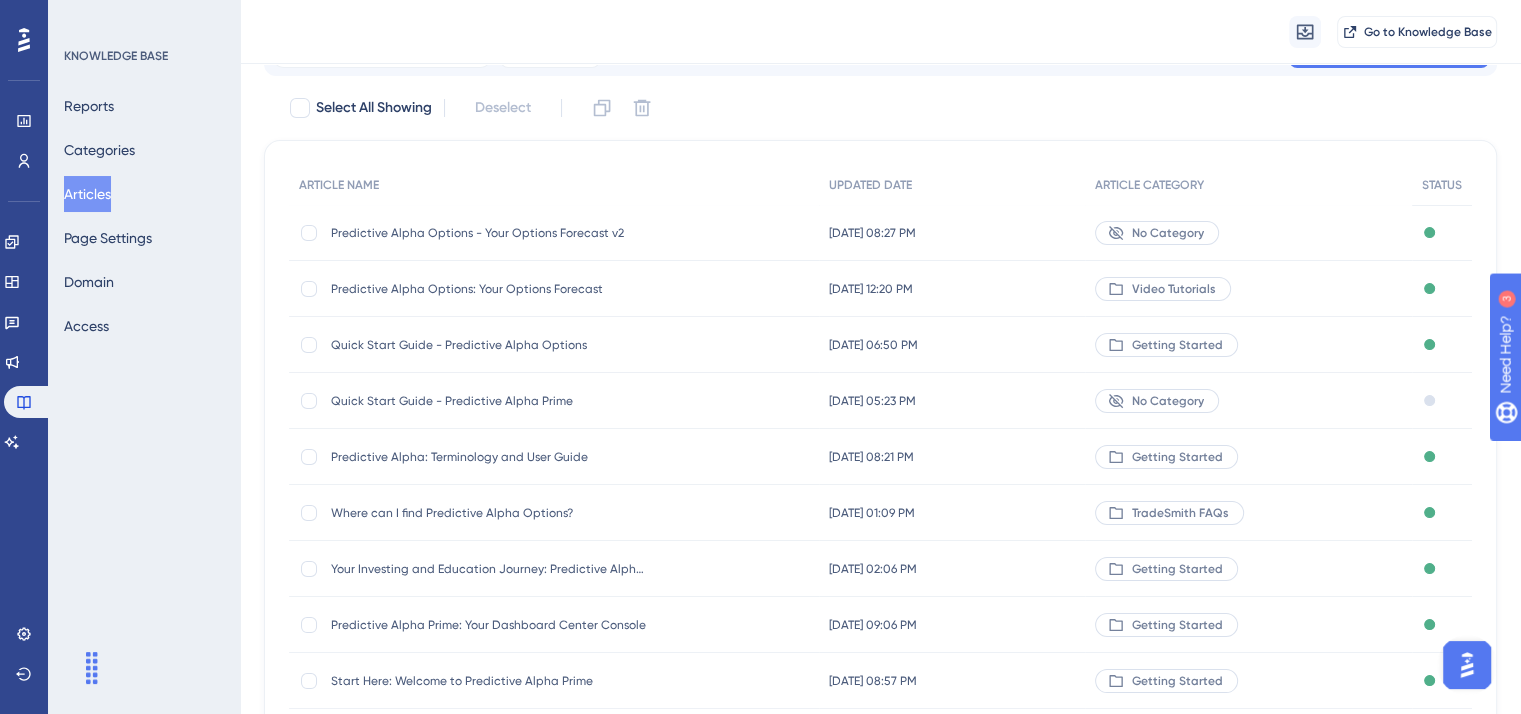 click on "Predictive Alpha: Terminology and User Guide" at bounding box center [491, 457] 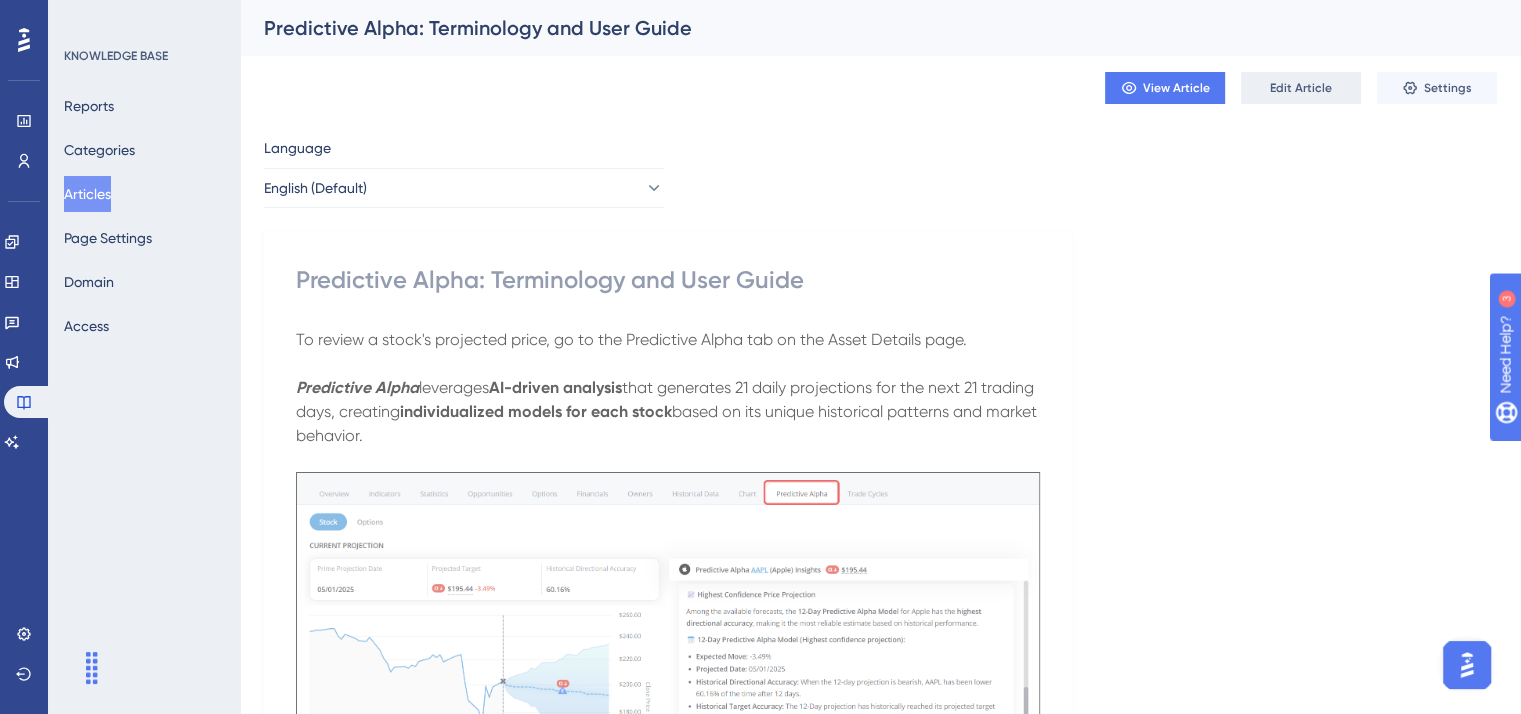 click on "Edit Article" at bounding box center (1301, 88) 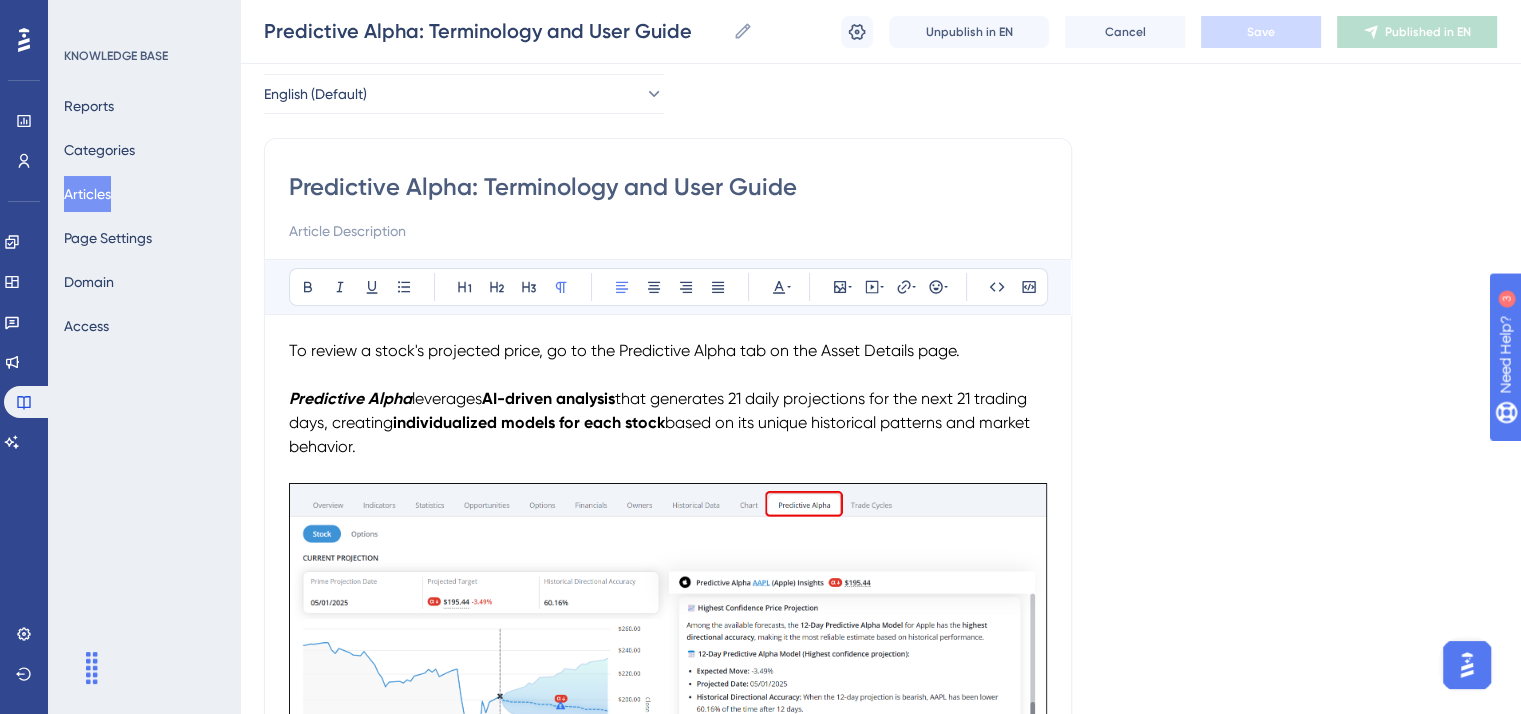 scroll, scrollTop: 0, scrollLeft: 0, axis: both 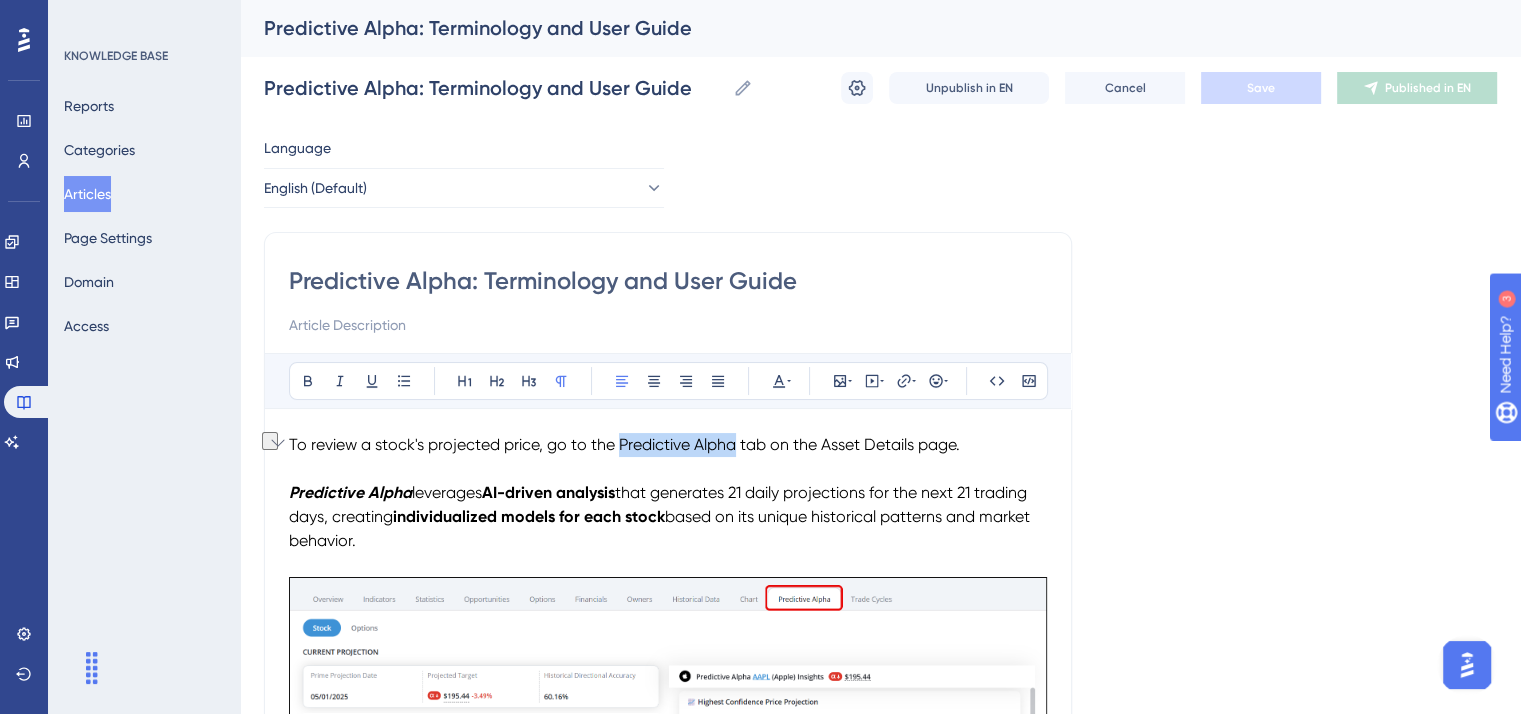 drag, startPoint x: 734, startPoint y: 445, endPoint x: 618, endPoint y: 438, distance: 116.21101 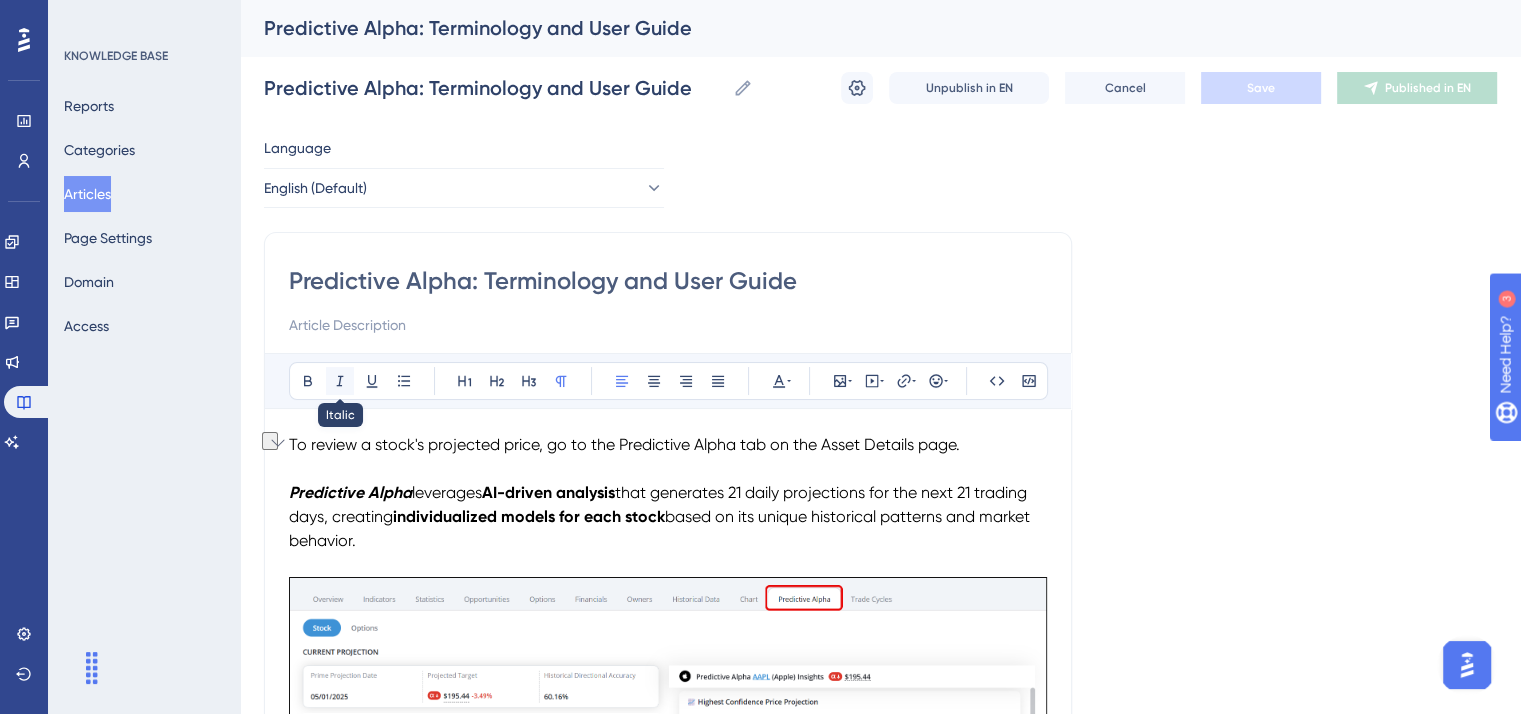 click 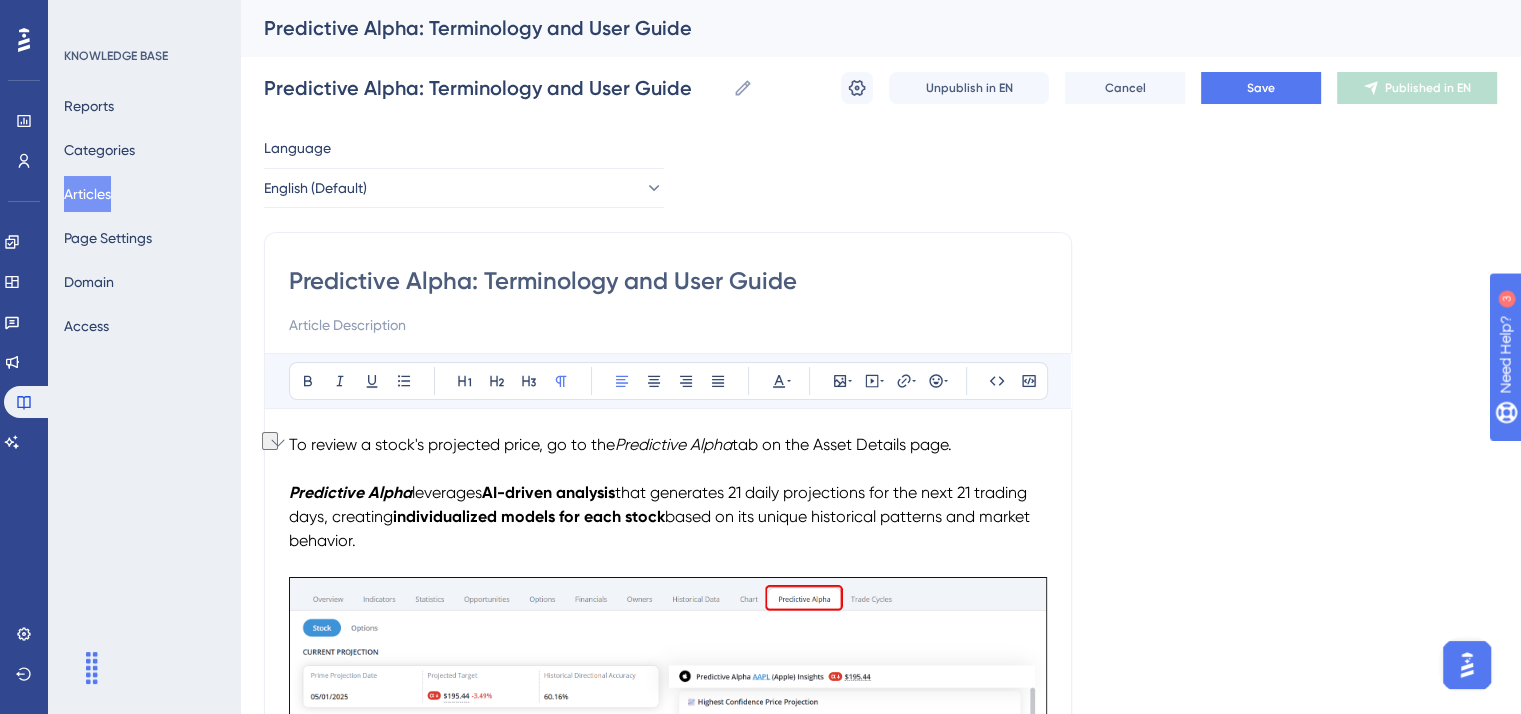 click on "leverages" at bounding box center [447, 492] 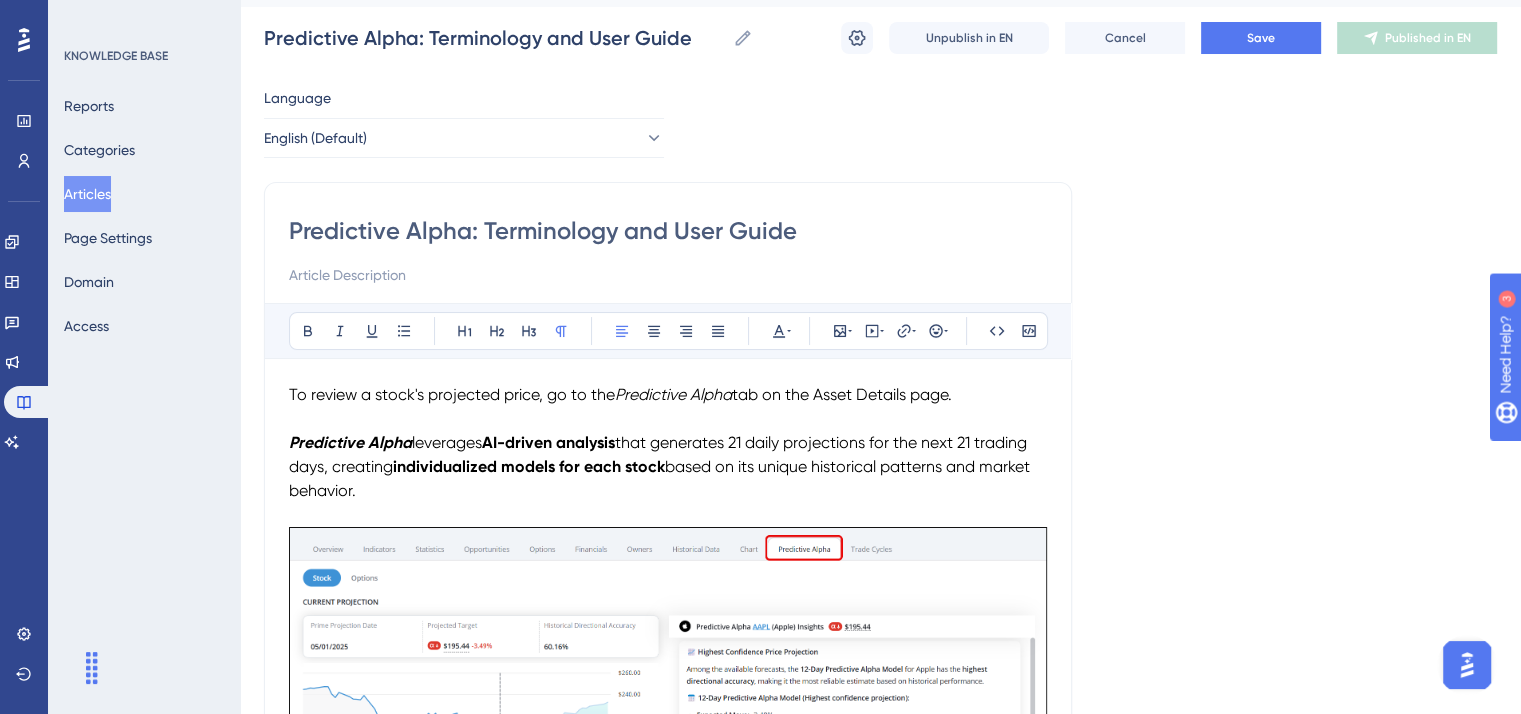 scroll, scrollTop: 0, scrollLeft: 0, axis: both 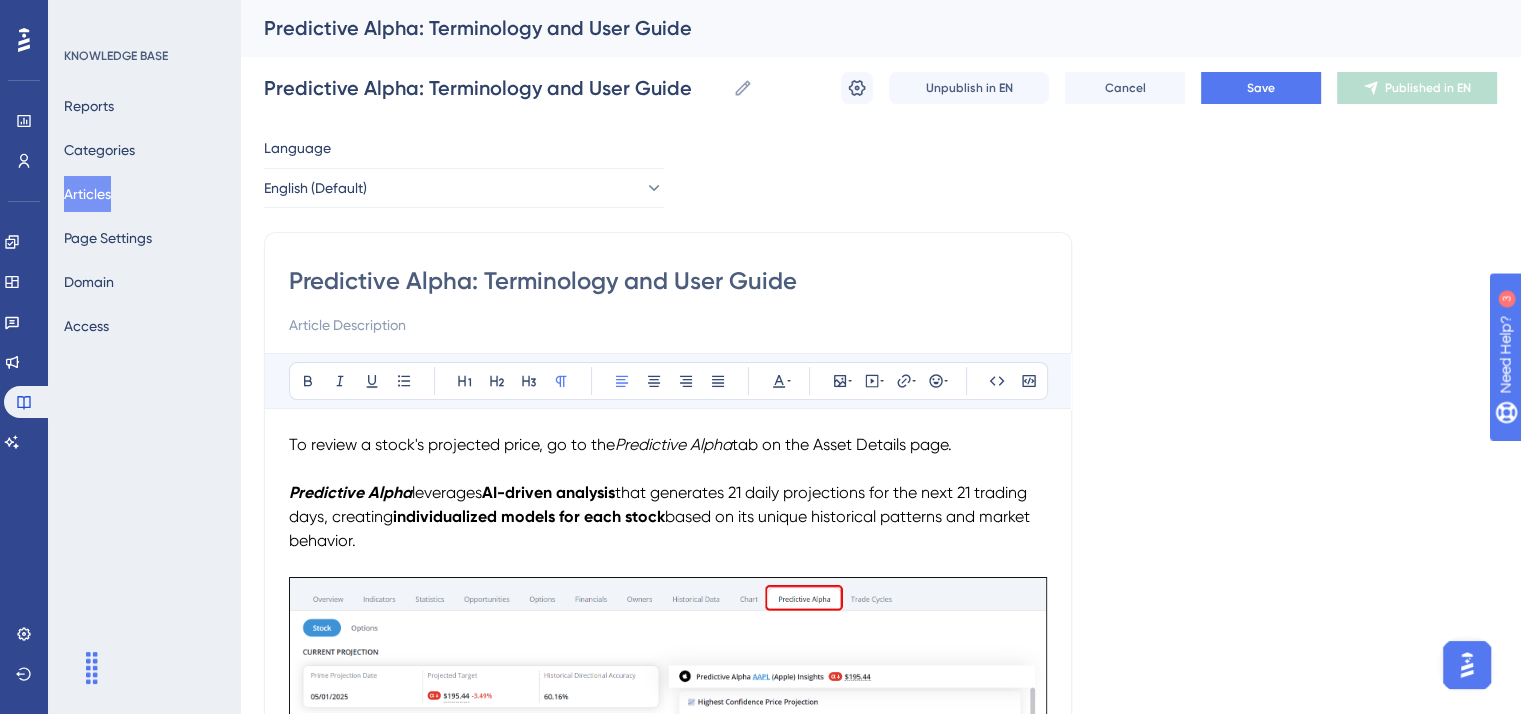 click on "tab on the Asset Details page." at bounding box center (842, 444) 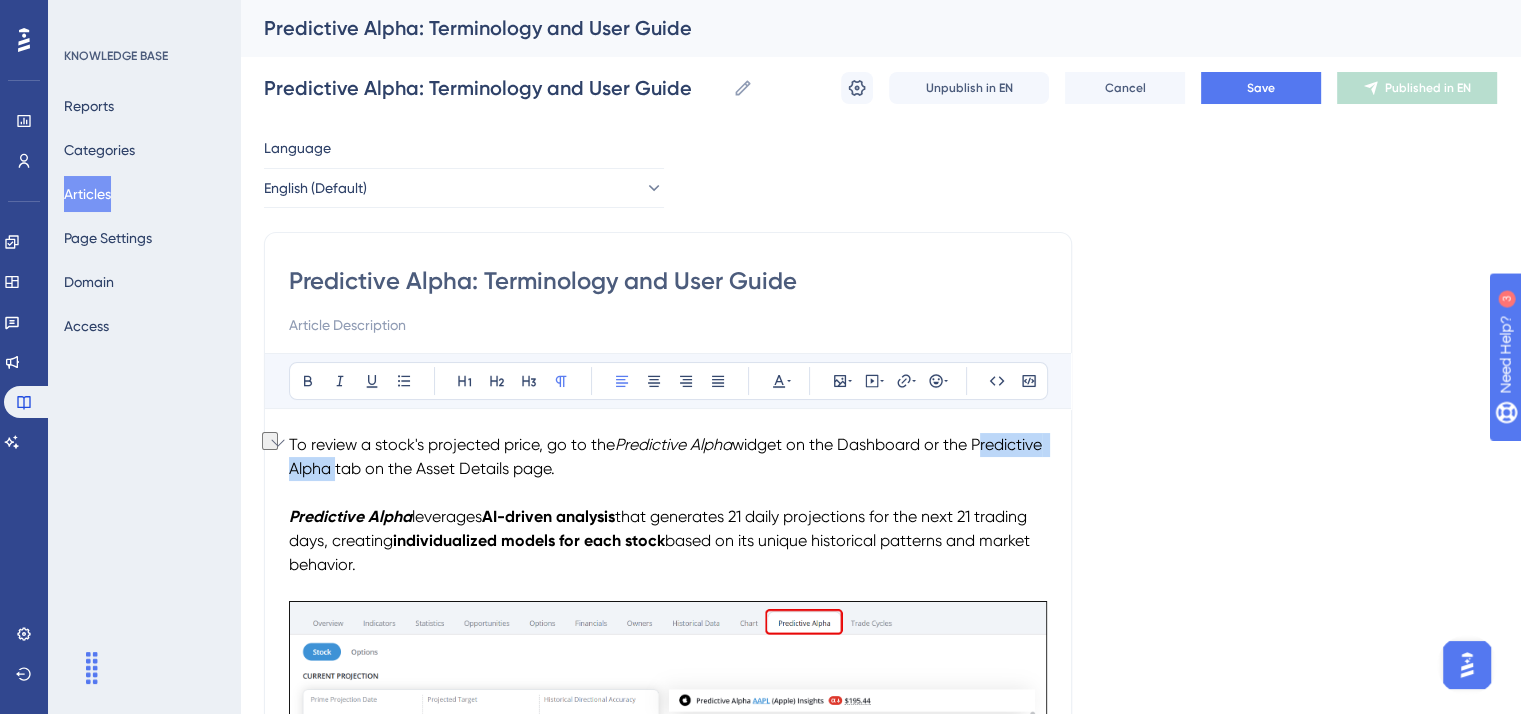 drag, startPoint x: 406, startPoint y: 469, endPoint x: 285, endPoint y: 469, distance: 121 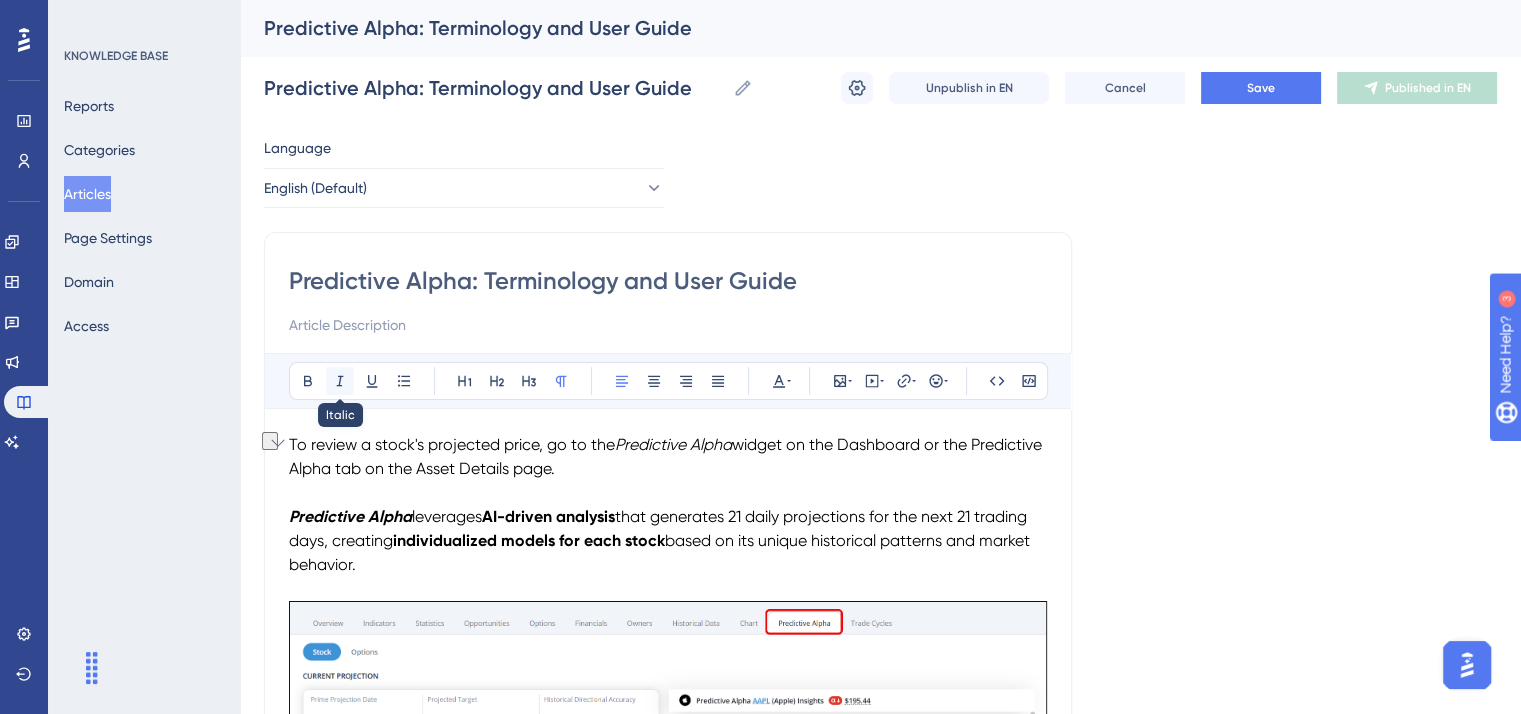 click 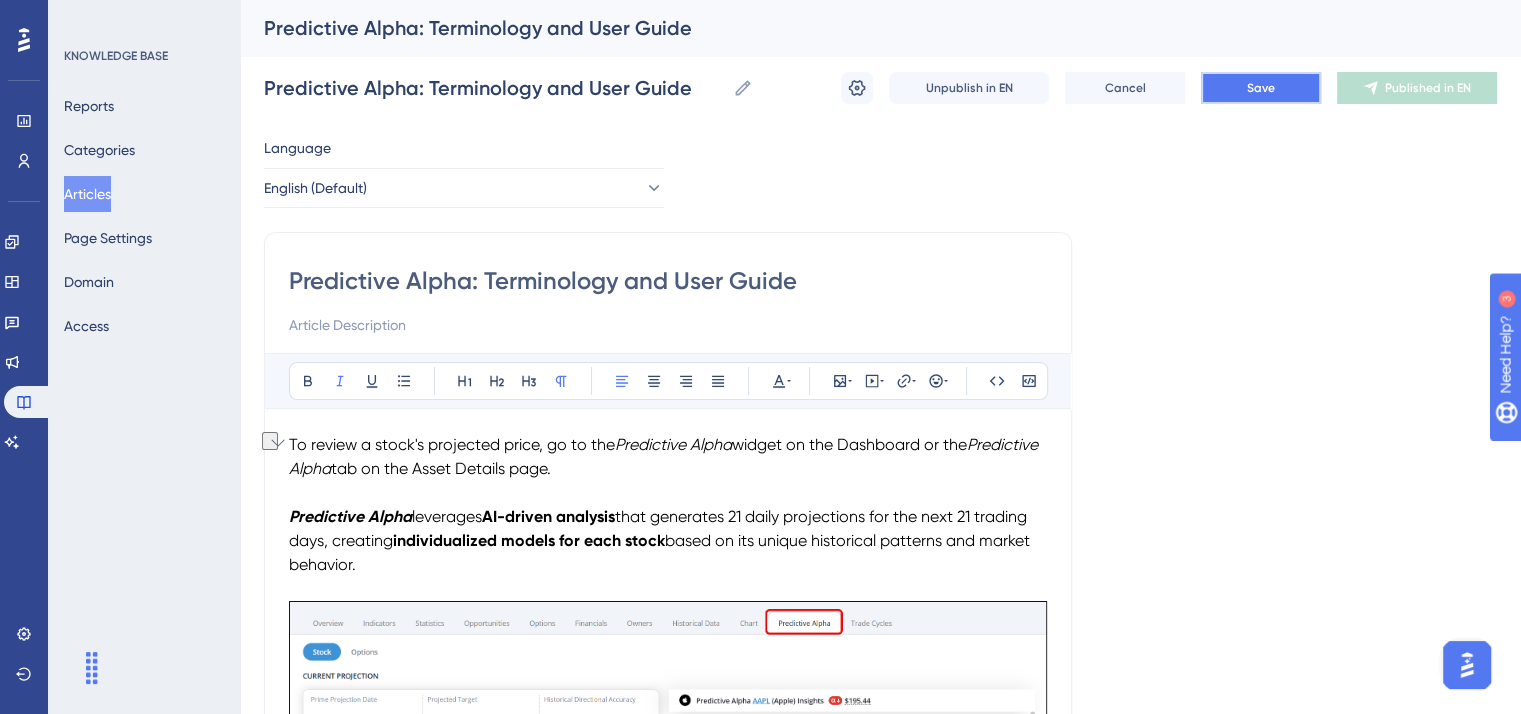 click on "Save" at bounding box center [1261, 88] 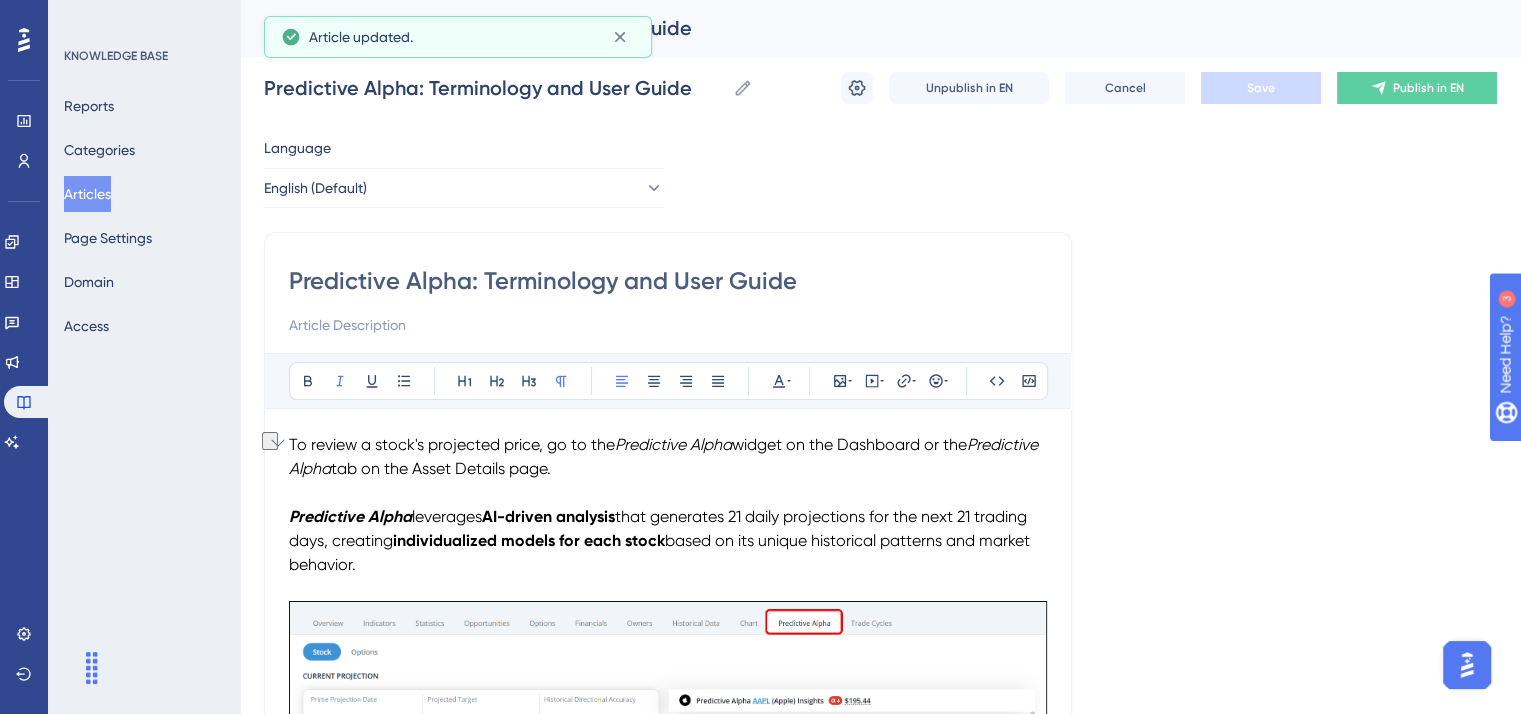 click on "To review a stock's projected price, go to the  Predictive Alpha  widget on the Dashboard or the  Predictive Alpha  tab on the Asset Details page." at bounding box center [668, 457] 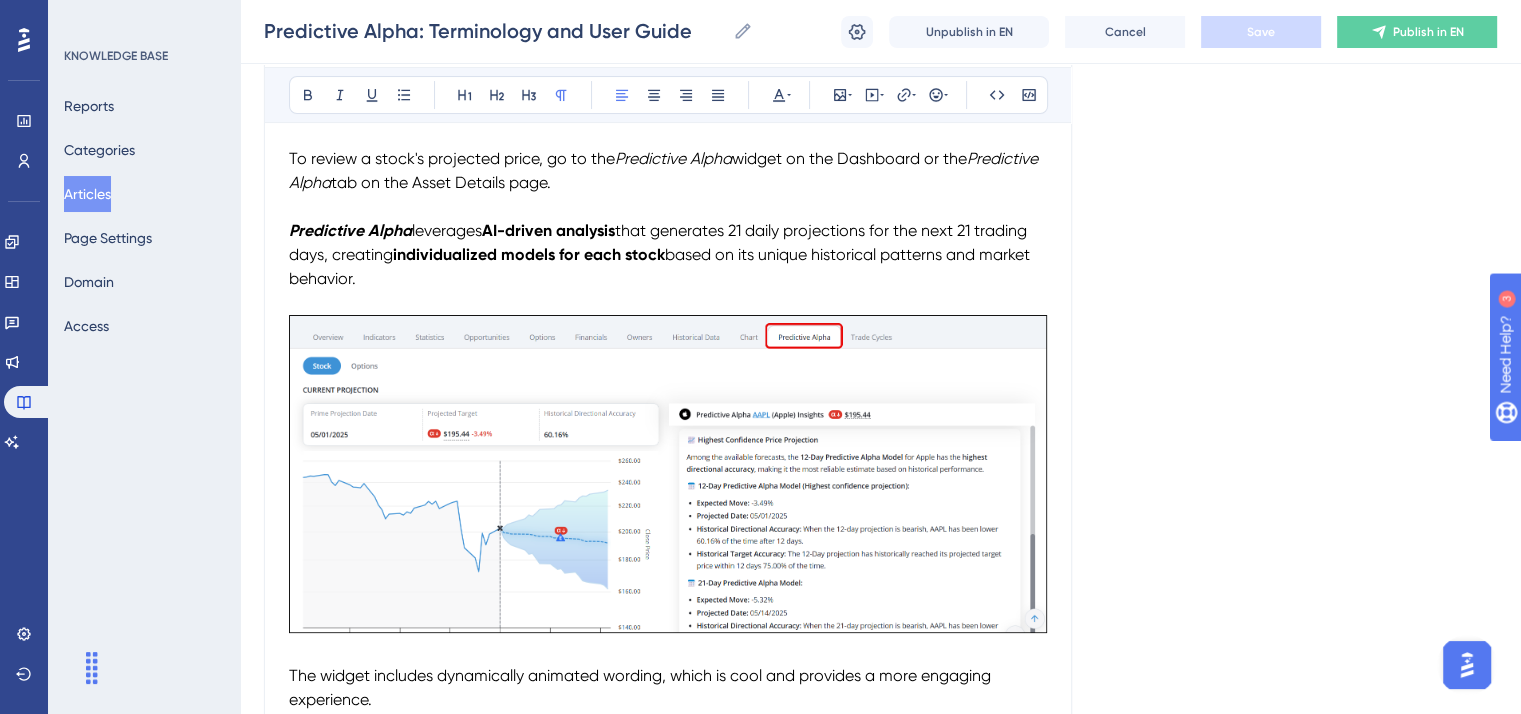 scroll, scrollTop: 300, scrollLeft: 0, axis: vertical 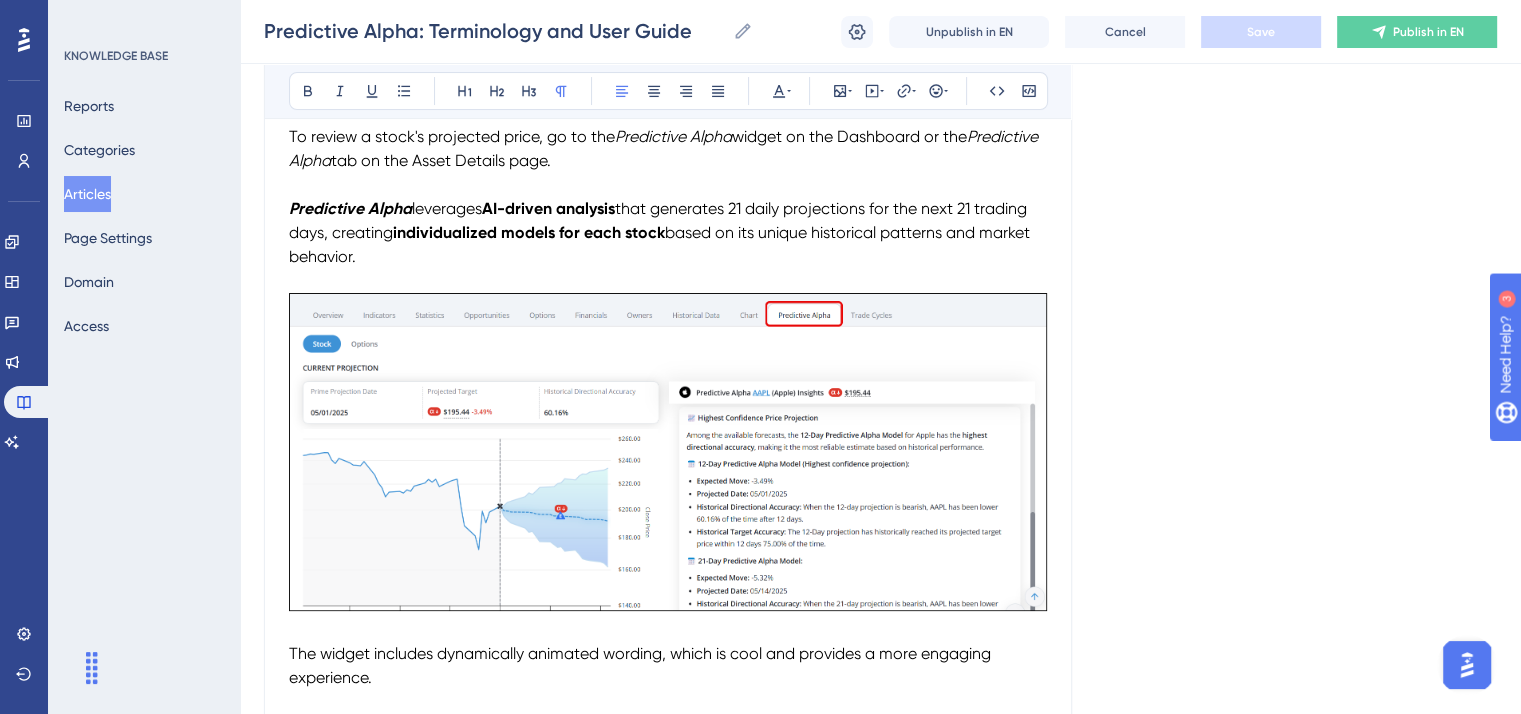 click at bounding box center (668, 452) 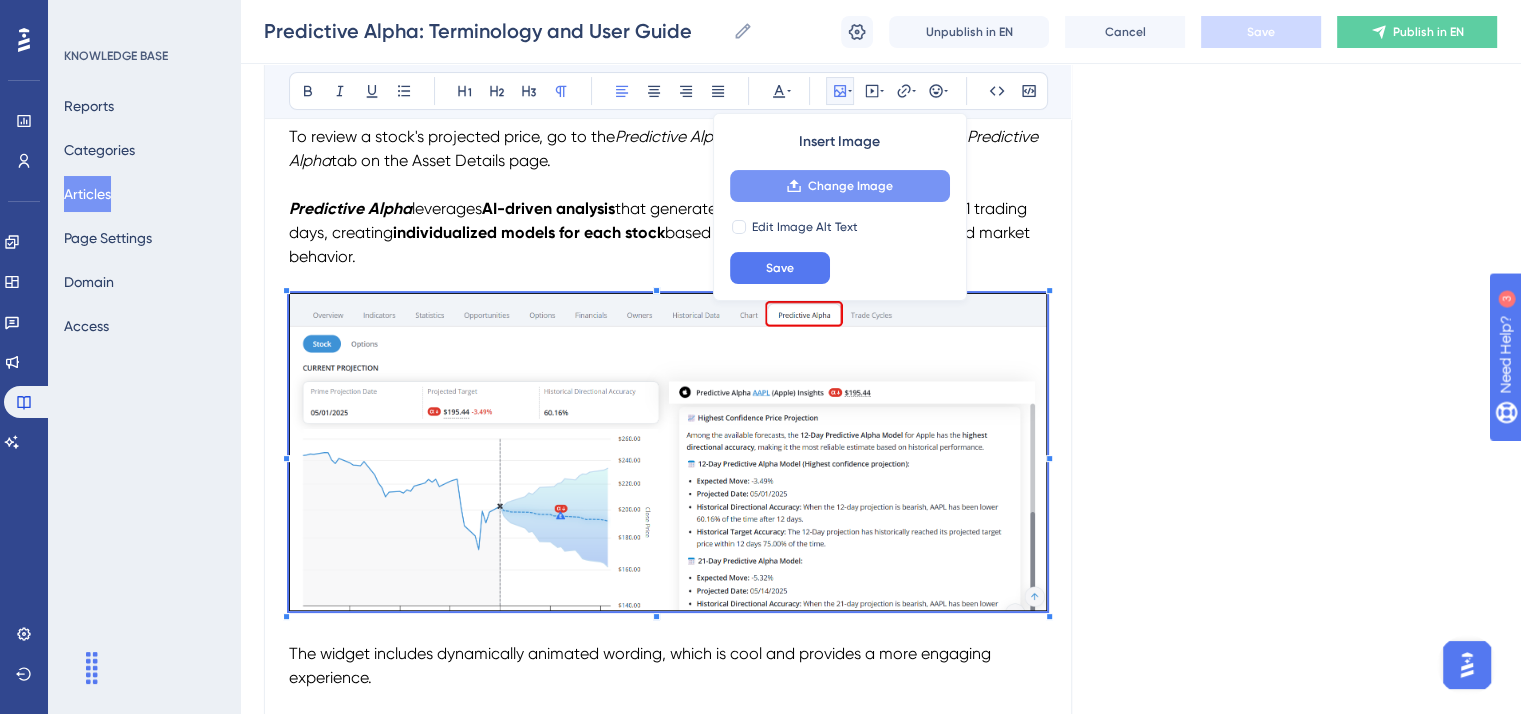 click on "Change Image" at bounding box center [850, 186] 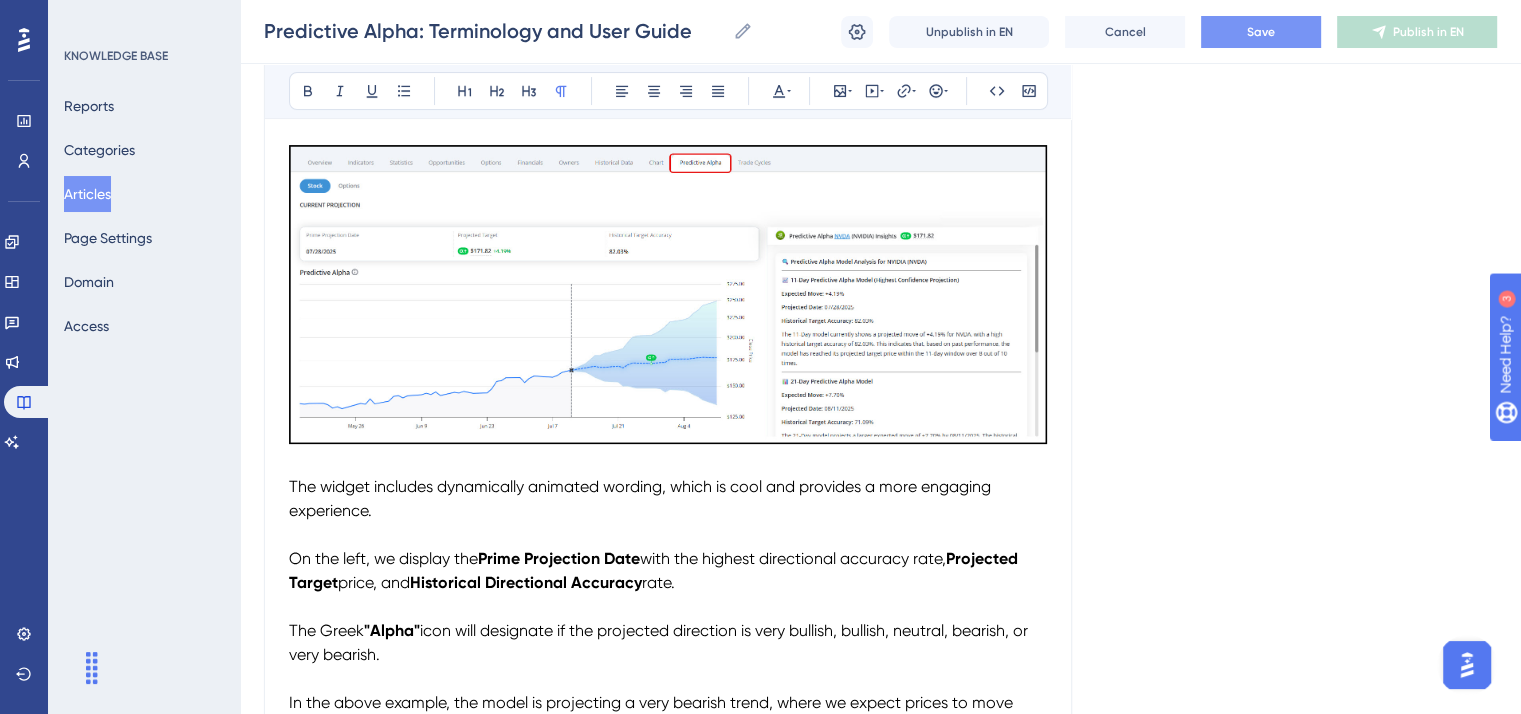 scroll, scrollTop: 400, scrollLeft: 0, axis: vertical 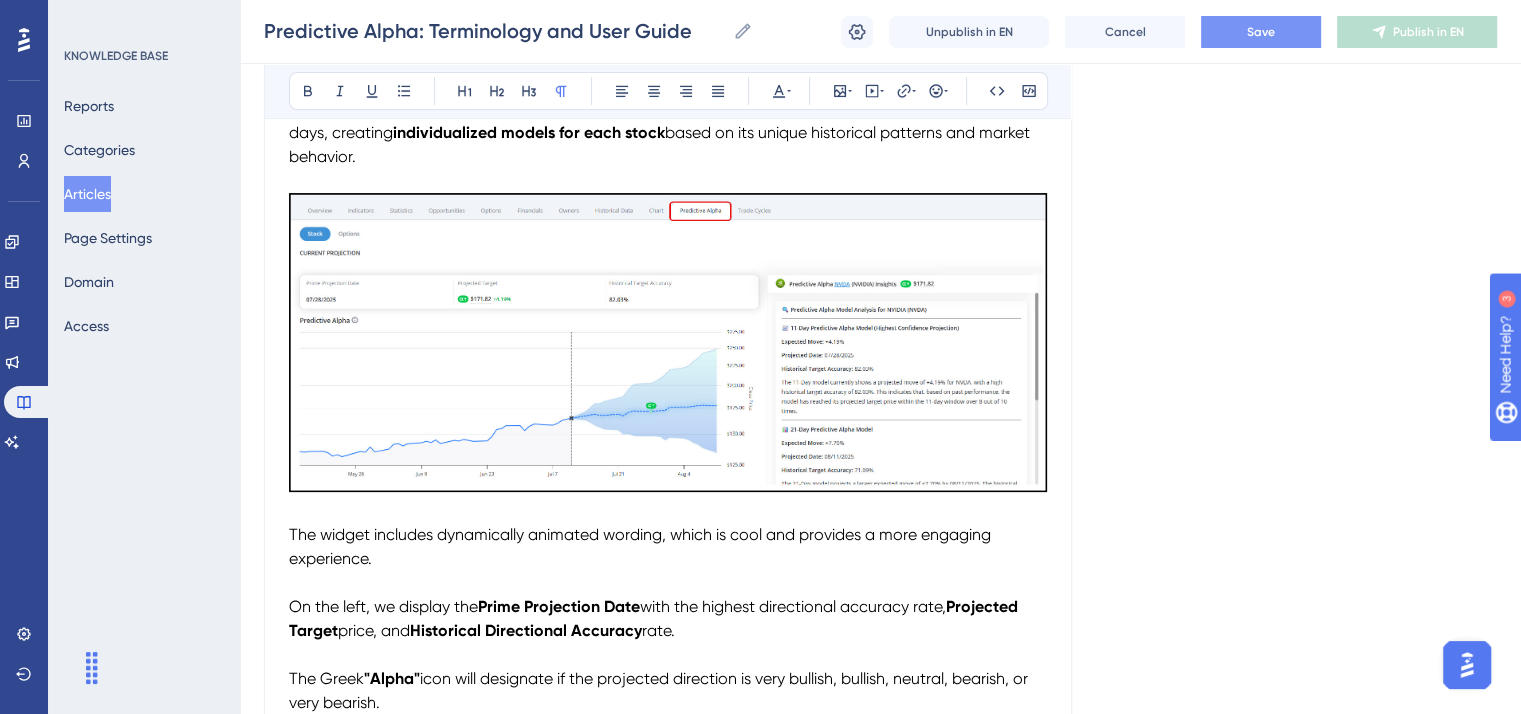 click on "with the highest directional accuracy rate," at bounding box center [793, 606] 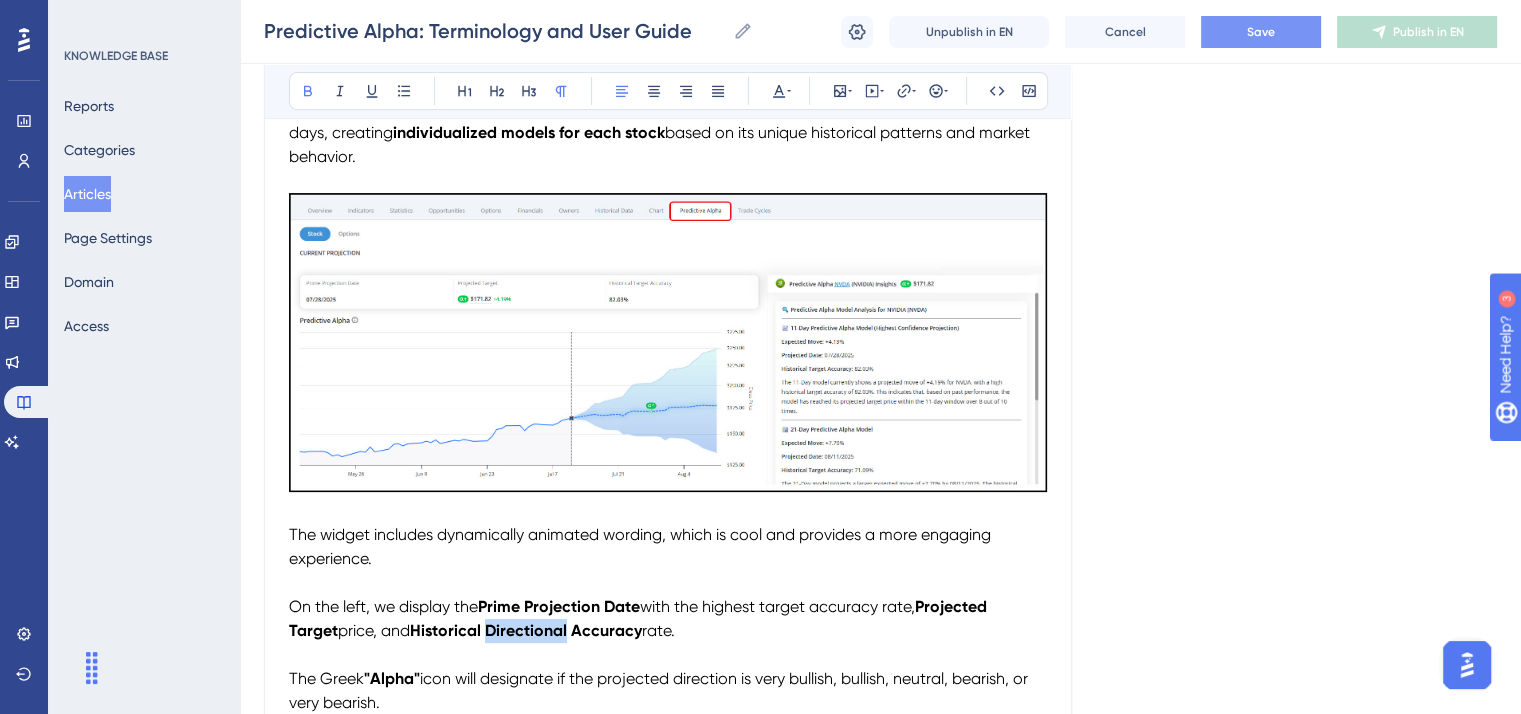 drag, startPoint x: 572, startPoint y: 630, endPoint x: 494, endPoint y: 629, distance: 78.00641 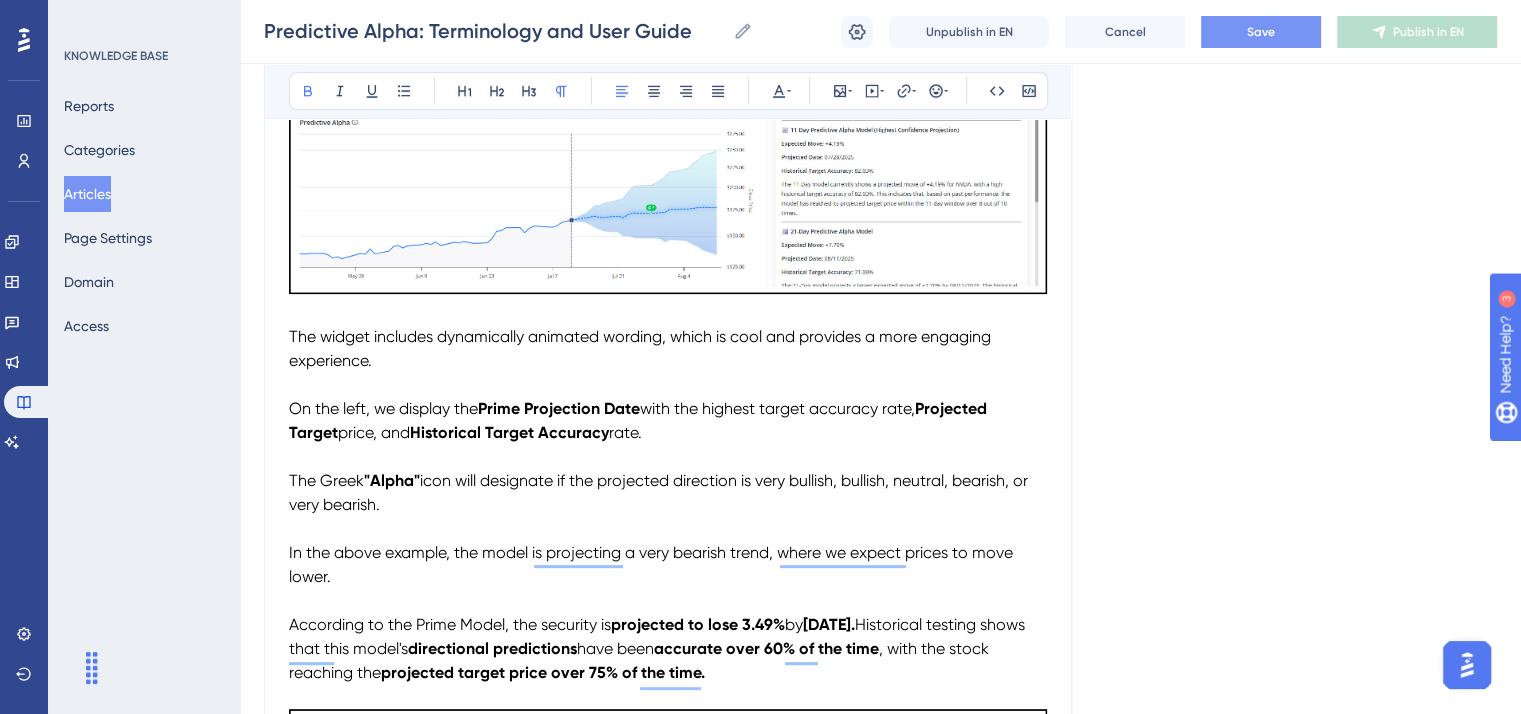 scroll, scrollTop: 600, scrollLeft: 0, axis: vertical 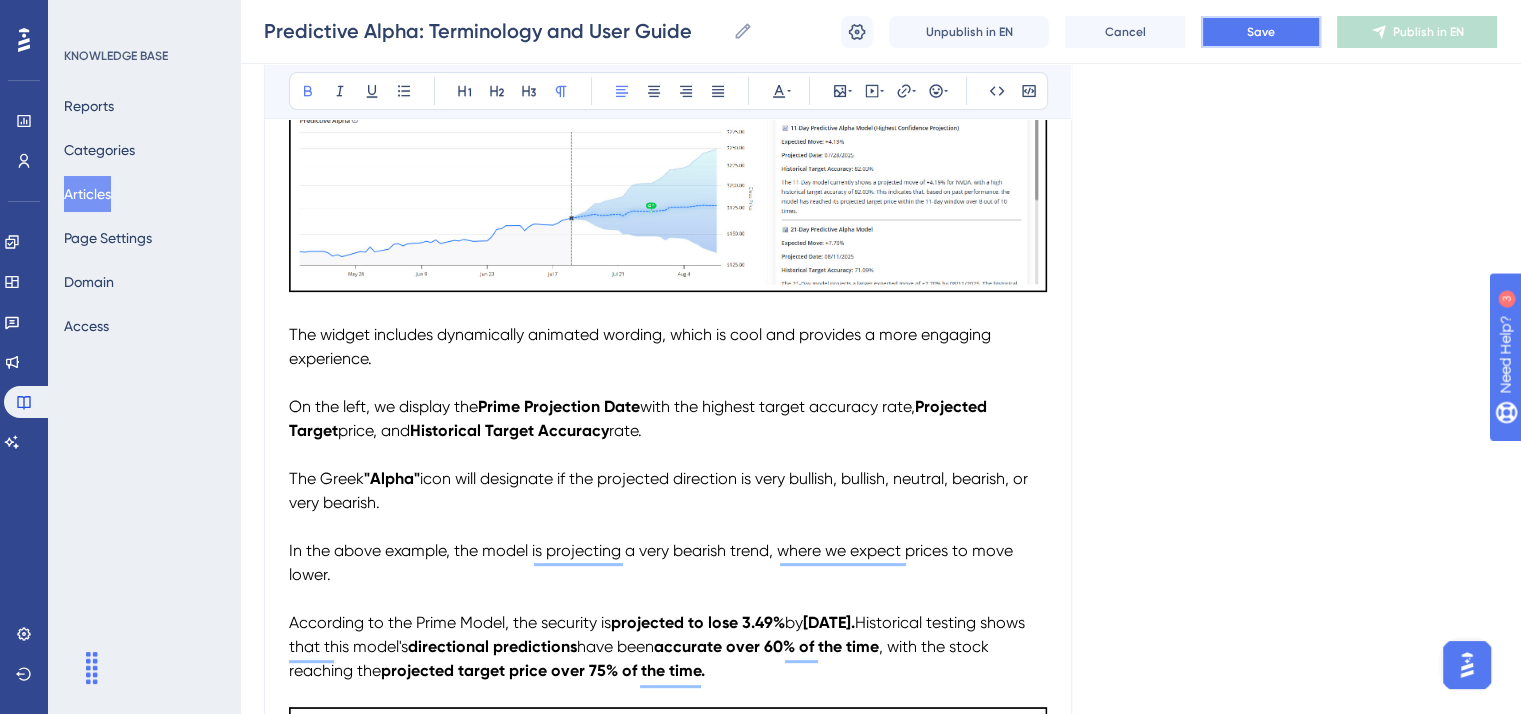 click on "Save" at bounding box center [1261, 32] 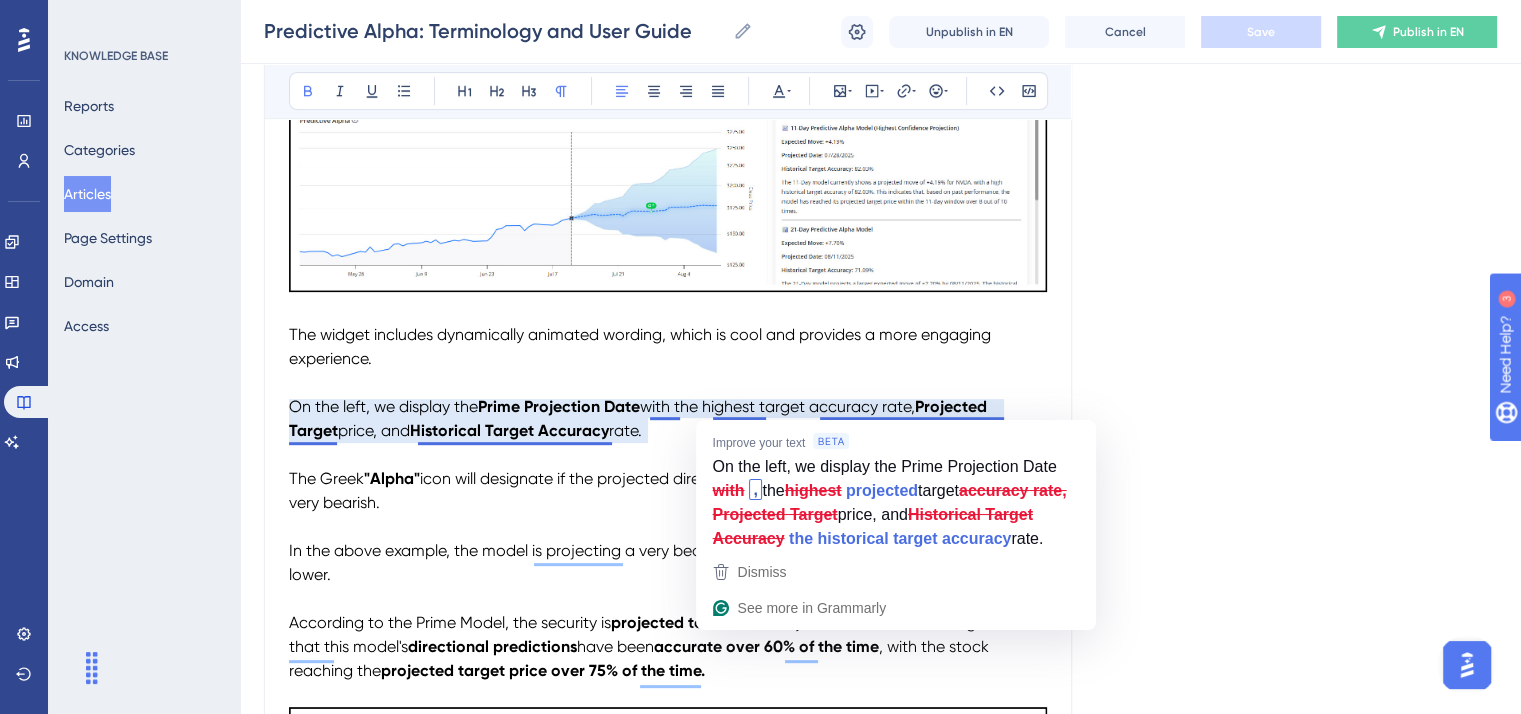 click on "Language English (Default) Predictive Alpha: Terminology and User Guide Bold Italic Underline Bullet Point Heading 1 Heading 2 Heading 3 Normal Align Left Align Center Align Right Align Justify Text Color Insert Image Embed Video Hyperlink Emojis Code Code Block To review a stock's projected price, go to the  Predictive Alpha  widget on the Dashboard or the  Predictive Alpha  tab on the Asset Details page. Predictive Alpha  leverages  AI-driven analysis  that generates 21 daily projections for the next 21 trading days, creating  individualized models for each stock  based on its unique historical patterns and market behavior.  The widget includes dynamically animated wording, which is cool and provides a more engaging experience.  On the left, we display the  Prime Projection Date  with the highest target accuracy rate,  Projected Target  price, and  Historical Target Accuracy  rate.  The [DEMOGRAPHIC_DATA]  "Alpha" According to the Prime Model, the security is  projected to lose 3.49%  by  [DATE].  have been  A" at bounding box center [880, 1258] 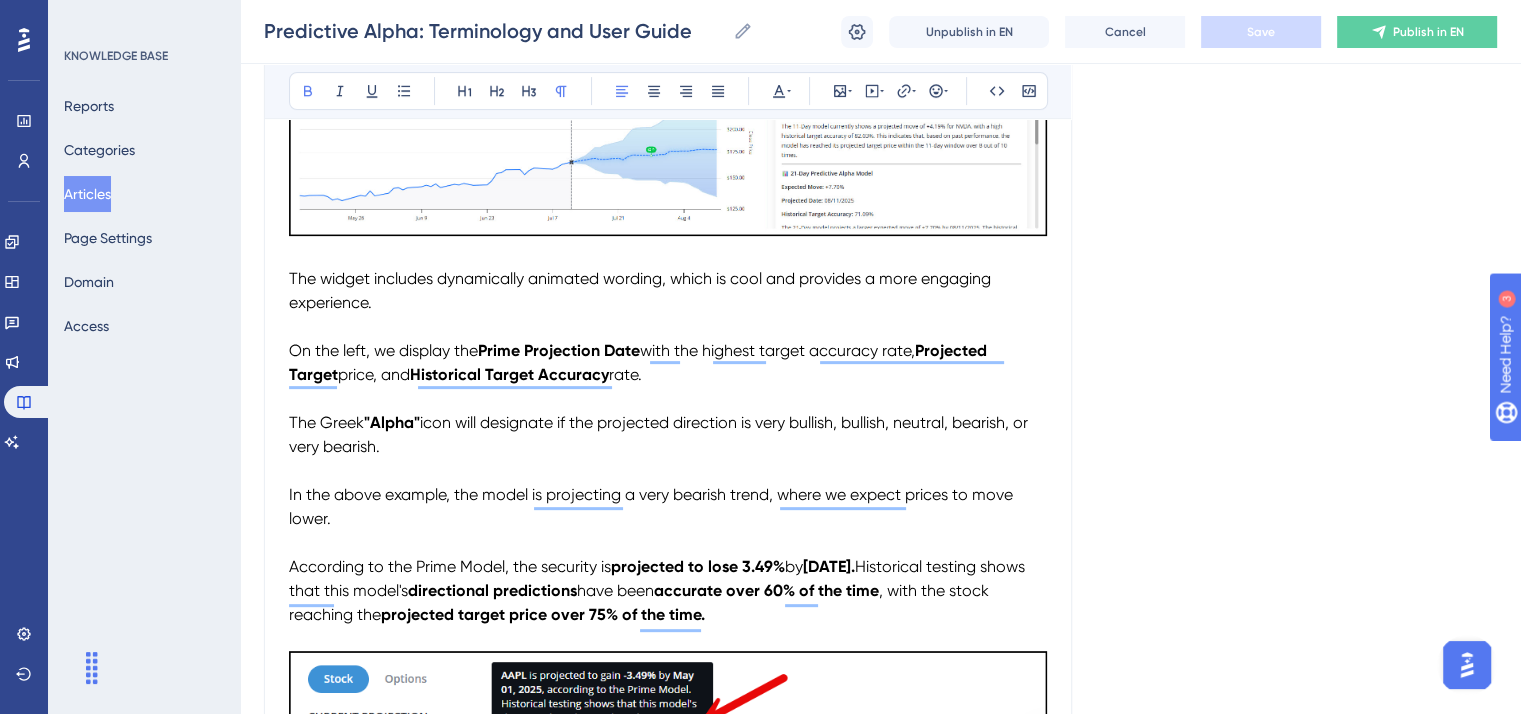 scroll, scrollTop: 700, scrollLeft: 0, axis: vertical 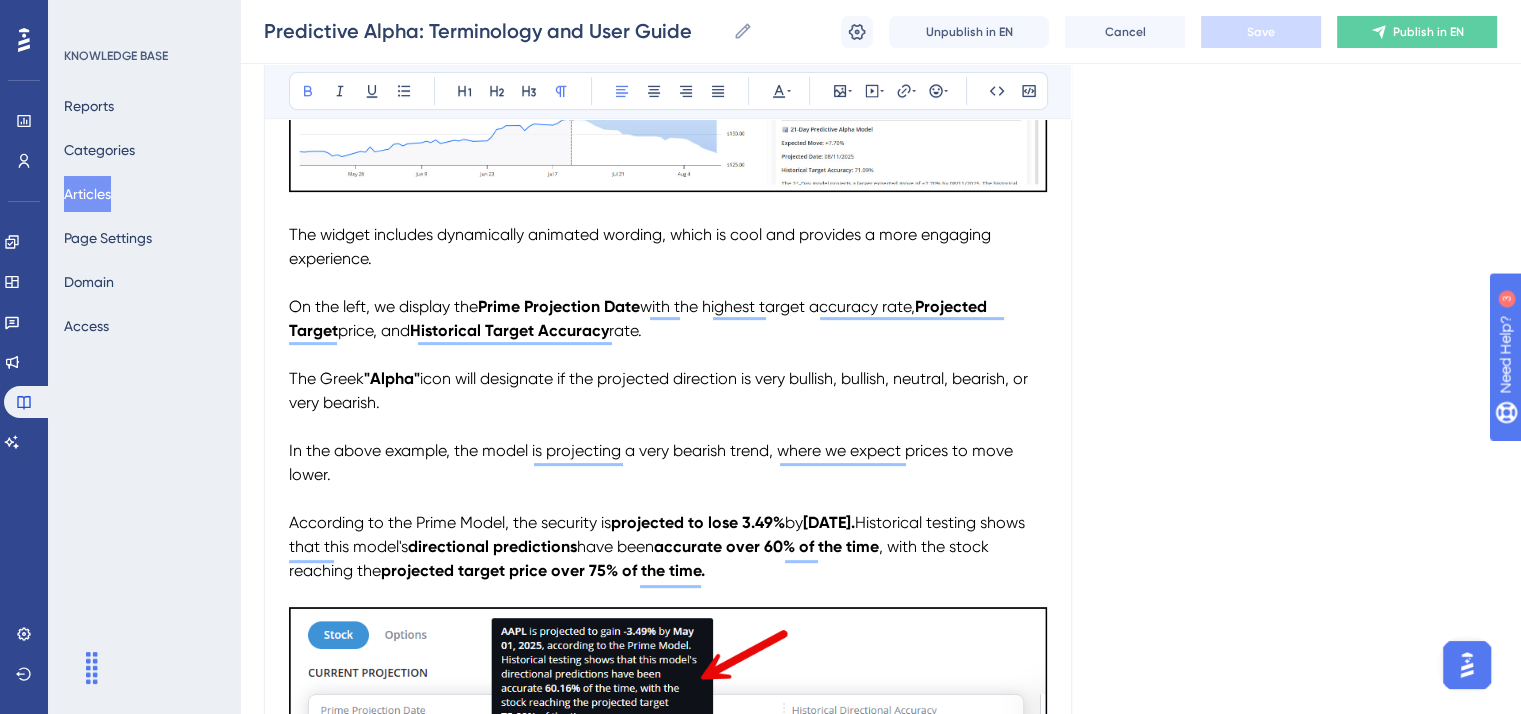 click on "In the above example, the model is projecting a very bearish trend, where we expect prices to move lower." at bounding box center (653, 462) 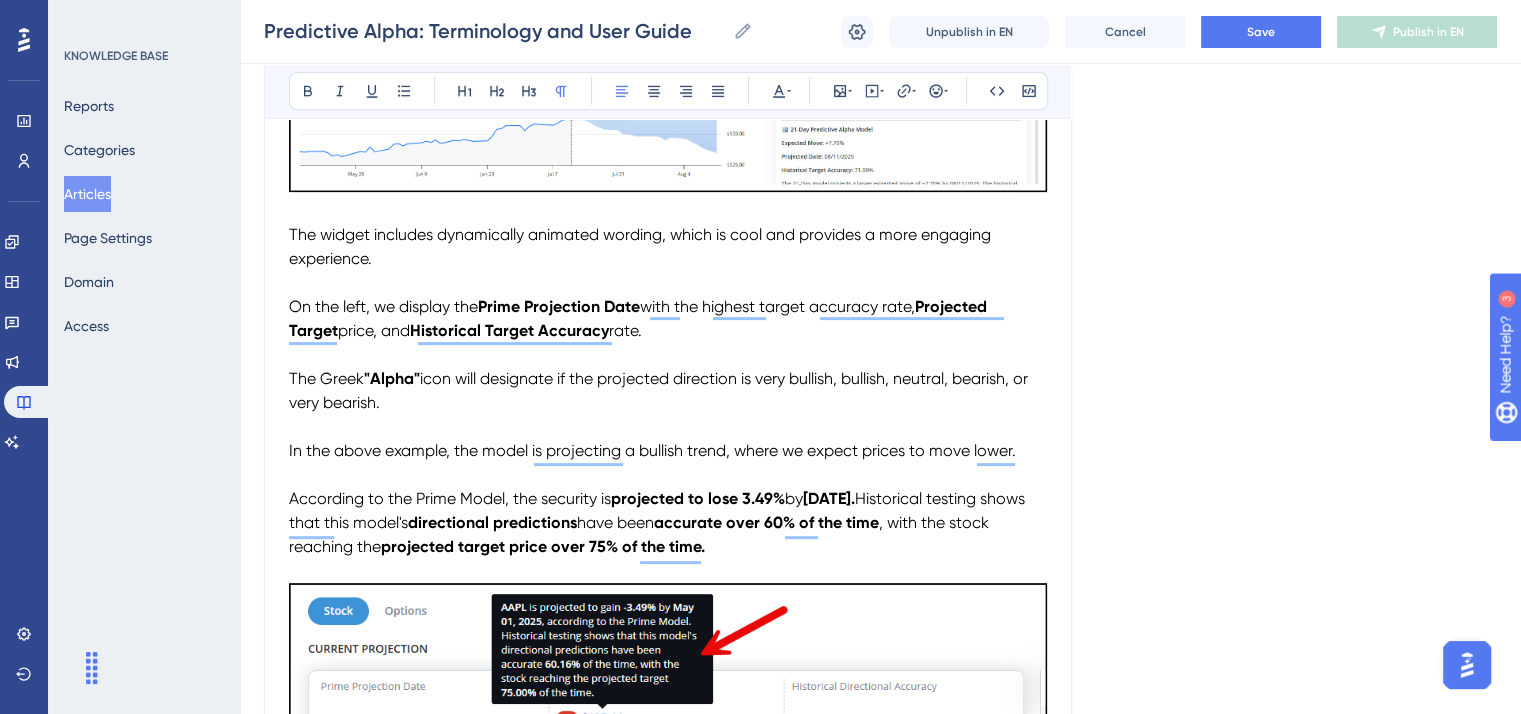 click on "In the above example, the model is projecting a bullish trend, where we expect prices to move lower." at bounding box center [652, 450] 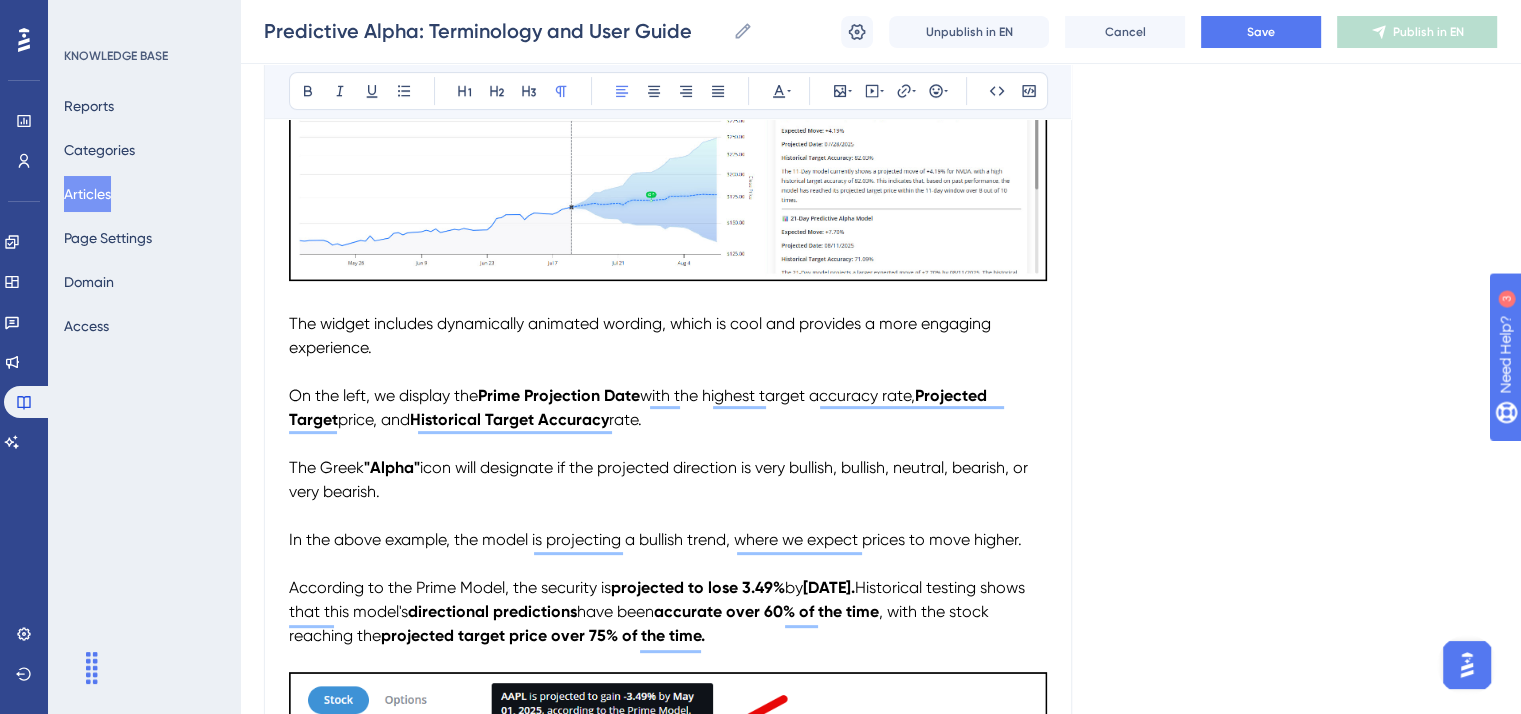 scroll, scrollTop: 700, scrollLeft: 0, axis: vertical 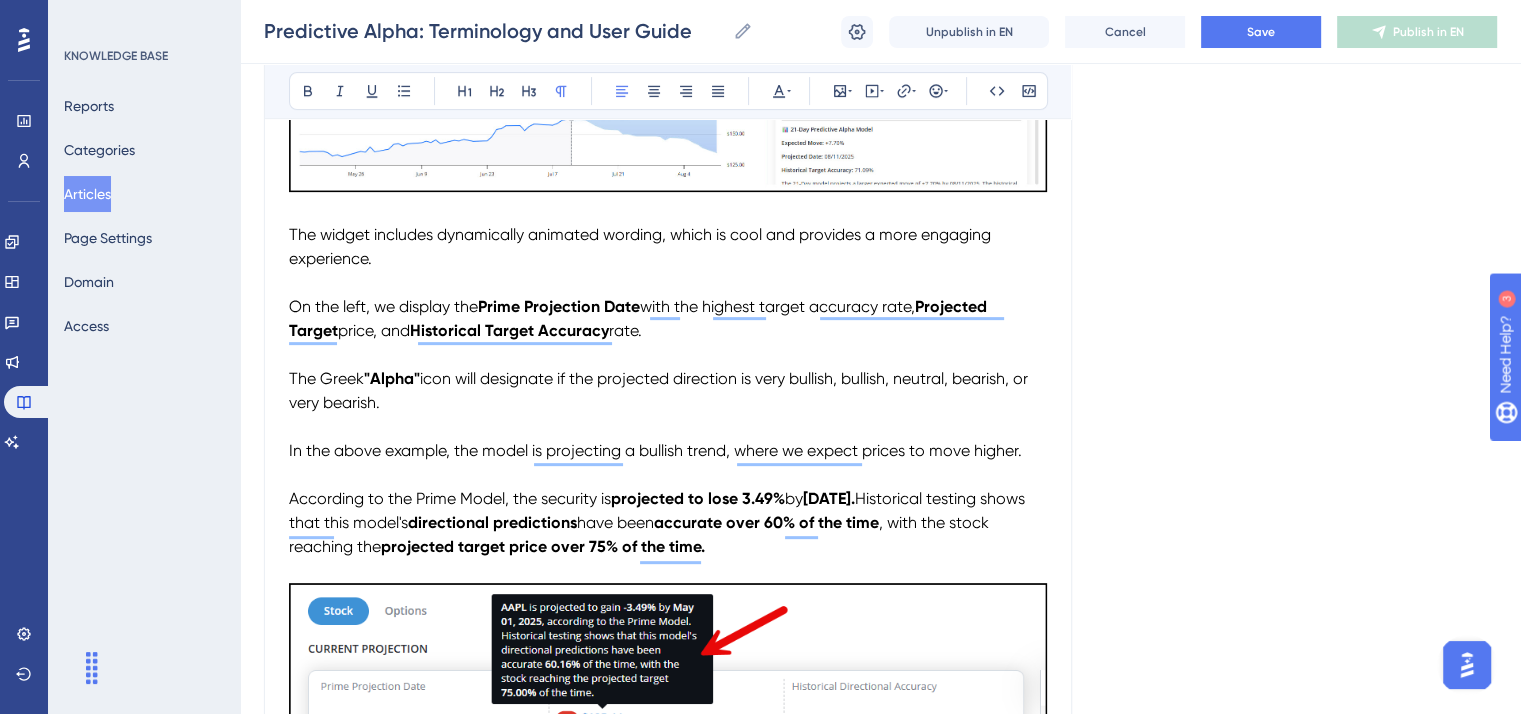 click on "projected to lose 3.49%" at bounding box center (698, 498) 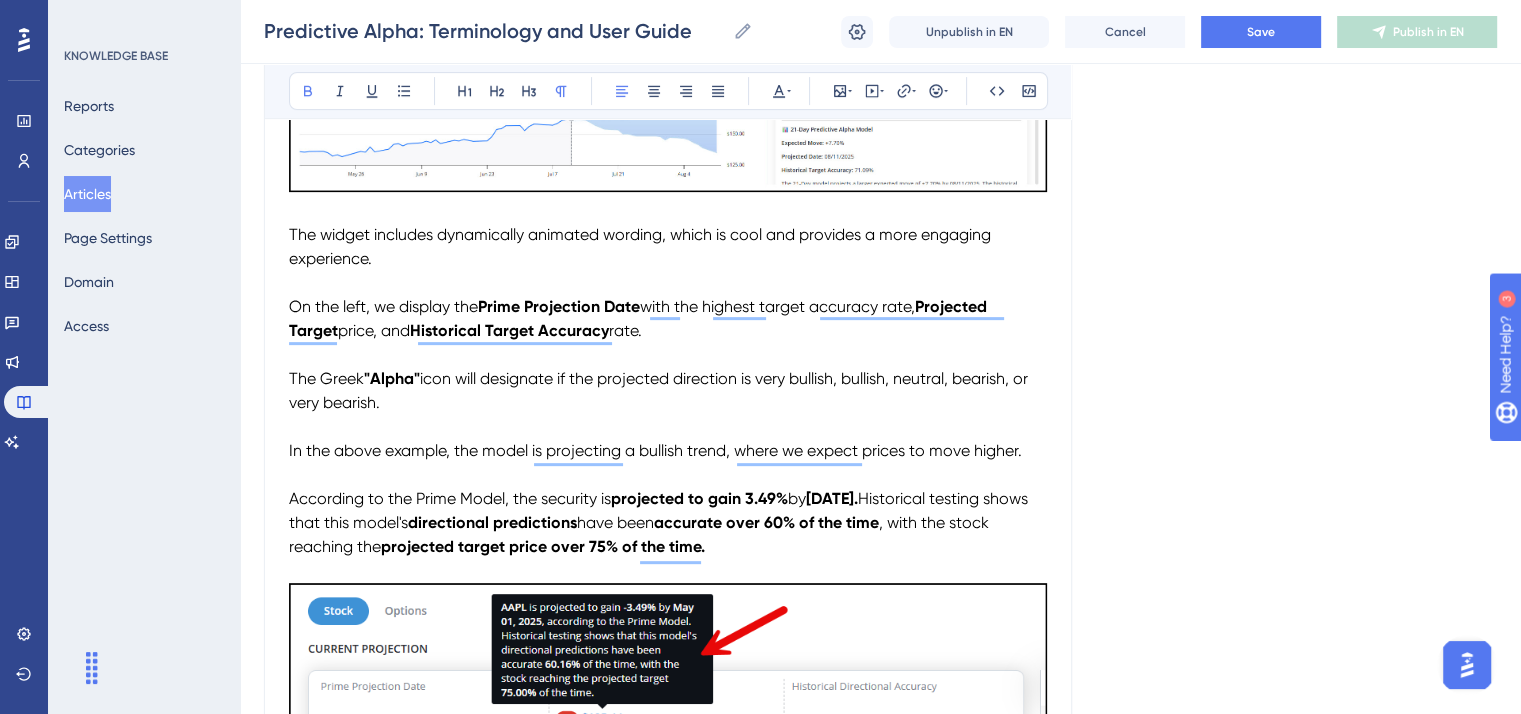 click on "projected to gain 3.49%" at bounding box center [699, 498] 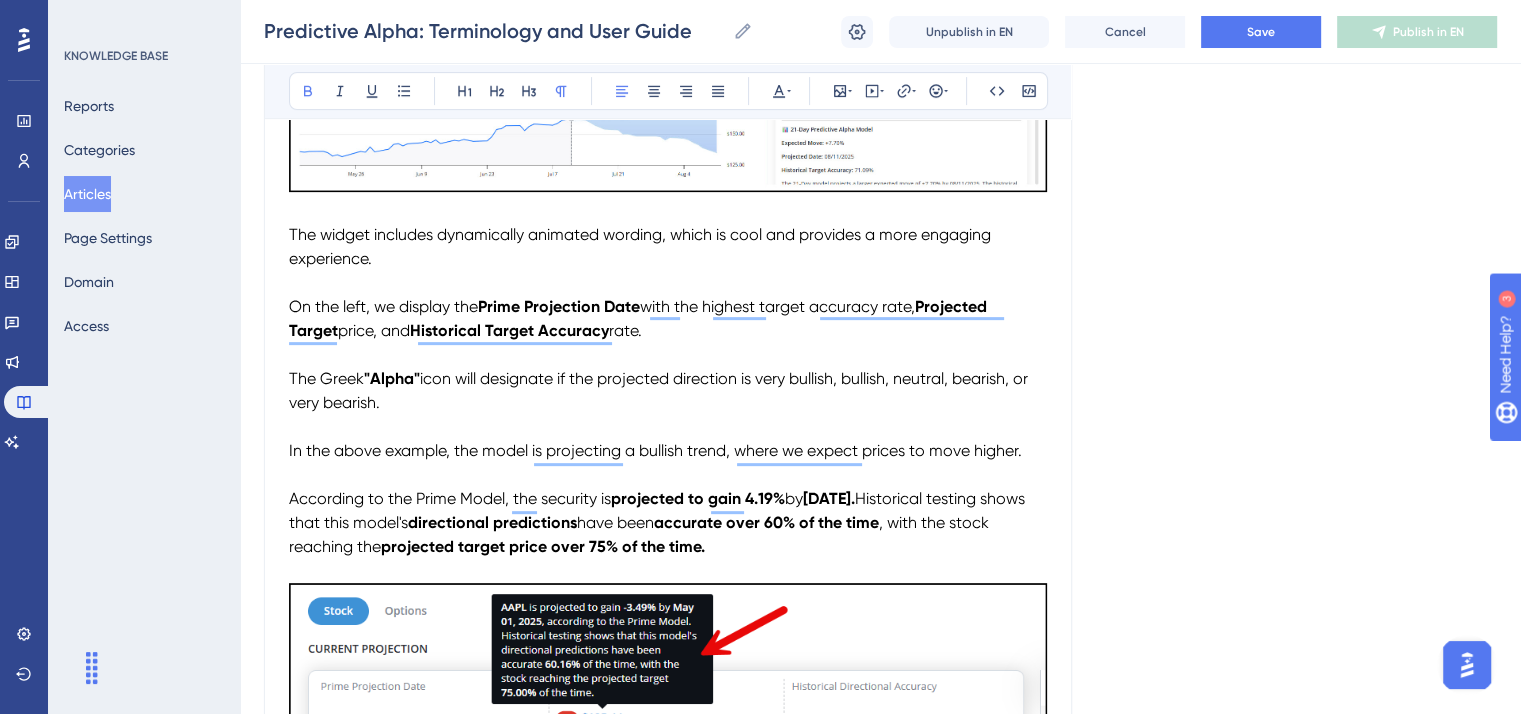 click on "[DATE]." at bounding box center [829, 498] 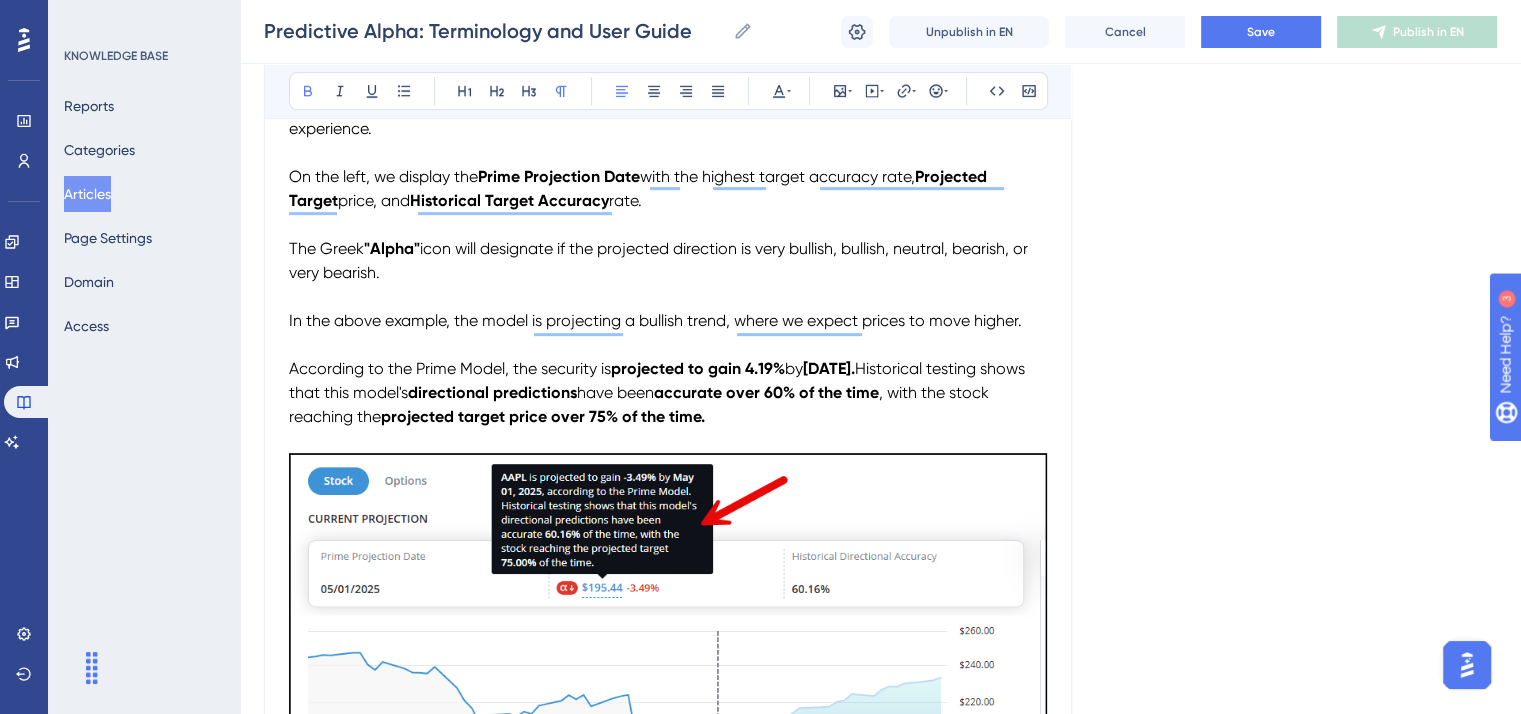 scroll, scrollTop: 900, scrollLeft: 0, axis: vertical 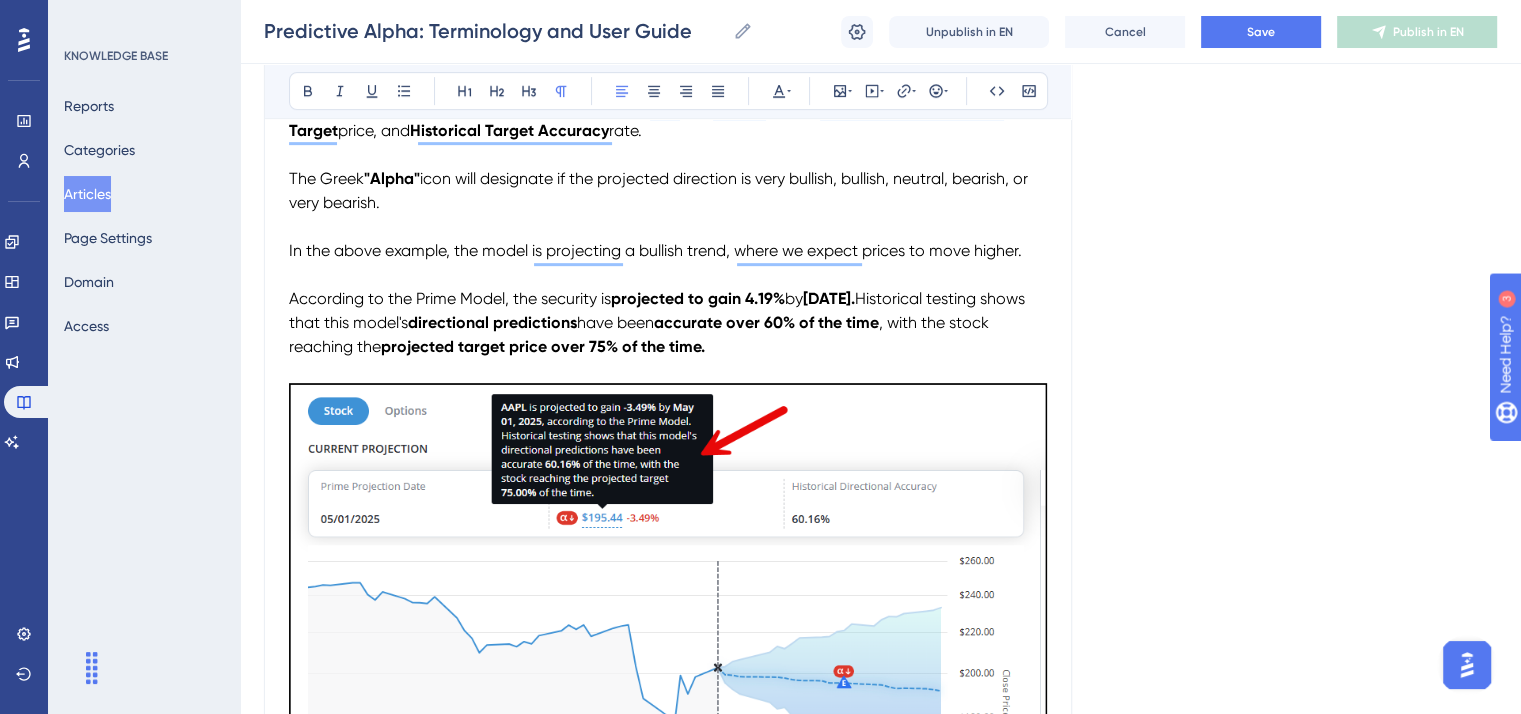 drag, startPoint x: 912, startPoint y: 299, endPoint x: 1018, endPoint y: 348, distance: 116.777565 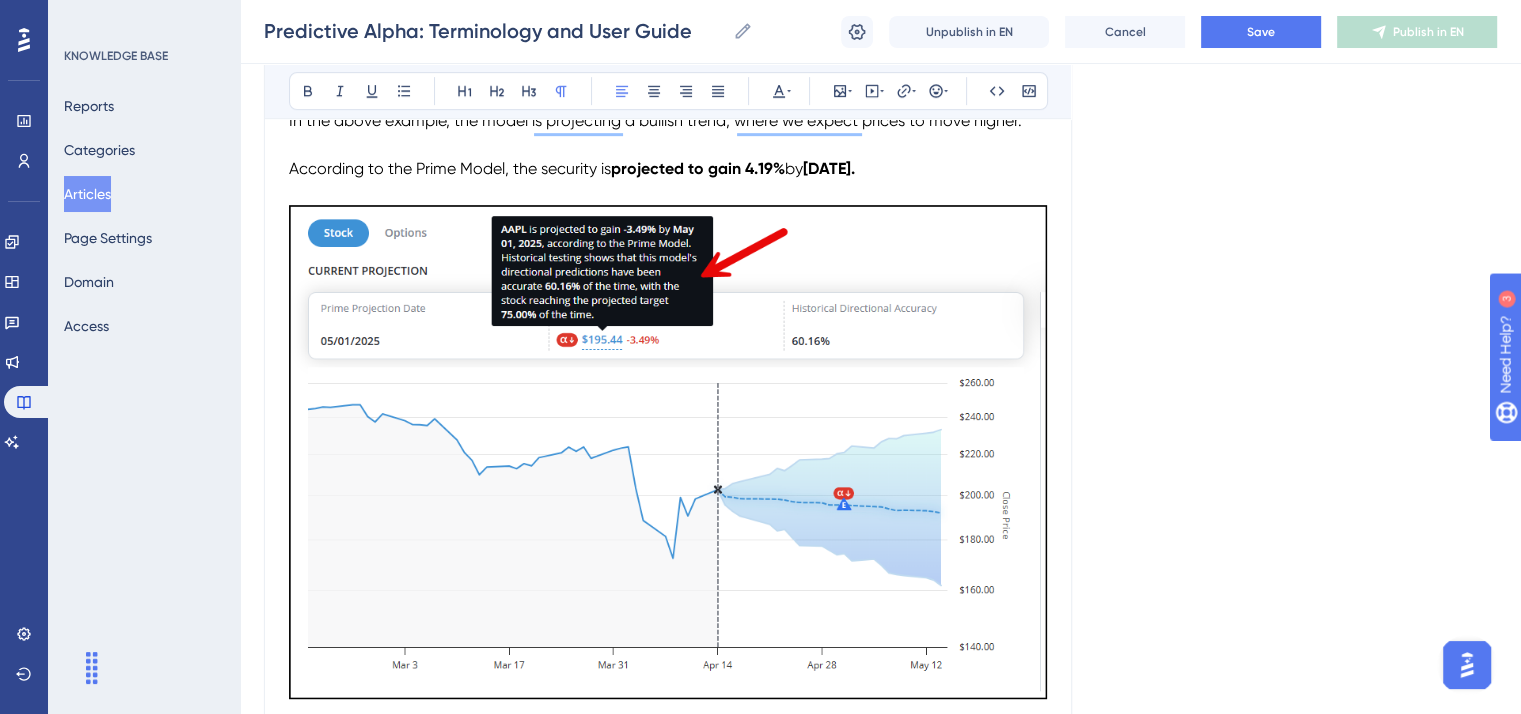 scroll, scrollTop: 1100, scrollLeft: 0, axis: vertical 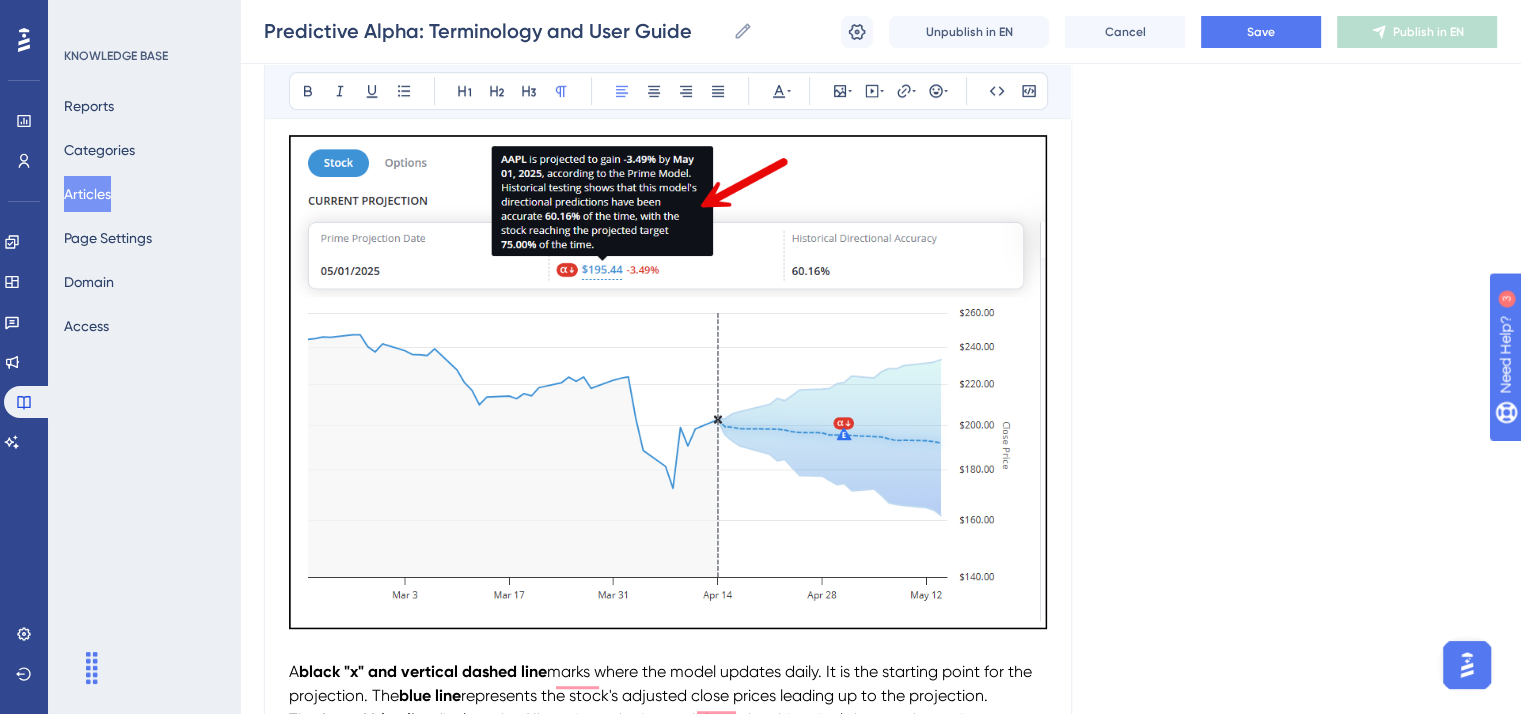 click at bounding box center [668, 382] 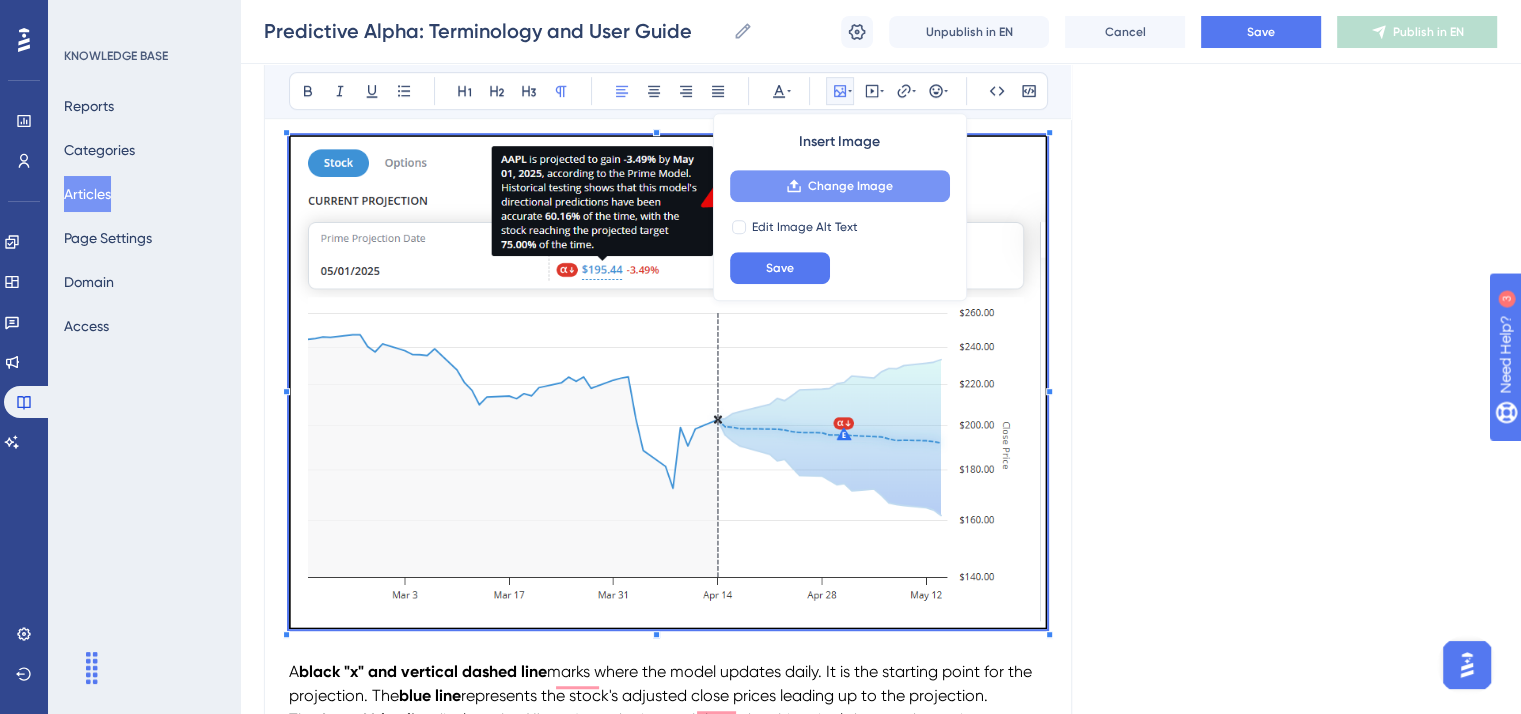 click 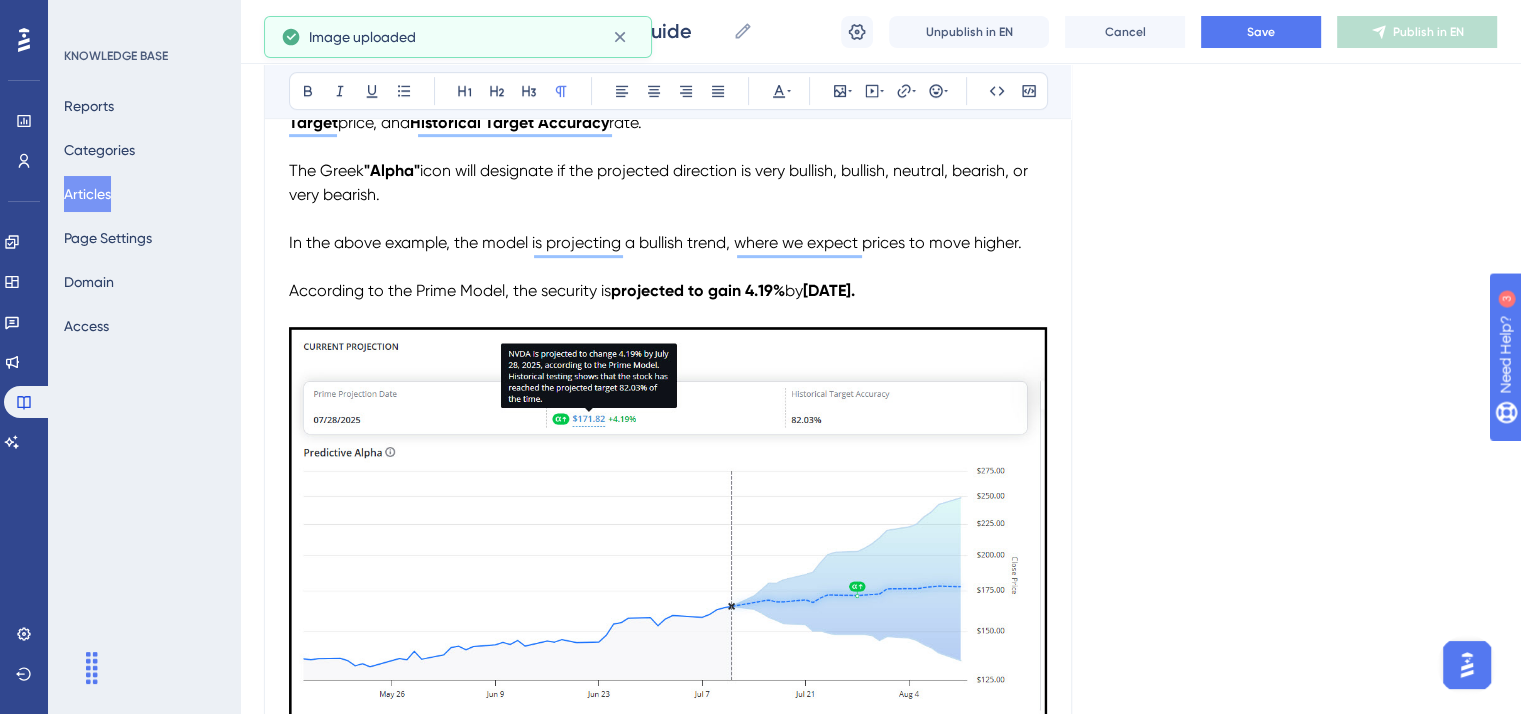 scroll, scrollTop: 900, scrollLeft: 0, axis: vertical 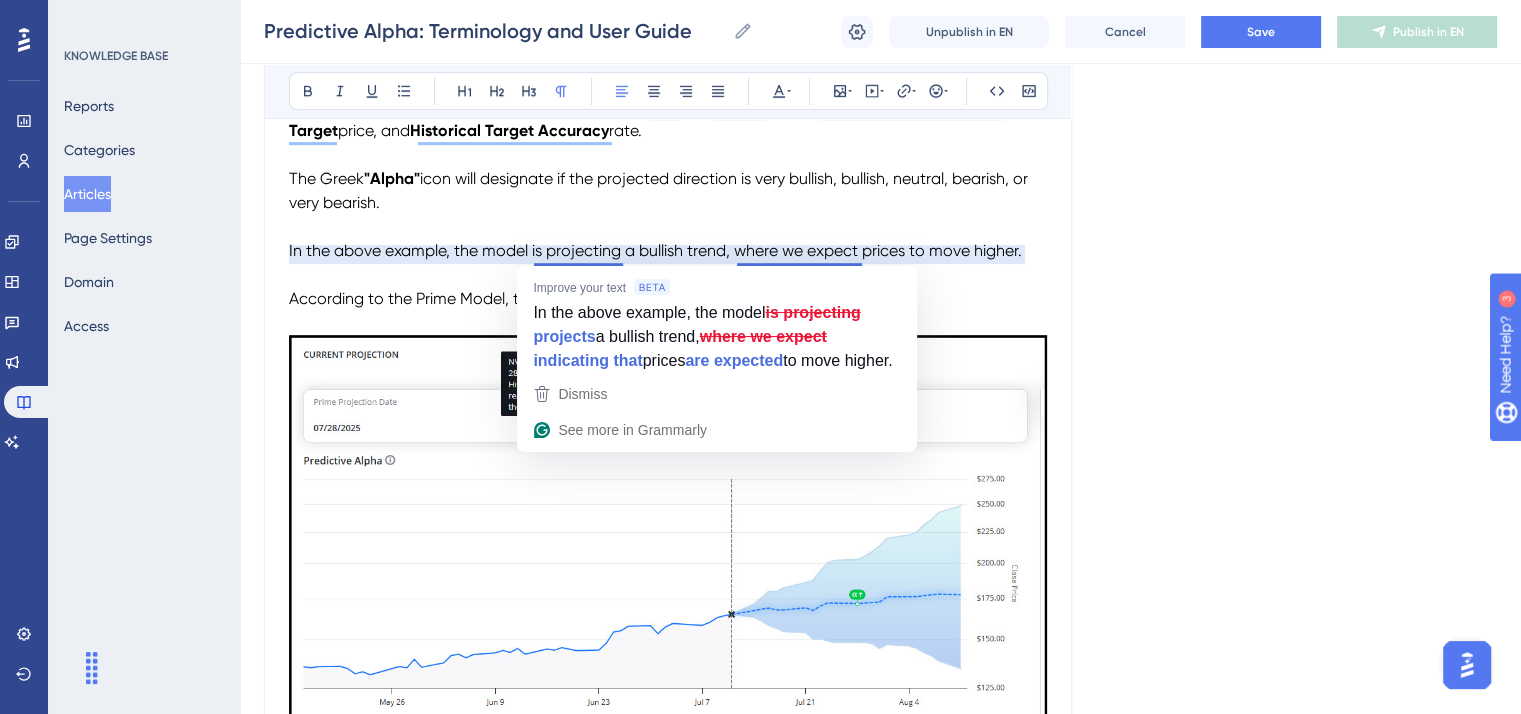 click on "In the above example, the model is projecting a bullish trend, where we expect prices to move higher." at bounding box center [655, 250] 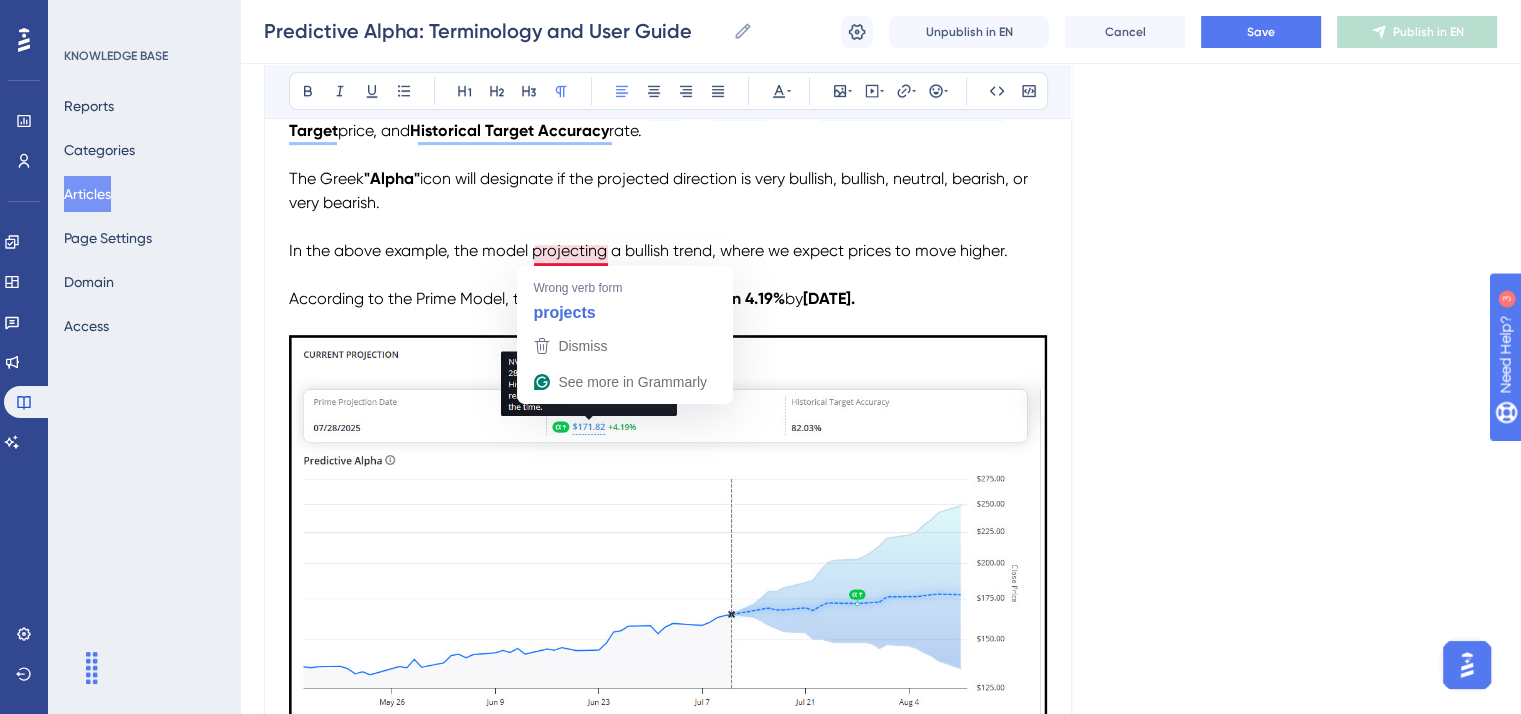 click on "In the above example, the model projecting a bullish trend, where we expect prices to move higher." at bounding box center [648, 250] 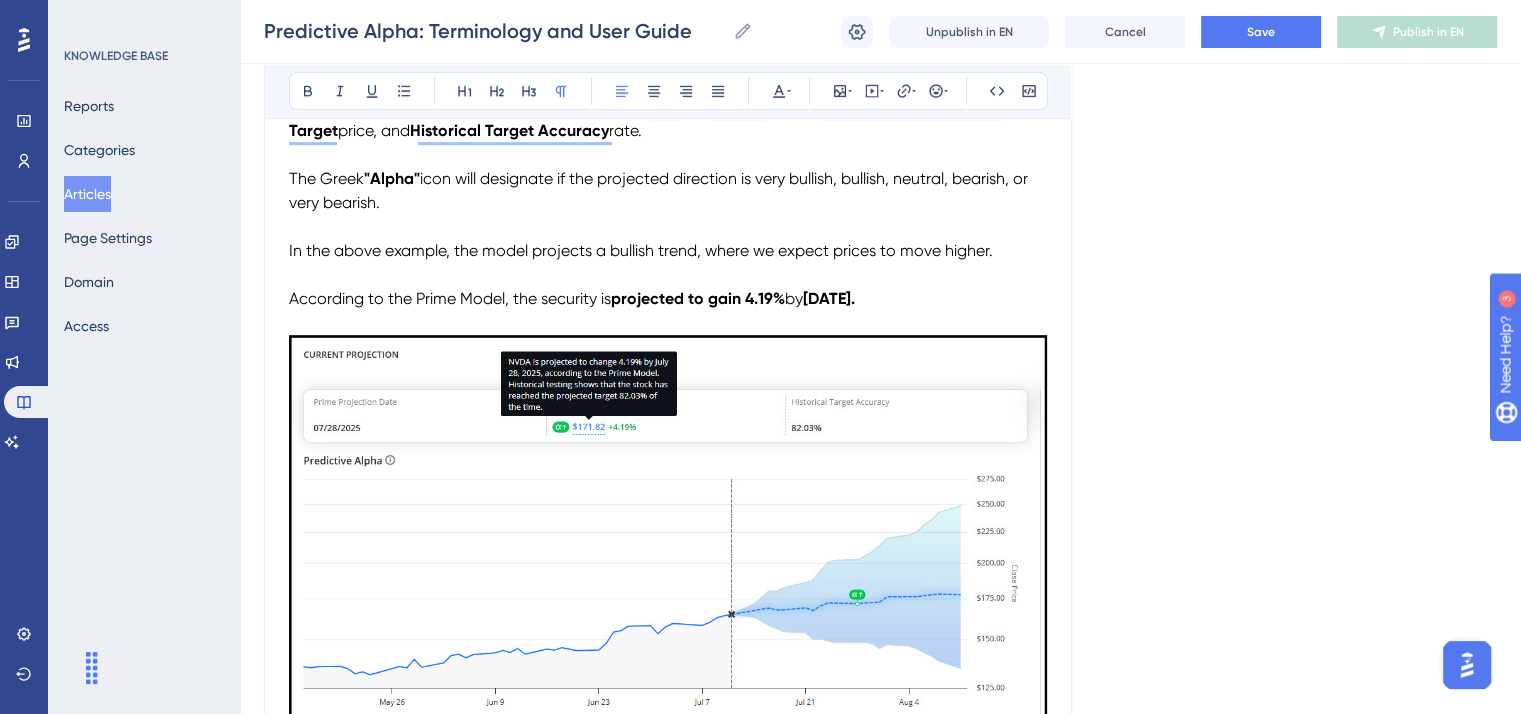 click on "In the above example, the model projects a bullish trend, where we expect prices to move higher." at bounding box center [641, 250] 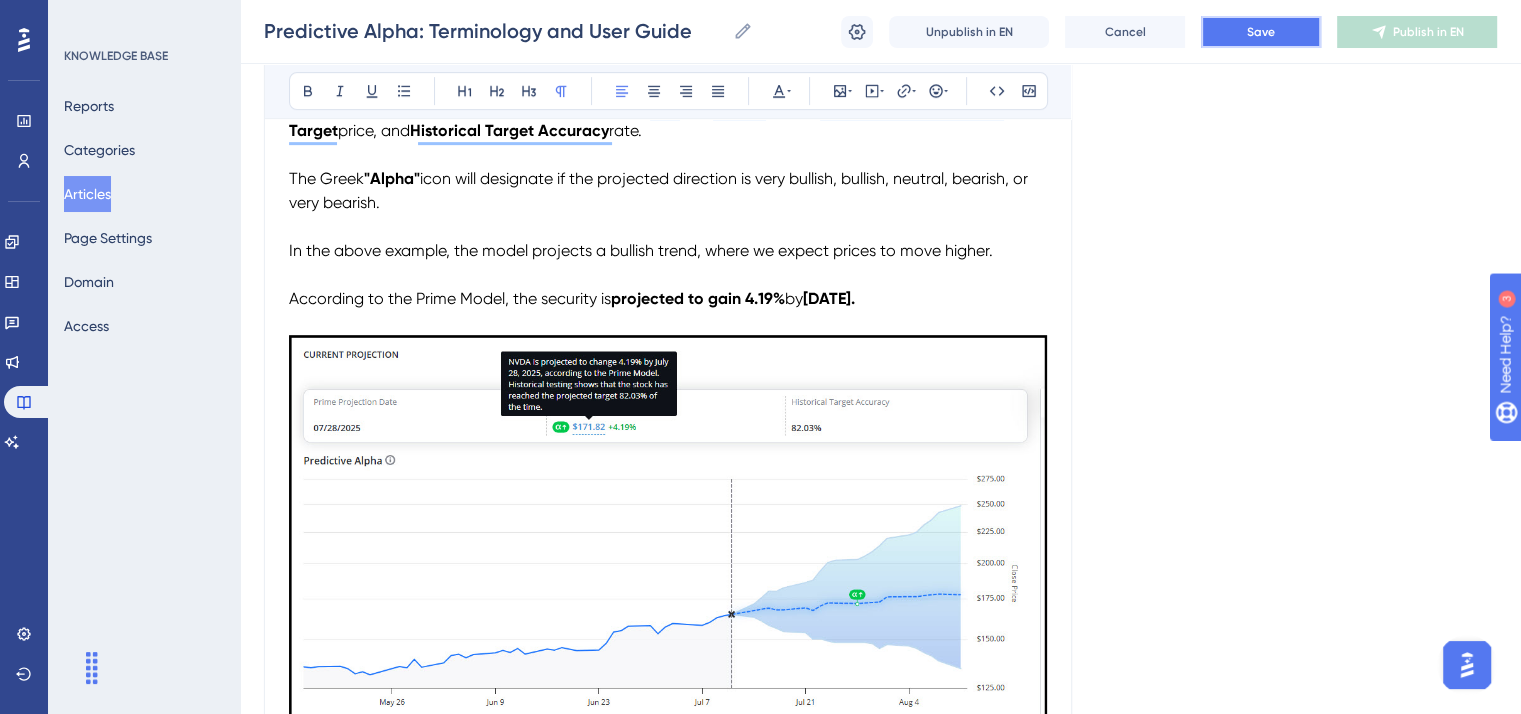click on "Save" at bounding box center [1261, 32] 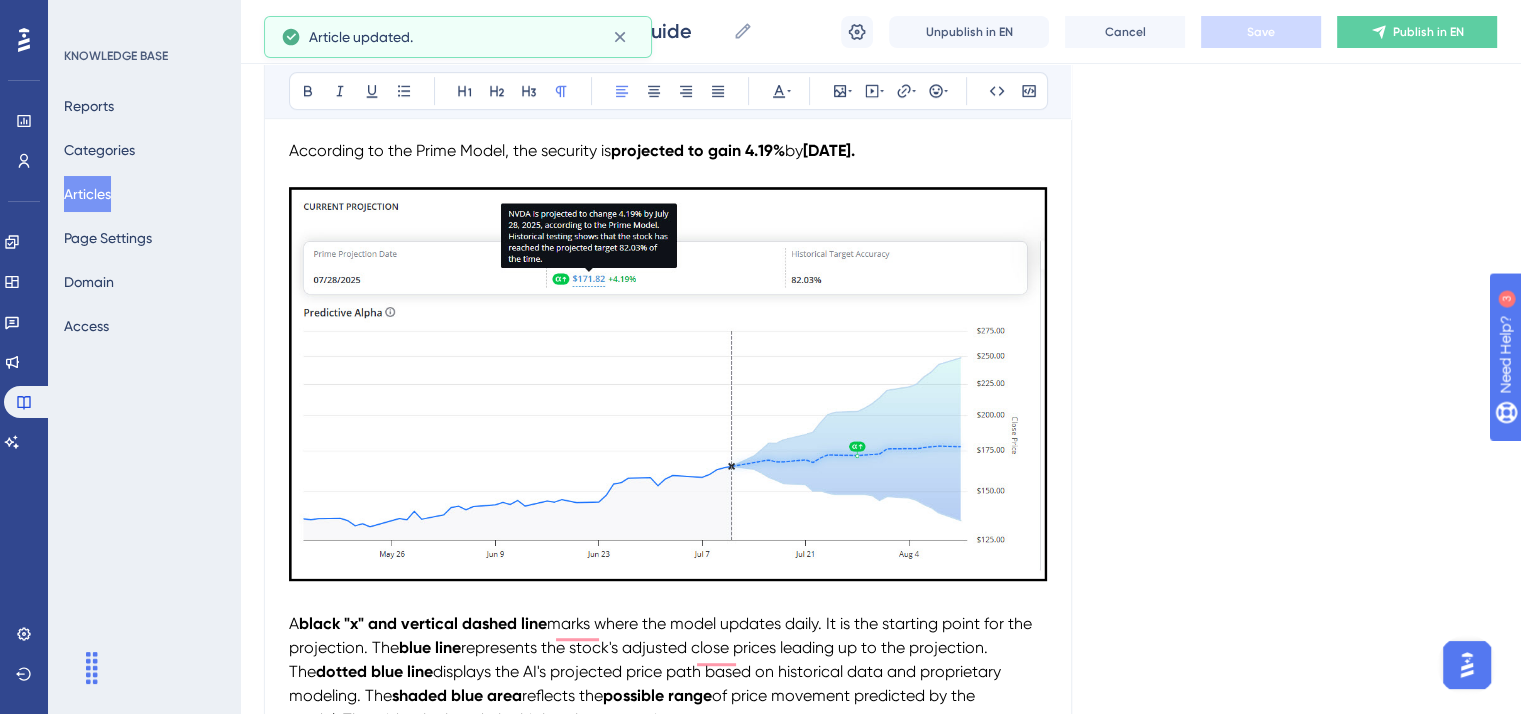 scroll, scrollTop: 900, scrollLeft: 0, axis: vertical 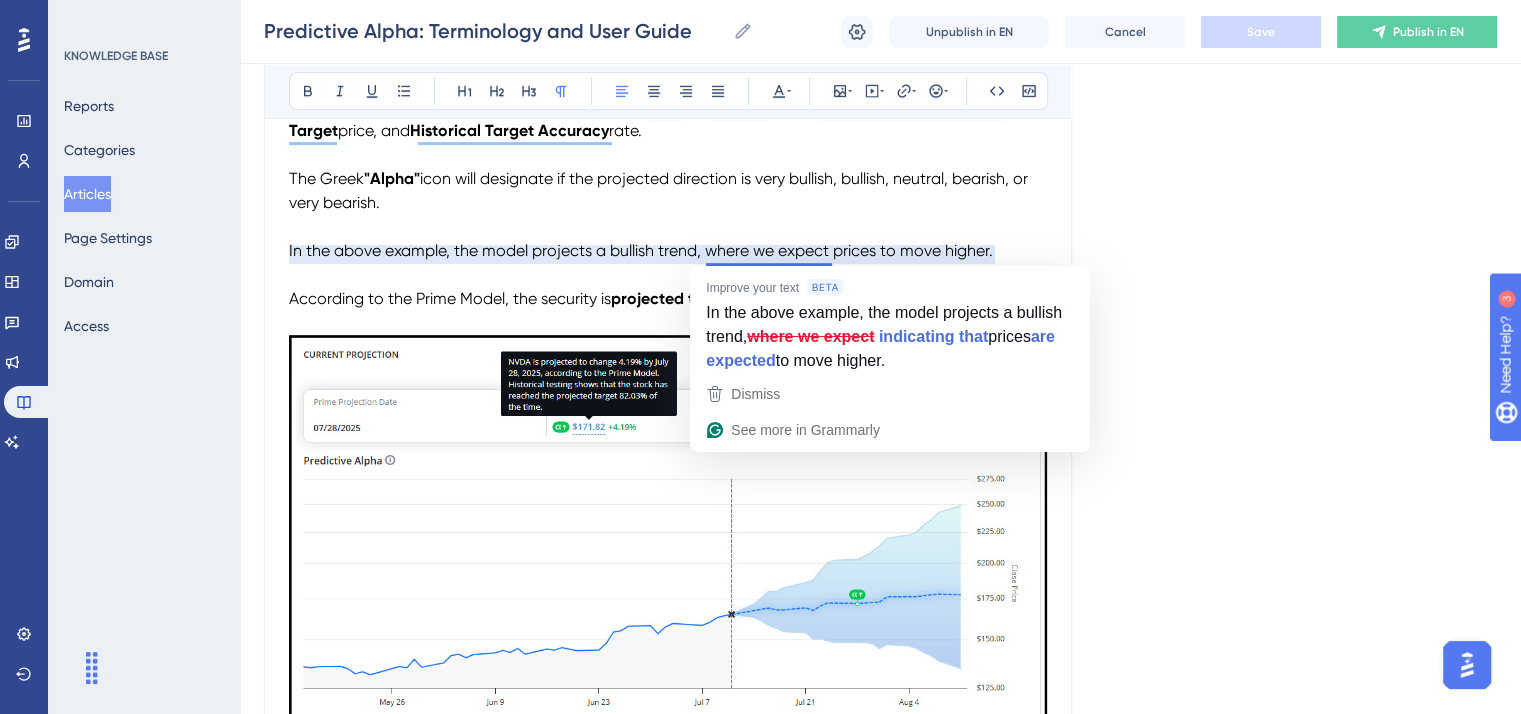 click on "Predictive Alpha: Terminology and User Guide Bold Italic Underline Bullet Point Heading 1 Heading 2 Heading 3 Normal Align Left Align Center Align Right Align Justify Text Color Insert Image Embed Video Hyperlink Emojis Code Code Block To review a stock's projected price, go to the  Predictive Alpha  widget on the Dashboard or the  Predictive Alpha  tab on the Asset Details page. Predictive Alpha  leverages  AI-driven analysis  that generates 21 daily projections for the next 21 trading days, creating  individualized models for each stock  based on its unique historical patterns and market behavior.  The widget includes dynamically animated wording, which is cool and provides a more engaging experience.  On the left, we display the  Prime Projection Date  with the highest target accuracy rate,  Projected Target  price, and  Historical Target Accuracy  rate.  The Greek  "Alpha"  icon will designate if the projected direction is very bullish, bullish, neutral, bearish, or very bearish. by  [DATE]. A" at bounding box center (668, 860) 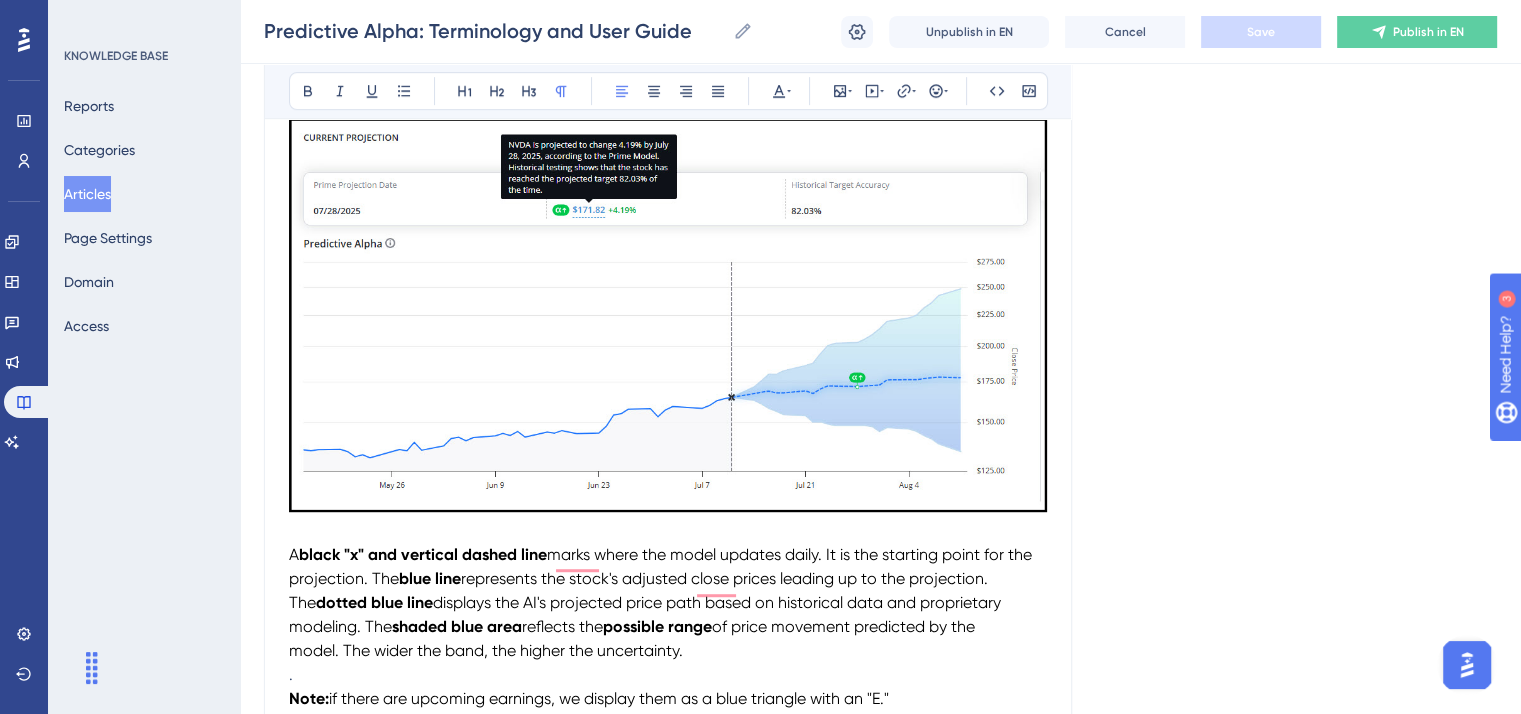 scroll, scrollTop: 1100, scrollLeft: 0, axis: vertical 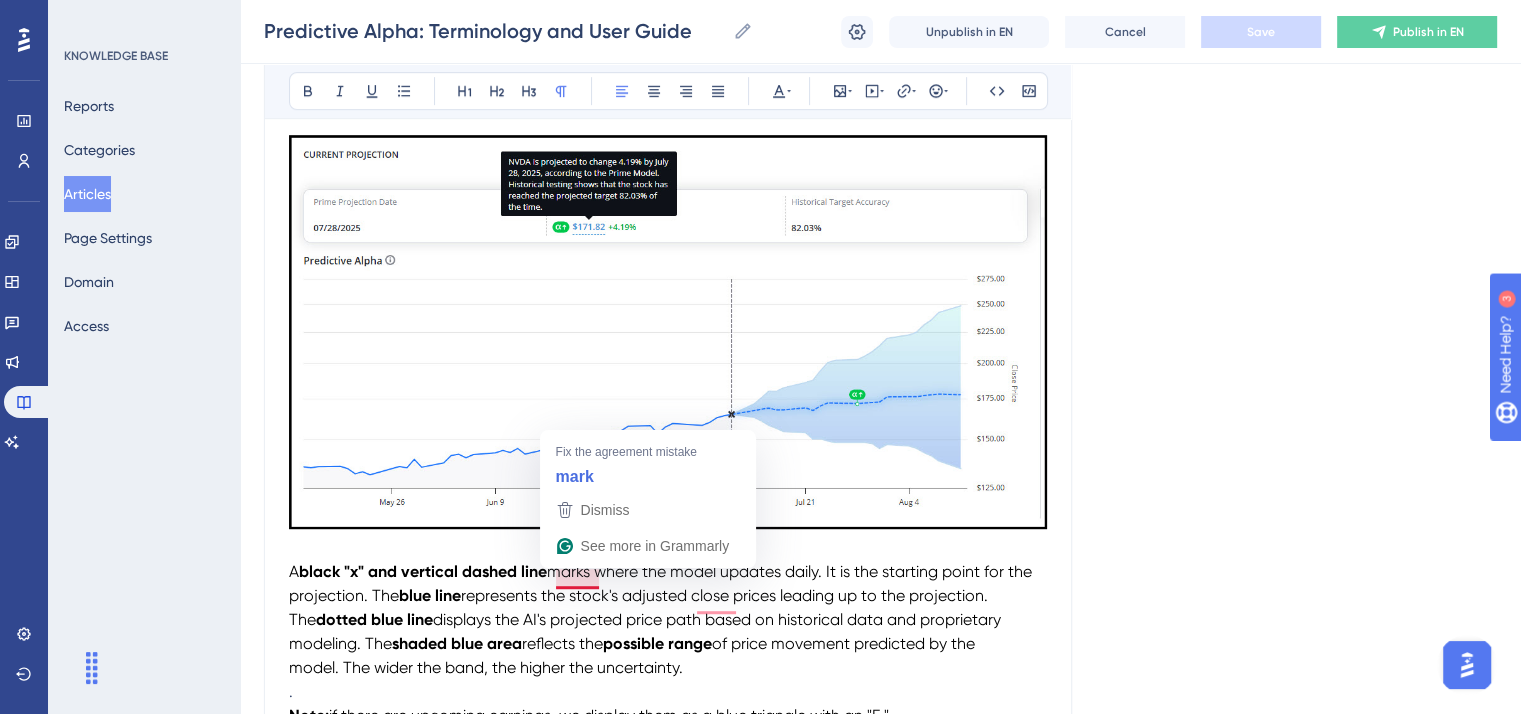 click on "marks where the model updates daily. It is the starting point for the projection. The" at bounding box center (662, 583) 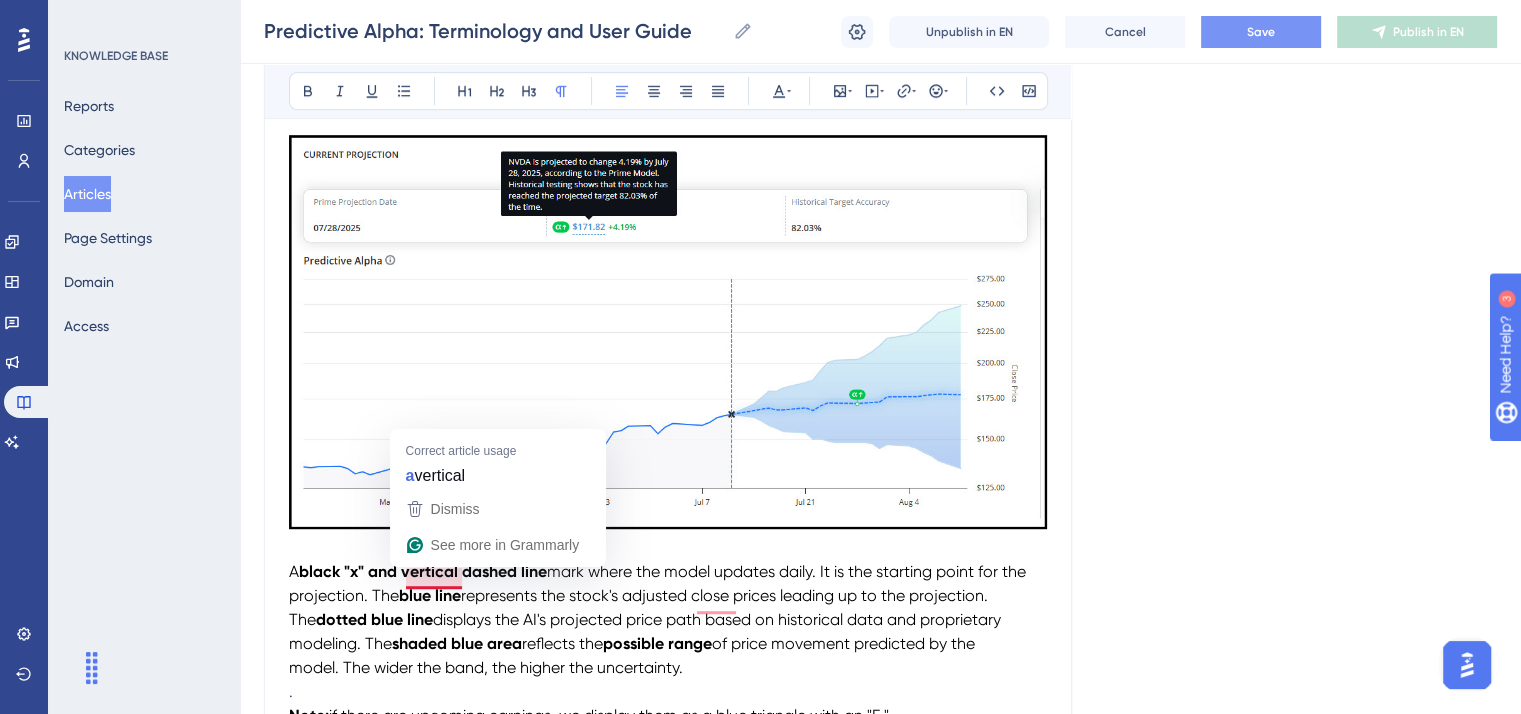 click on "black "x" and vertical dashed line" at bounding box center (423, 571) 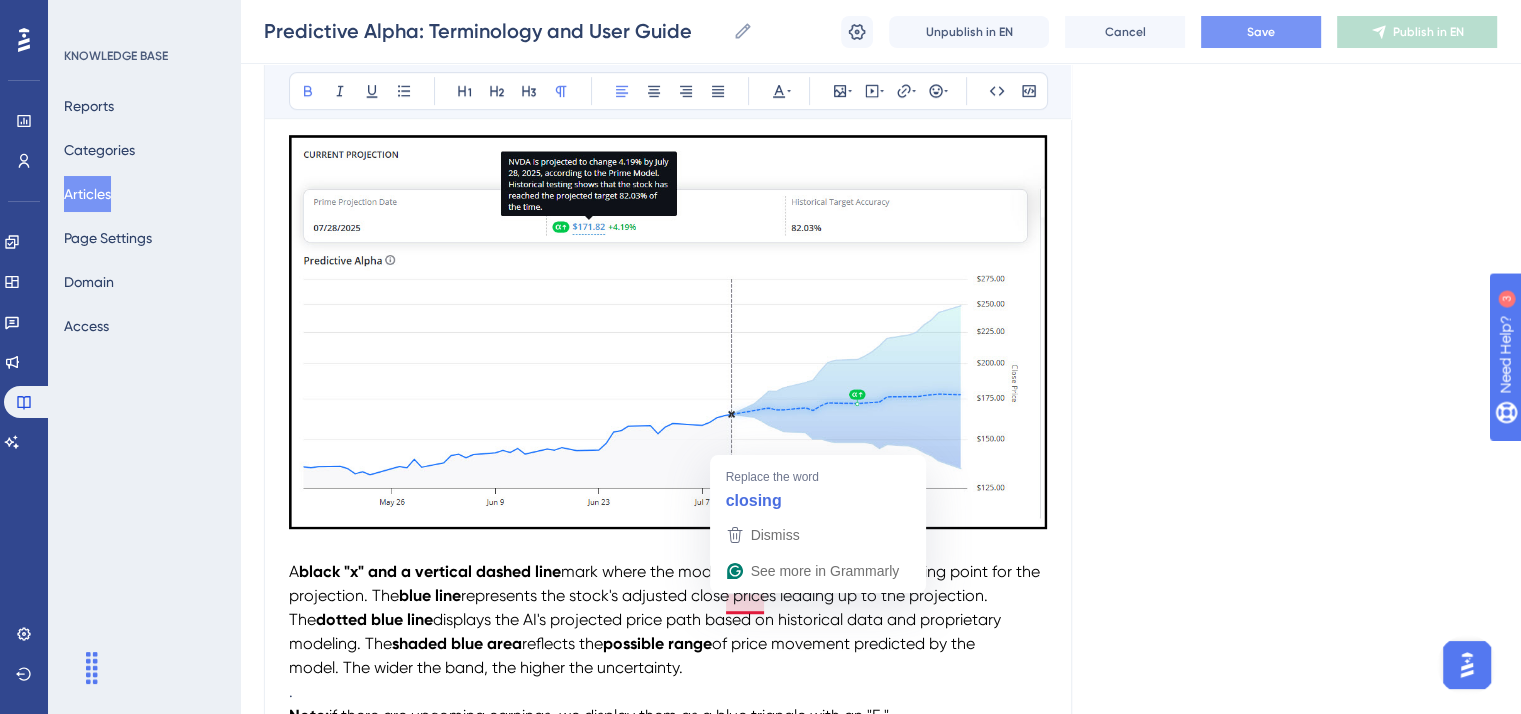 click on "represents the stock's adjusted close prices leading up to the projection. The" at bounding box center (640, 607) 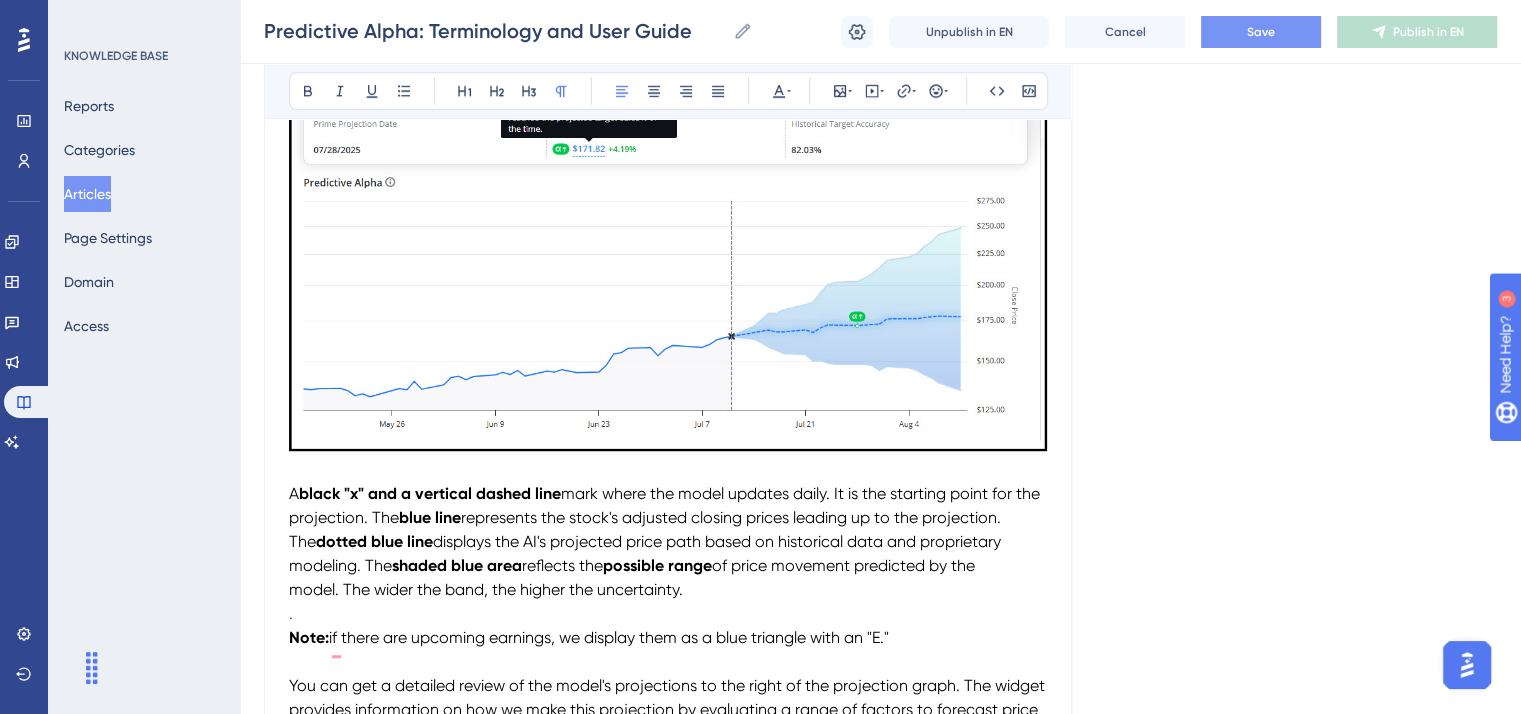 scroll, scrollTop: 1300, scrollLeft: 0, axis: vertical 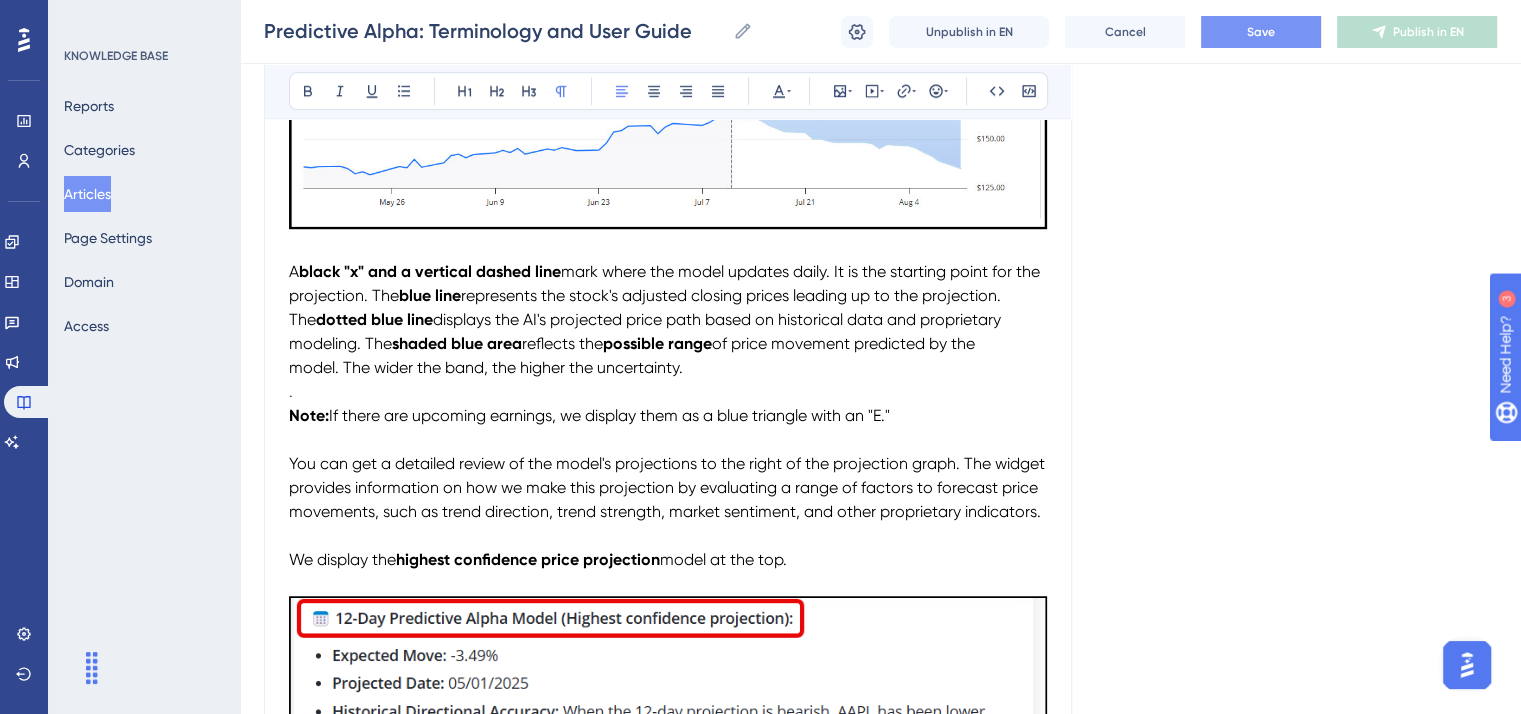 click on "Save" at bounding box center [1261, 32] 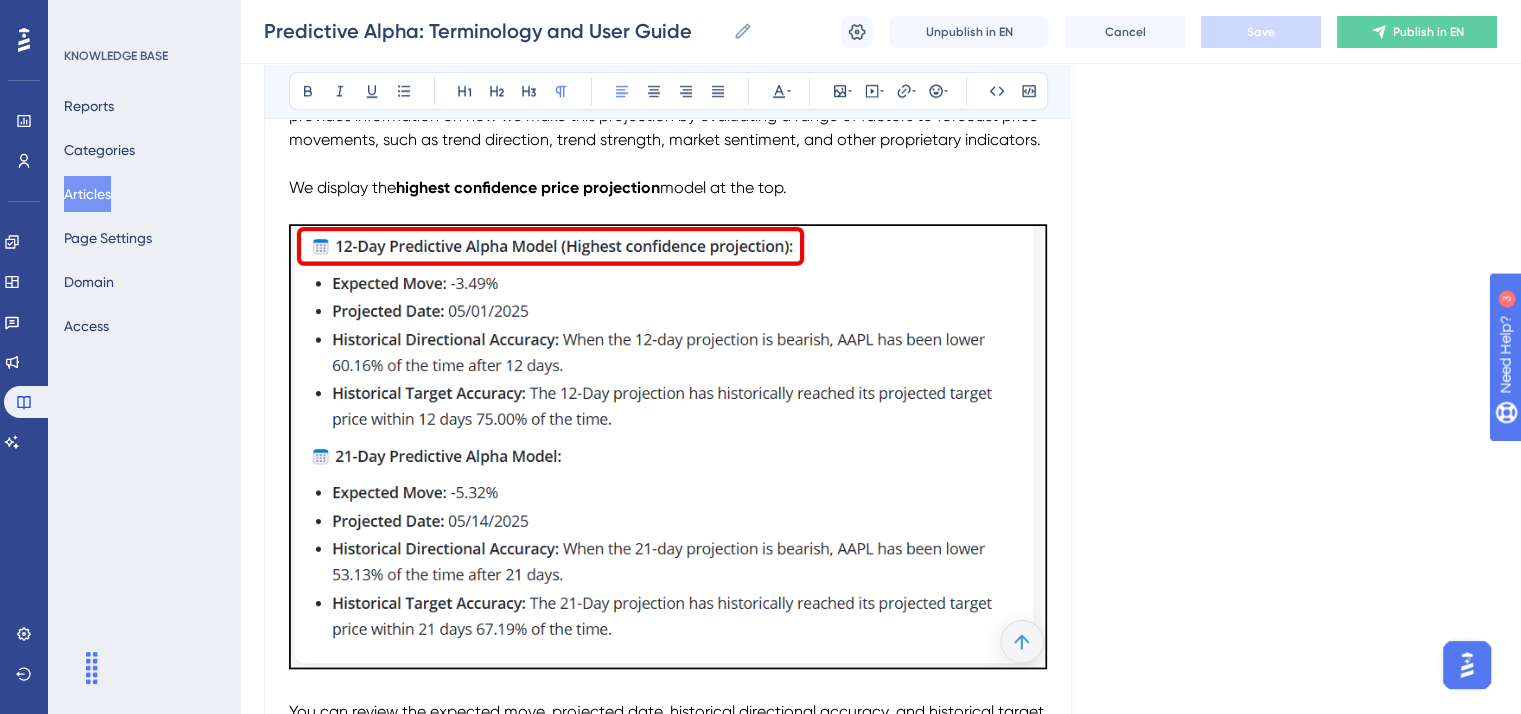 scroll, scrollTop: 1800, scrollLeft: 0, axis: vertical 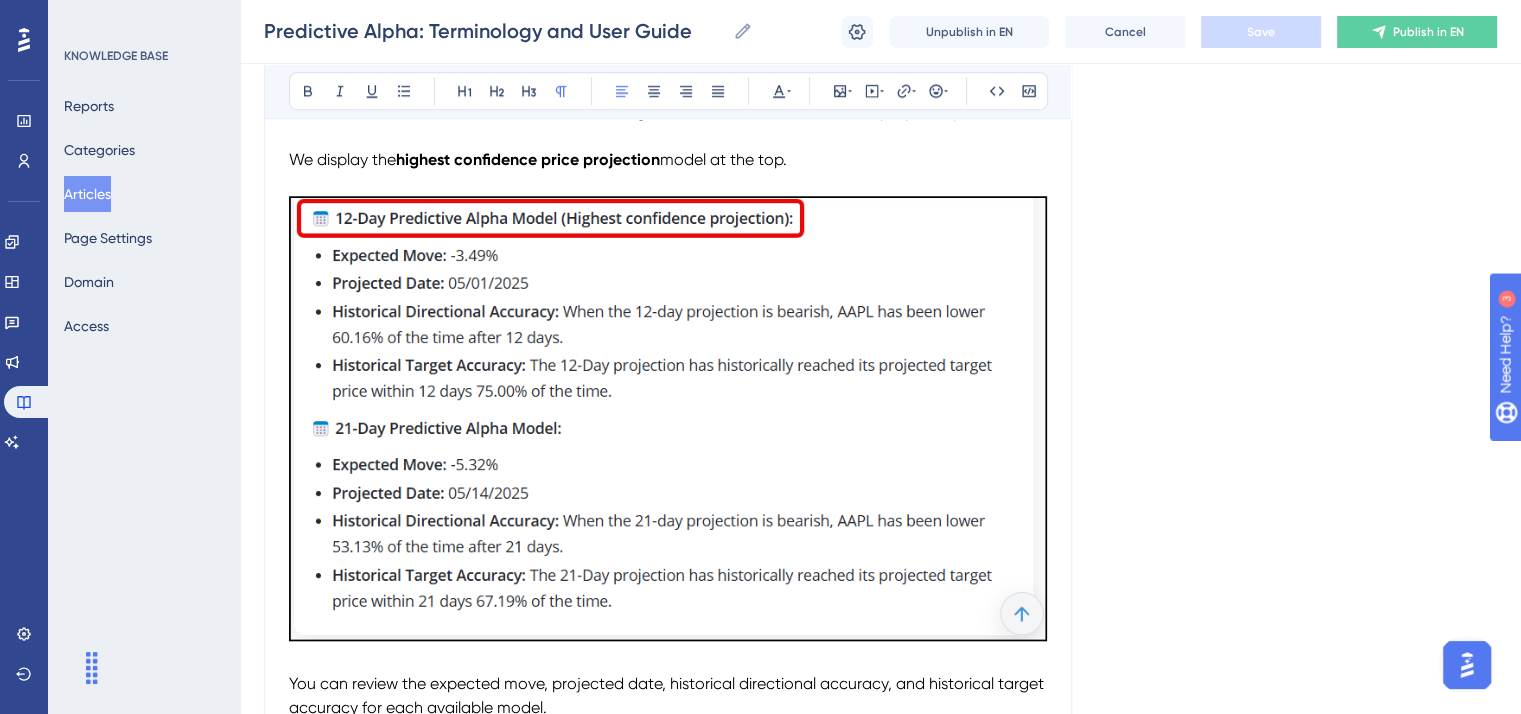 click at bounding box center (668, 418) 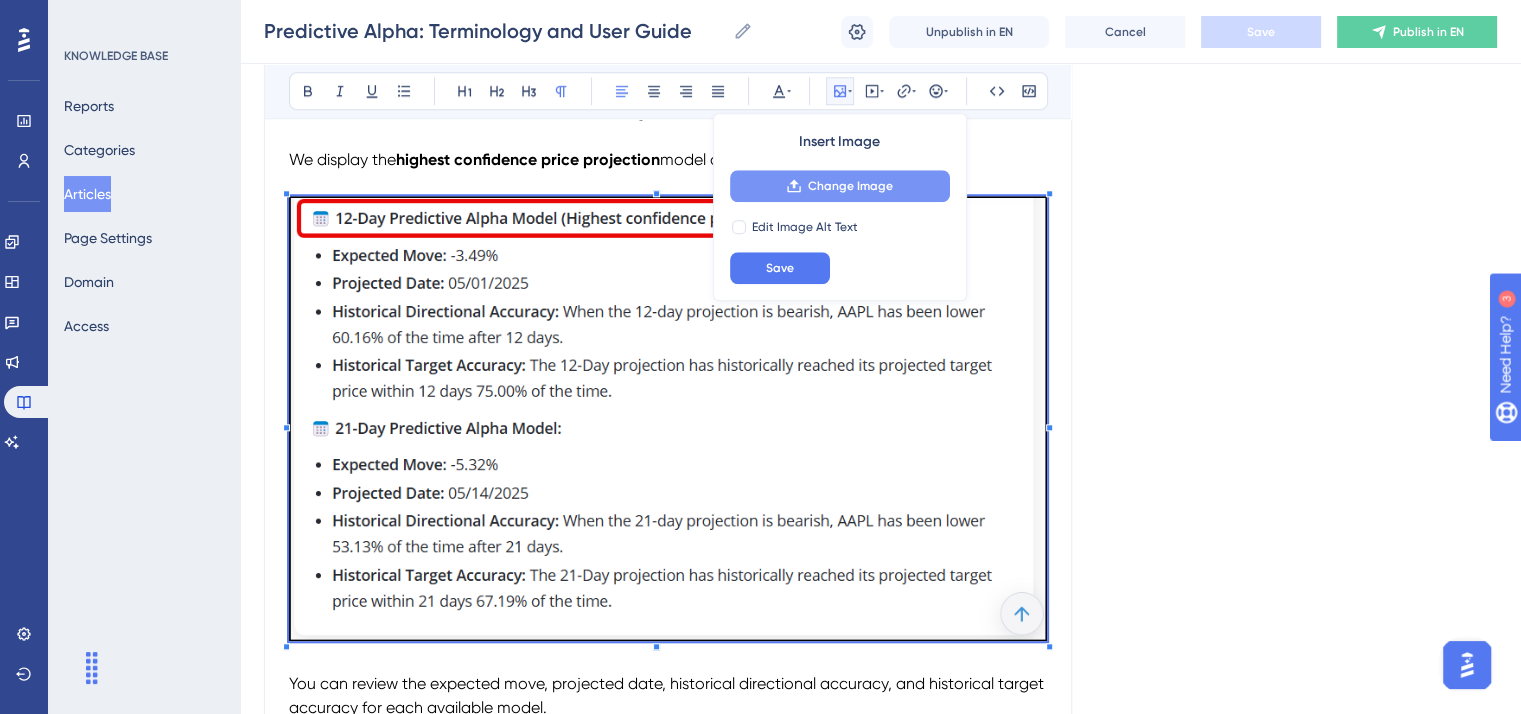 click on "Change Image" at bounding box center [850, 186] 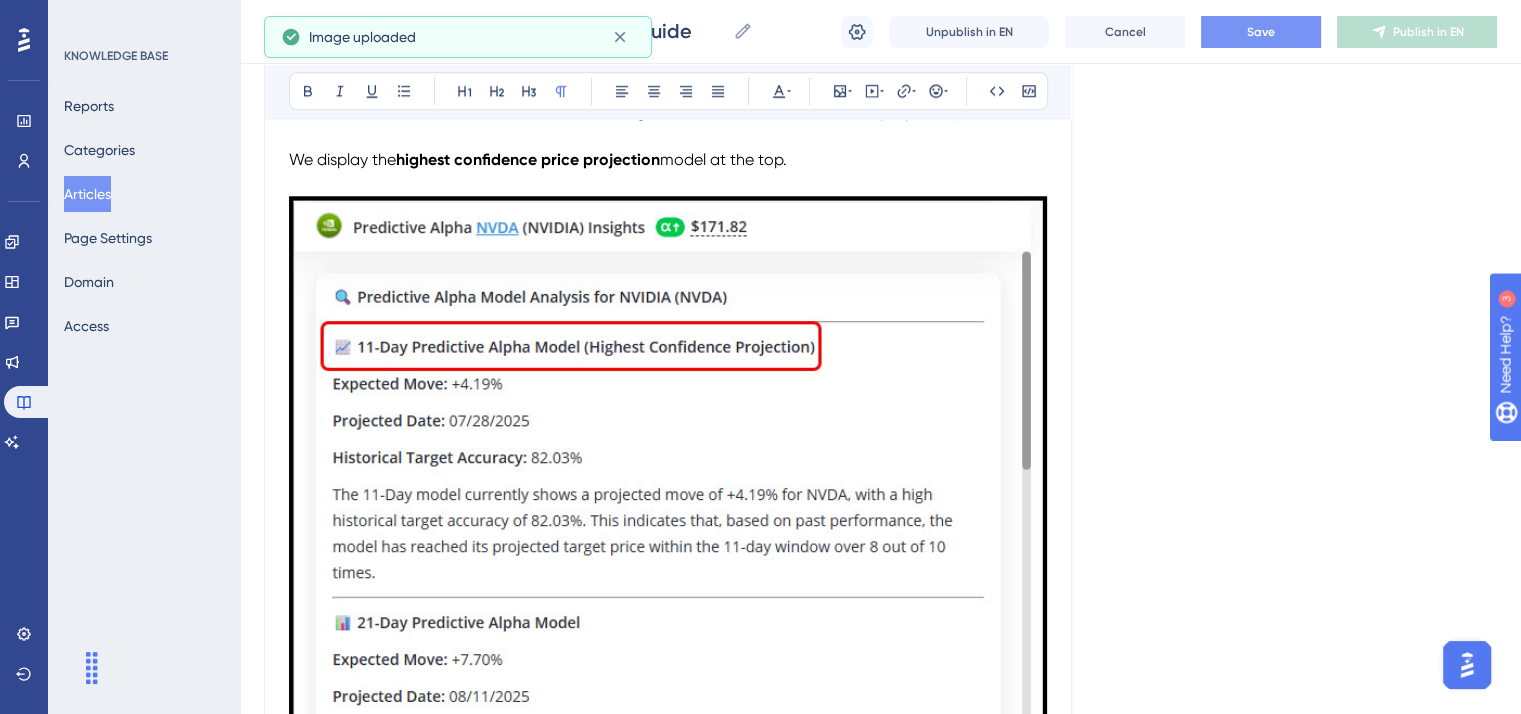 click on "Save" at bounding box center (1261, 32) 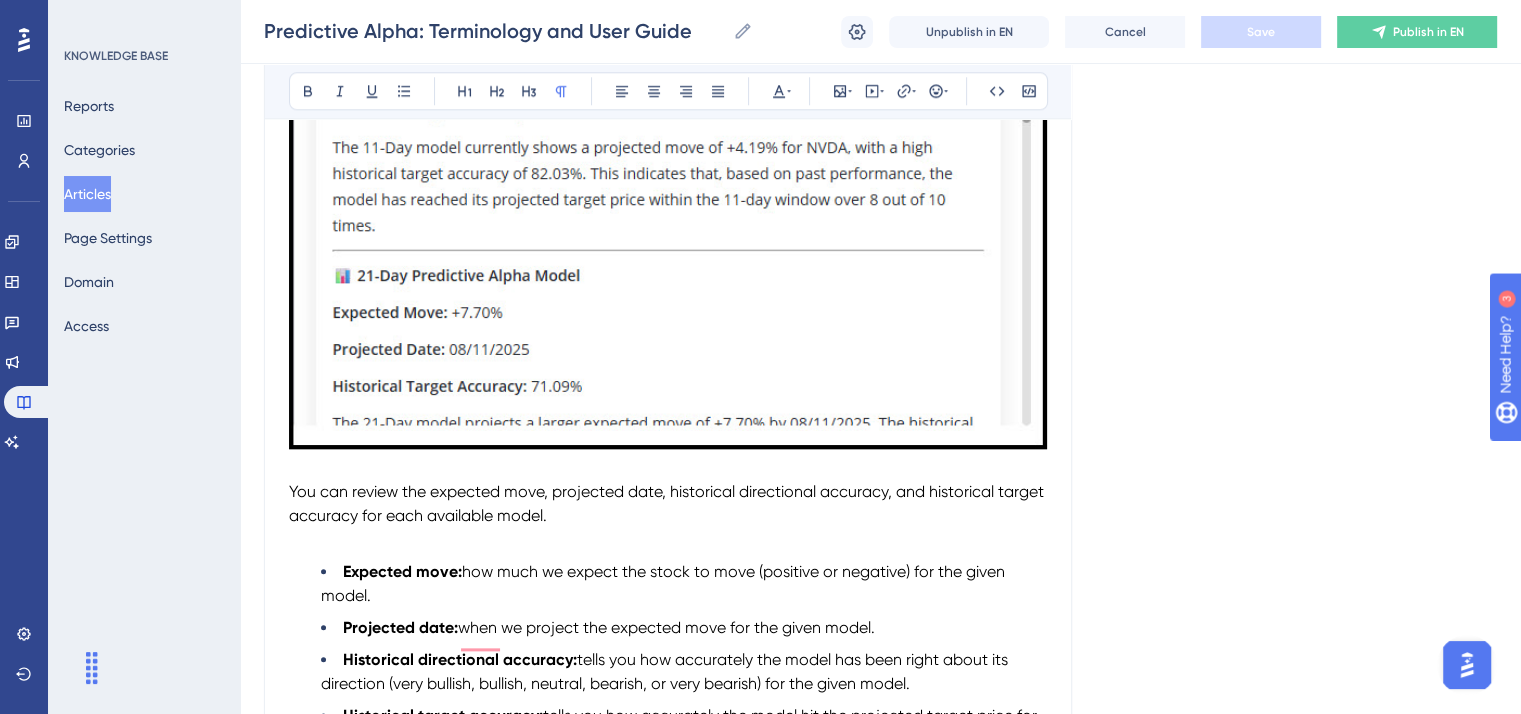 scroll, scrollTop: 2100, scrollLeft: 0, axis: vertical 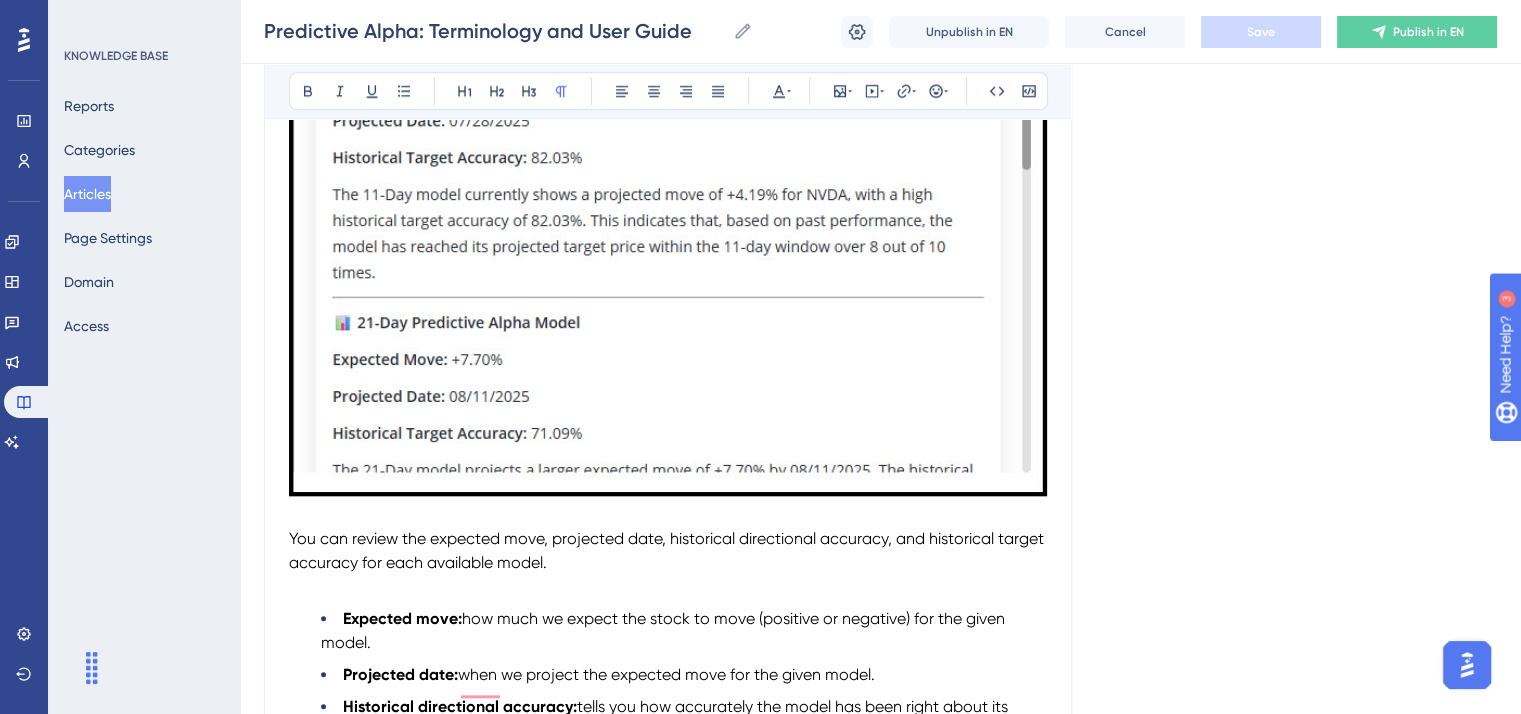 click on "You can review the expected move, projected date, historical directional accuracy, and historical target accuracy for each available model." at bounding box center [668, 550] 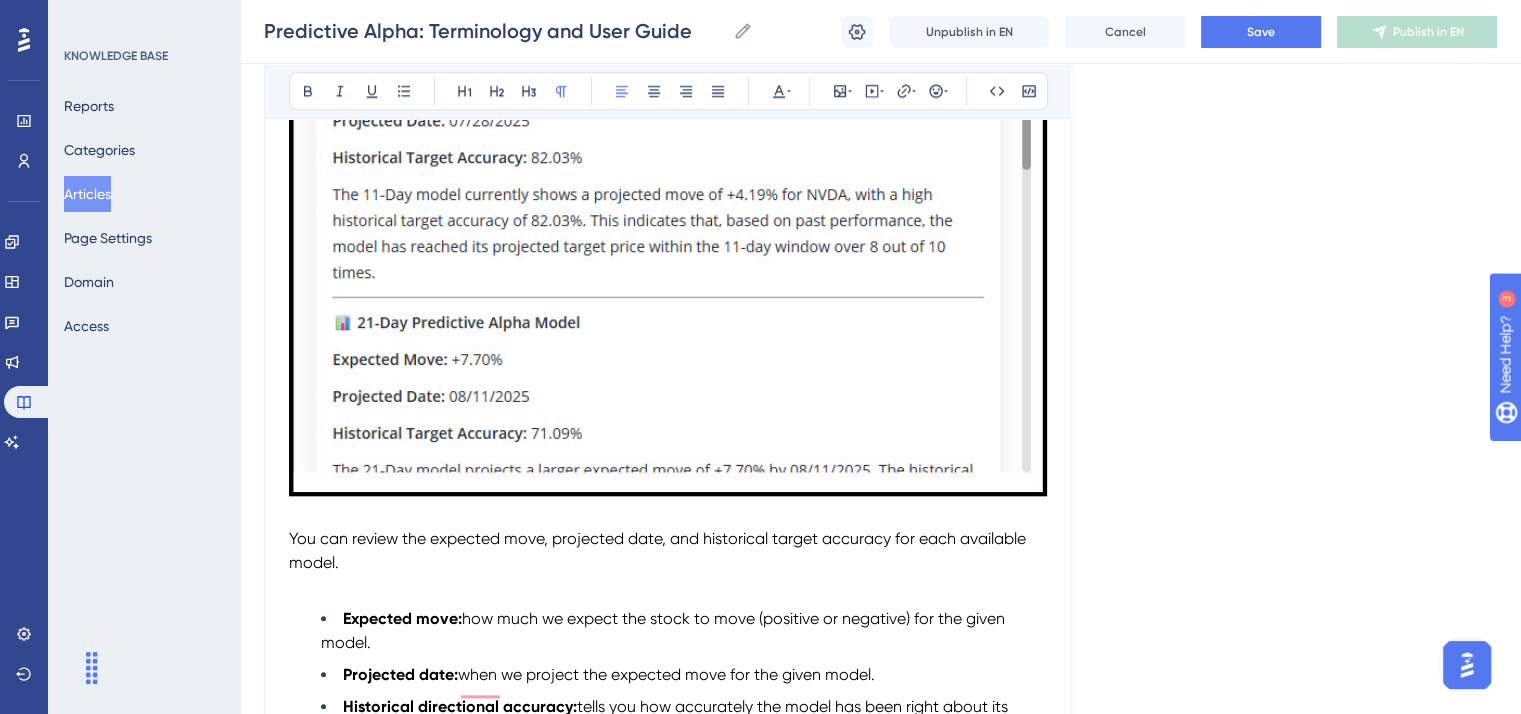 scroll, scrollTop: 2300, scrollLeft: 0, axis: vertical 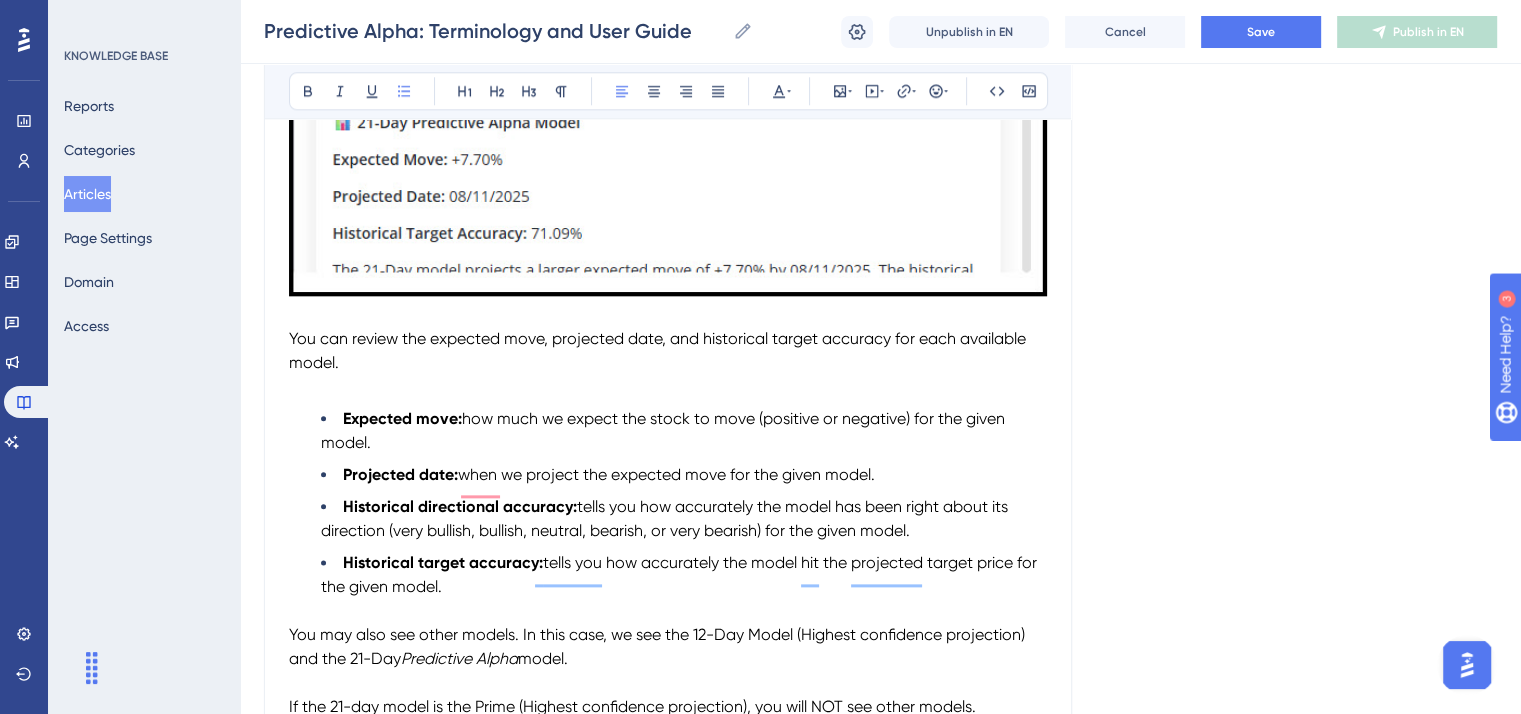 drag, startPoint x: 931, startPoint y: 540, endPoint x: 316, endPoint y: 513, distance: 615.5924 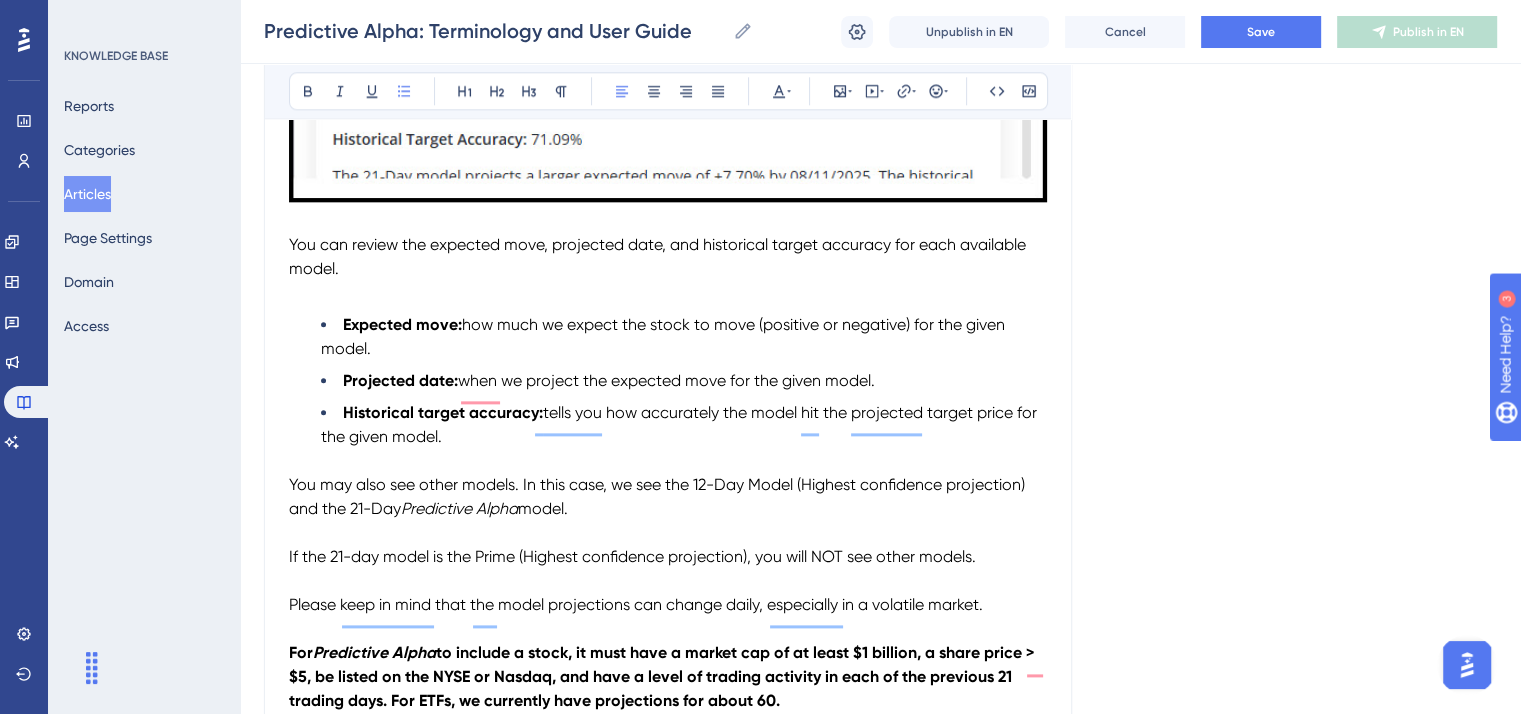 scroll, scrollTop: 2500, scrollLeft: 0, axis: vertical 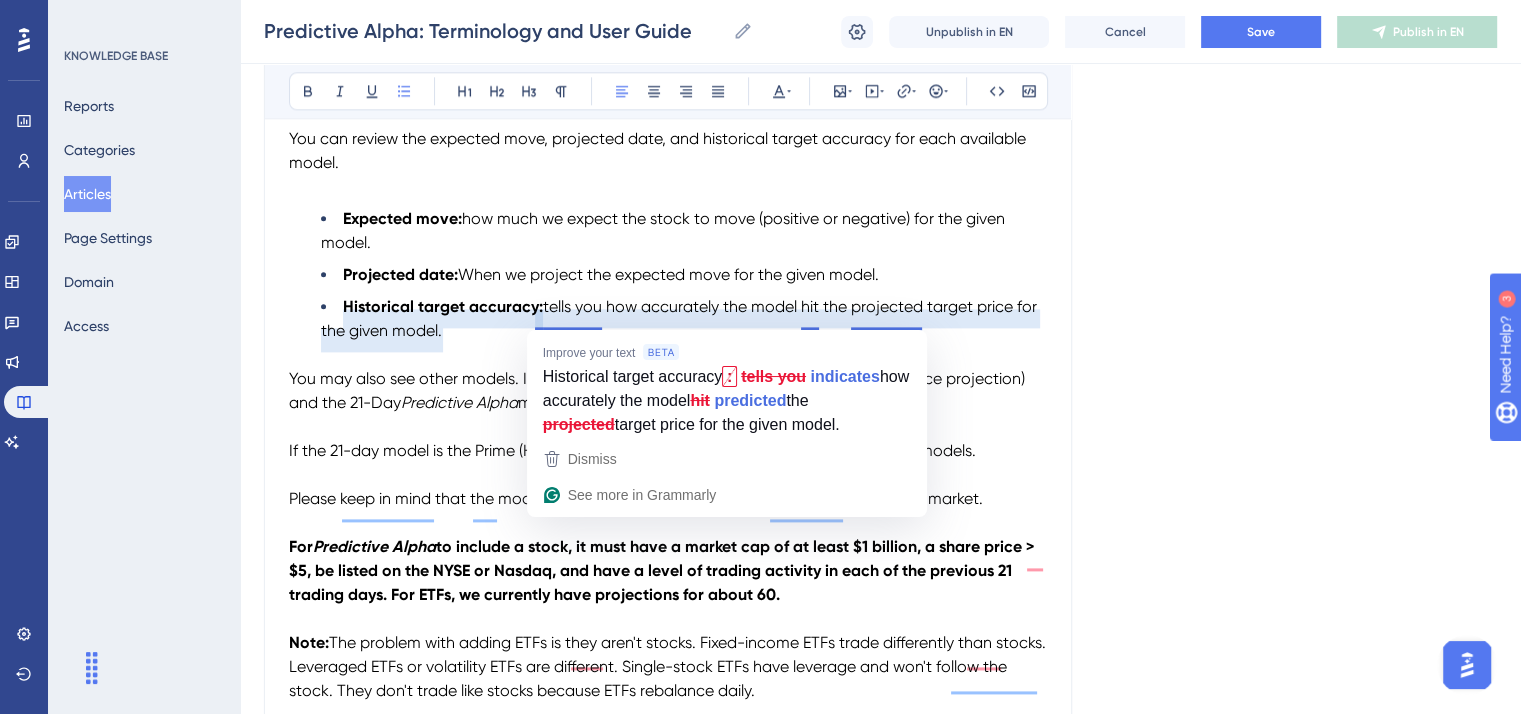 click at bounding box center [668, 355] 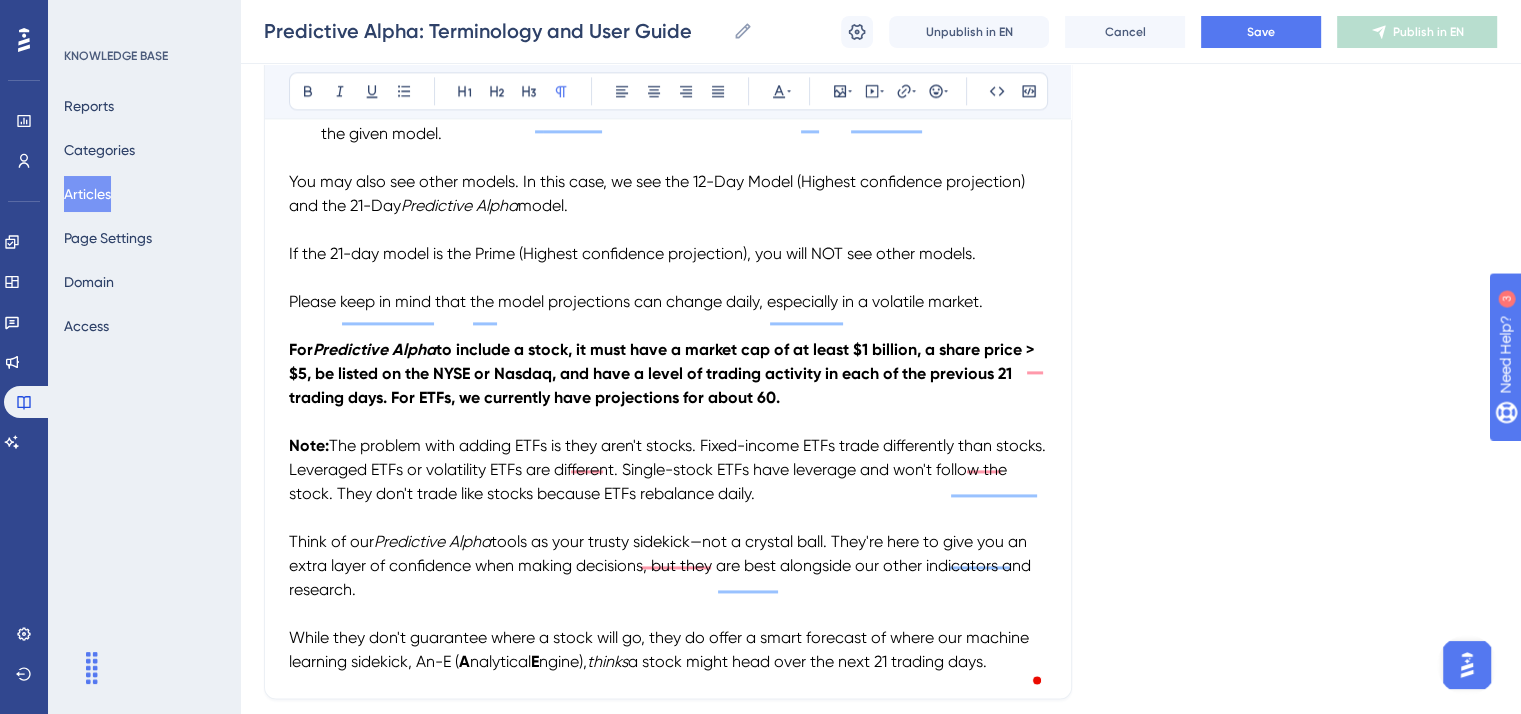 scroll, scrollTop: 2700, scrollLeft: 0, axis: vertical 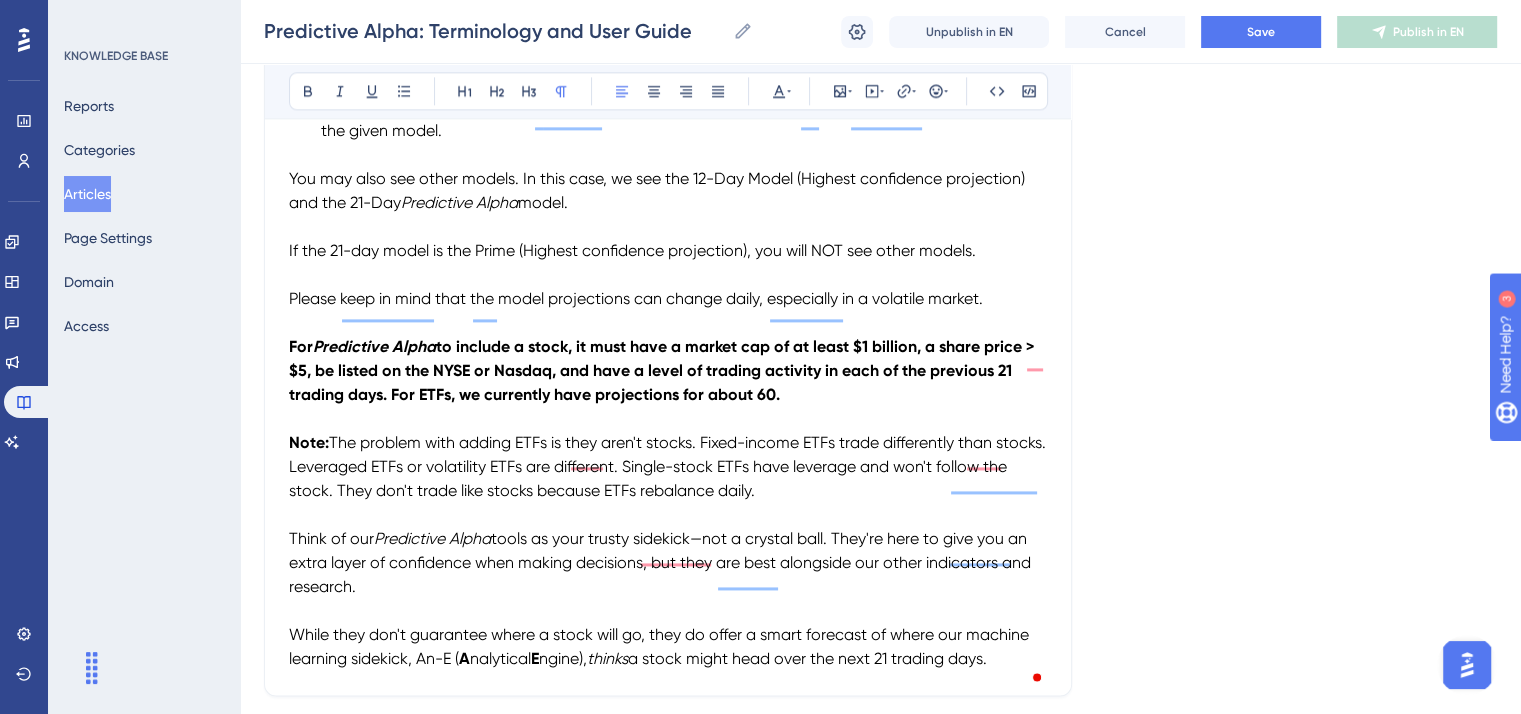 click on "You may also see other models. In this case, we see the 12-Day Model (Highest confidence projection) and the 21-Day" at bounding box center (659, 190) 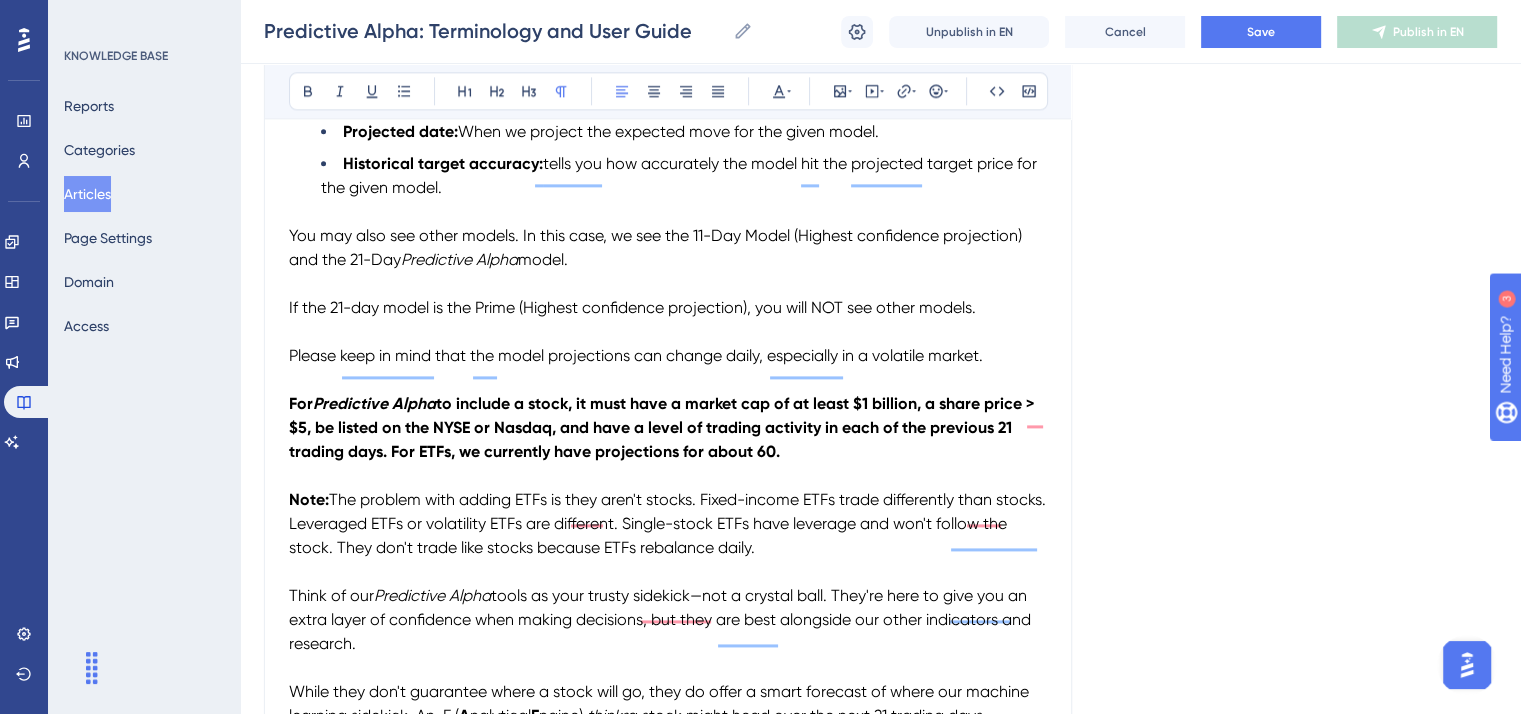 scroll, scrollTop: 2700, scrollLeft: 0, axis: vertical 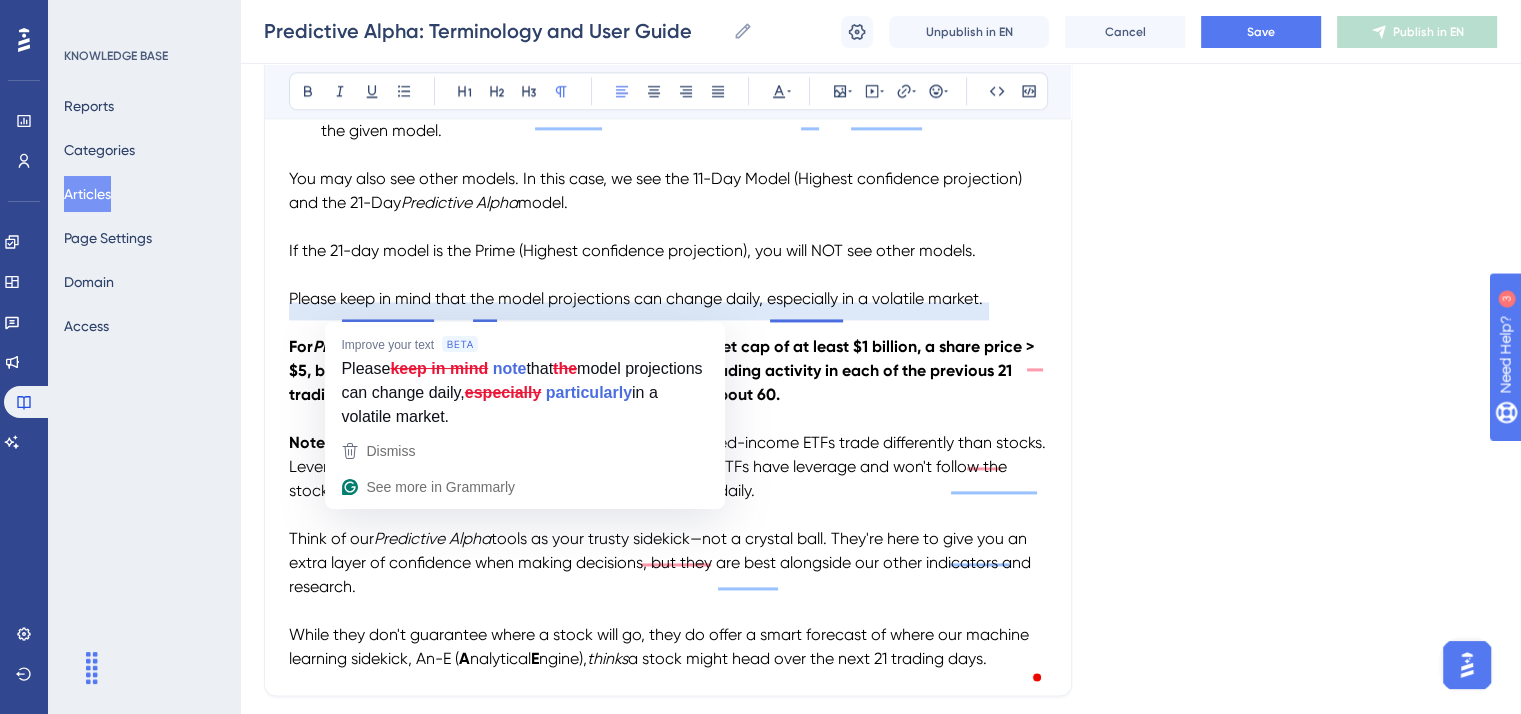 click on "For  Predictive Alpha  to include a stock, it must have a market cap of at least $1 billion, a share price > $5, be listed on the NYSE or Nasdaq, and have a level of trading activity in each of the previous 21 trading days. For ETFs, we currently have projections for about 60." at bounding box center (668, 371) 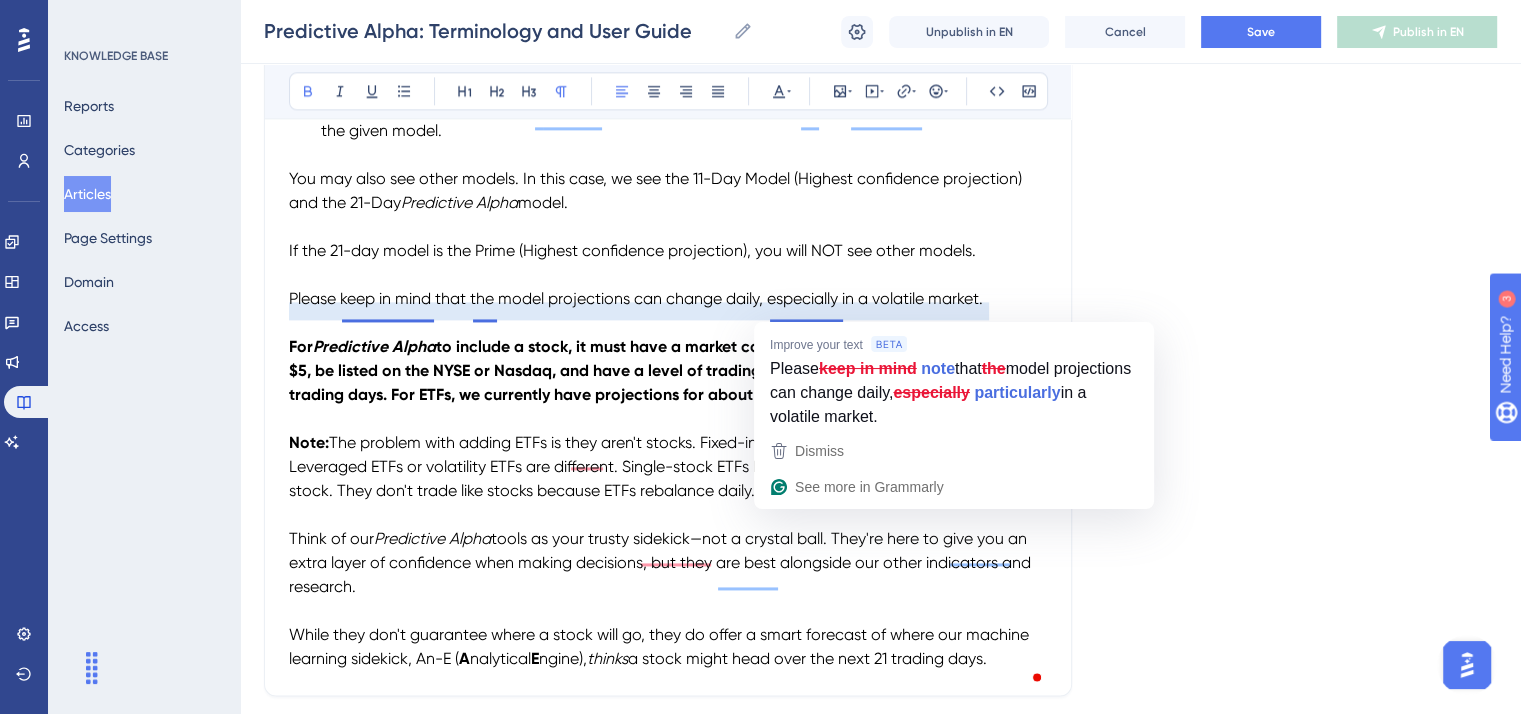 click on "to include a stock, it must have a market cap of at least $1 billion, a share price > $5, be listed on the NYSE or Nasdaq, and have a level of trading activity in each of the previous 21 trading days. For ETFs, we currently have projections for about 60." at bounding box center (663, 370) 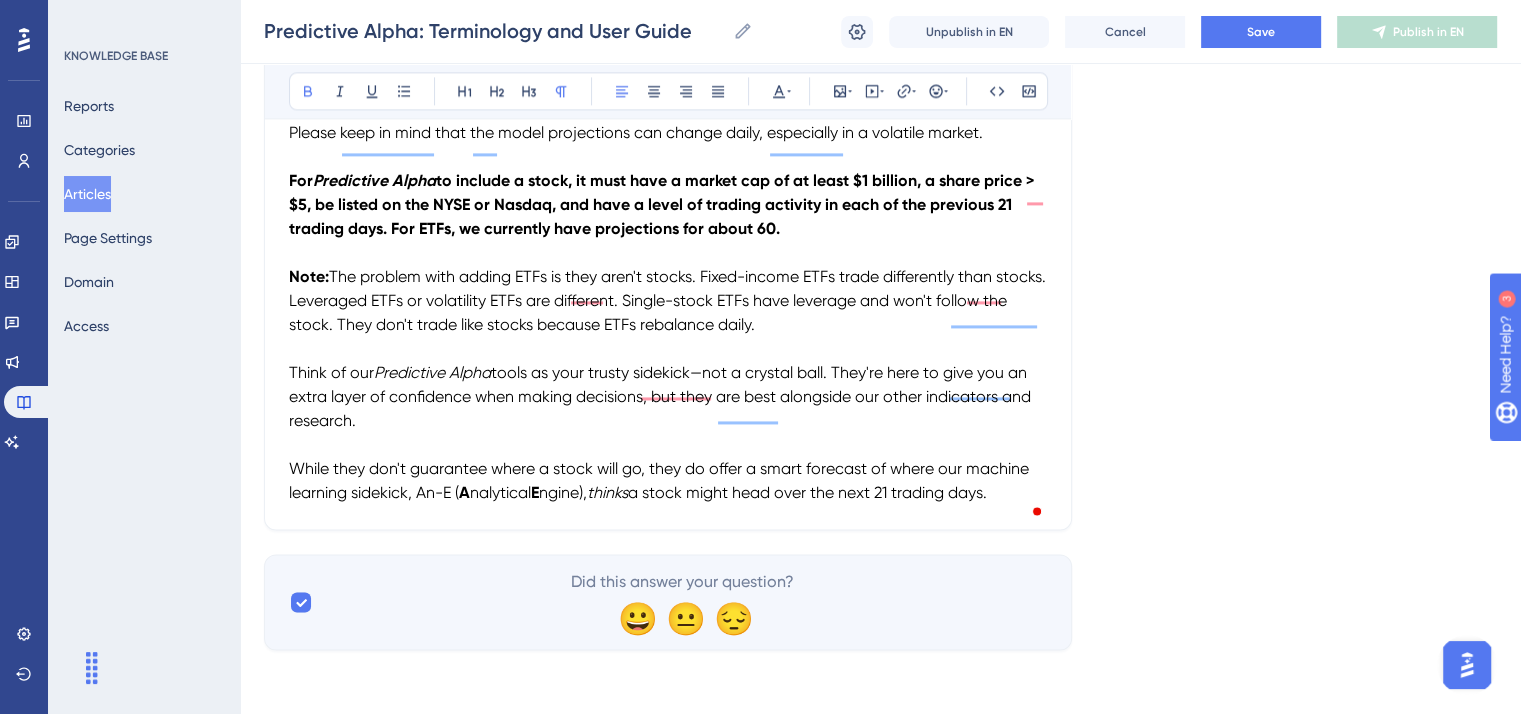 scroll, scrollTop: 2880, scrollLeft: 0, axis: vertical 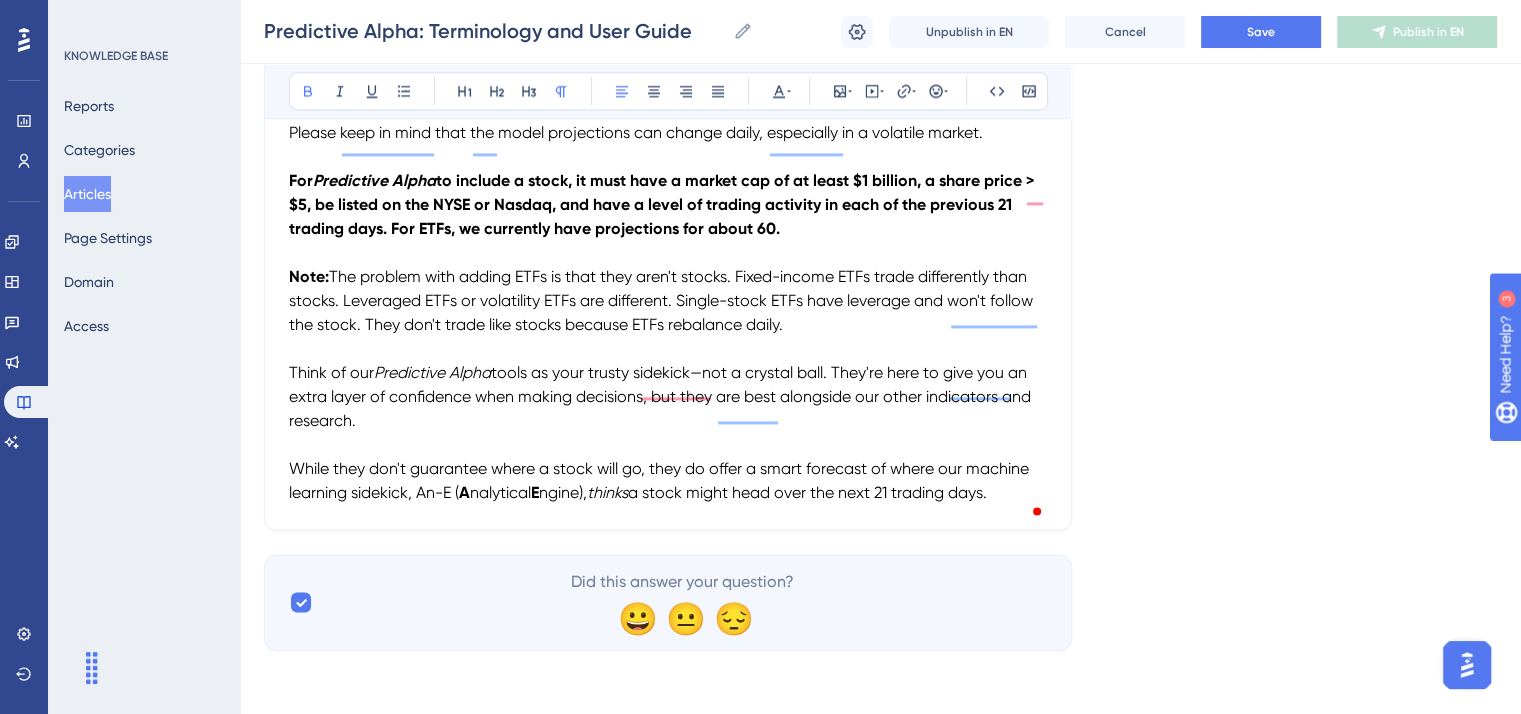 click on "The problem with adding ETFs is that they aren't stocks. Fixed-income ETFs trade differently than stocks. Leveraged ETFs or volatility ETFs are different. Single-stock ETFs have leverage and won't follow the stock. They don't trade like stocks because ETFs rebalance daily." at bounding box center [663, 300] 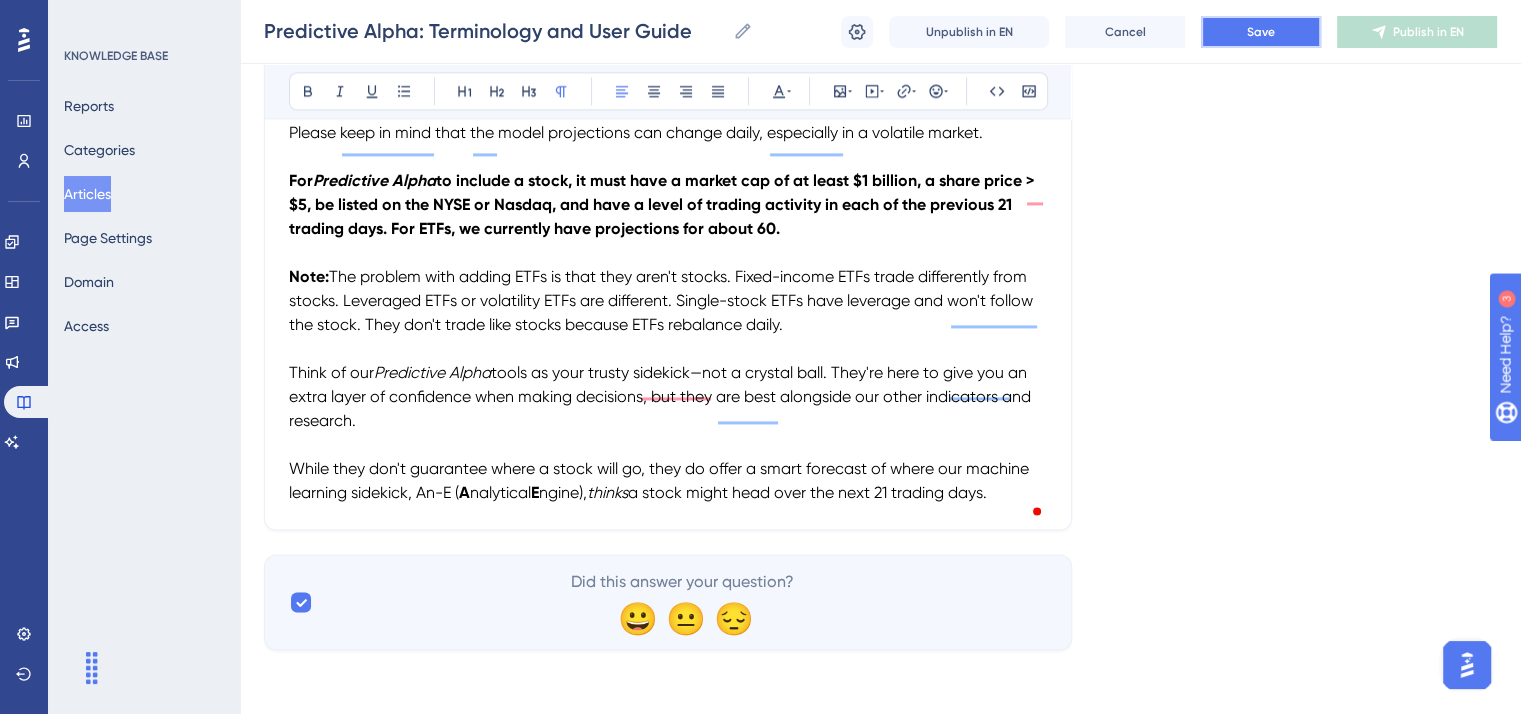 click on "Save" at bounding box center (1261, 32) 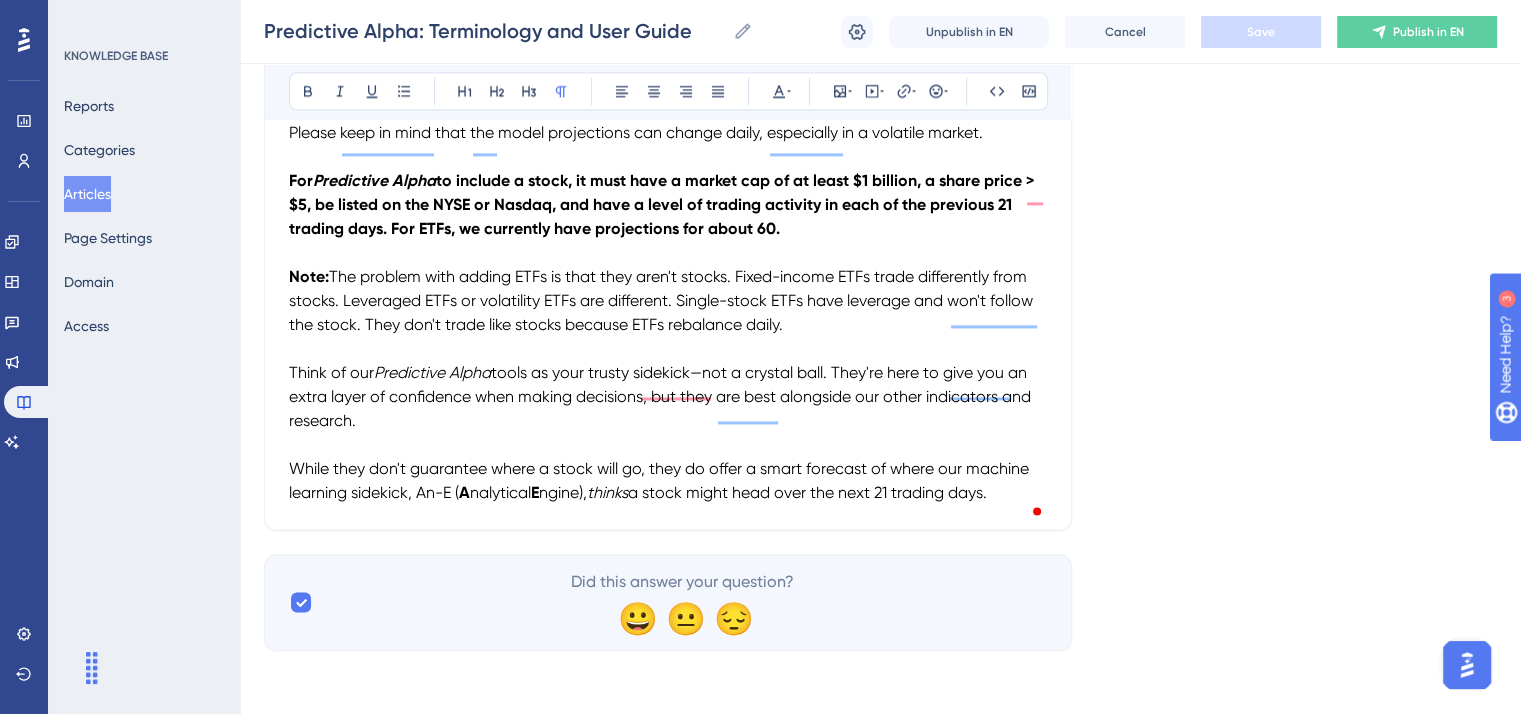 click at bounding box center (668, 349) 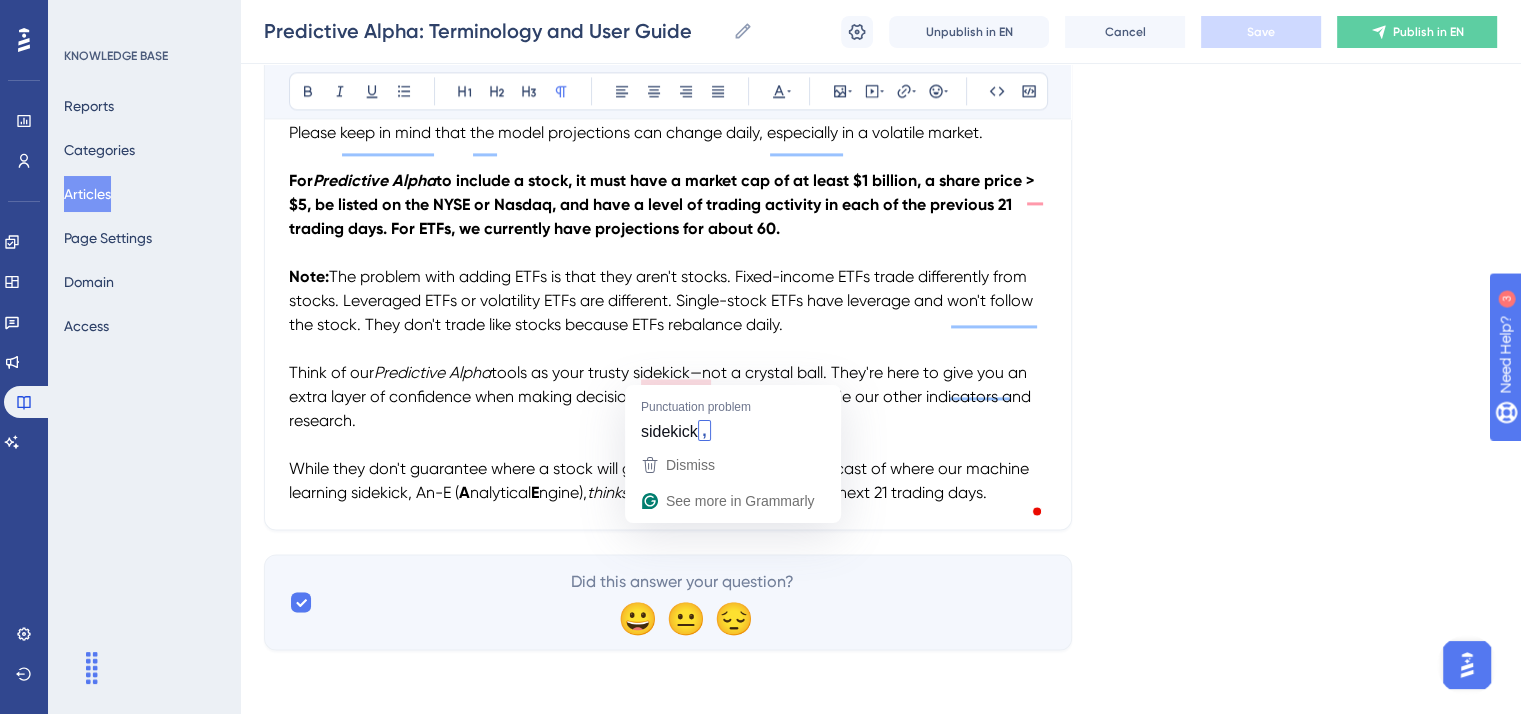 click at bounding box center (668, 349) 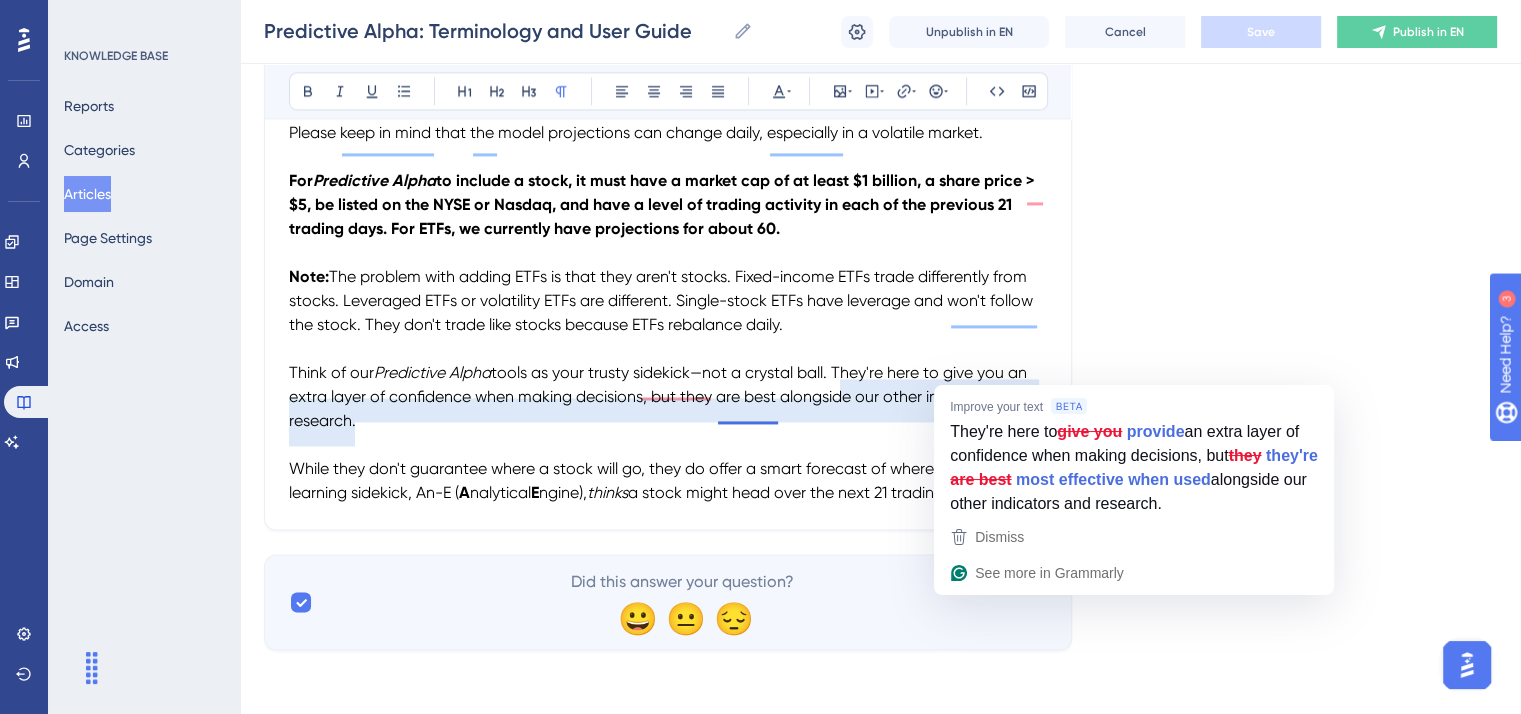 click on "Language English (Default) Predictive Alpha: Terminology and User Guide Bold Italic Underline Bullet Point Heading 1 Heading 2 Heading 3 Normal Align Left Align Center Align Right Align Justify Text Color Insert Image Embed Video Hyperlink Emojis Code Code Block To review a stock's projected price, go to the  Predictive Alpha  widget on the Dashboard or the  Predictive Alpha  tab on the Asset Details page. Predictive Alpha  leverages  AI-driven analysis  that generates 21 daily projections for the next 21 trading days, creating  individualized models for each stock  based on its unique historical patterns and market behavior.  The widget includes dynamically animated wording, which is cool and provides a more engaging experience.  On the left, we display the  Prime Projection Date  with the highest target accuracy rate,  Projected Target  price, and  Historical Target Accuracy  rate.  The Greek  "Alpha" In the above example, the model projects a bullish trend, where we expect prices to move higher.  by A" at bounding box center [880, -1044] 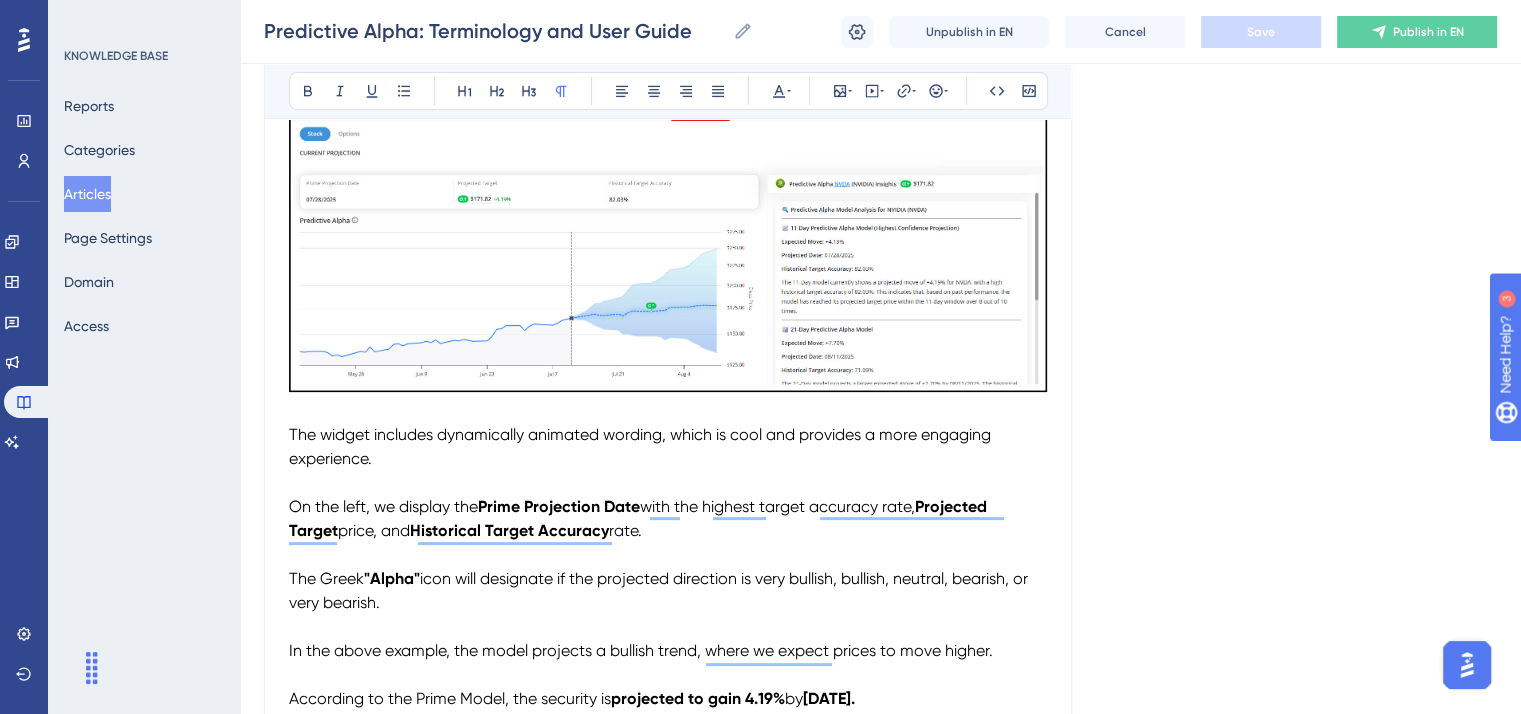 scroll, scrollTop: 0, scrollLeft: 0, axis: both 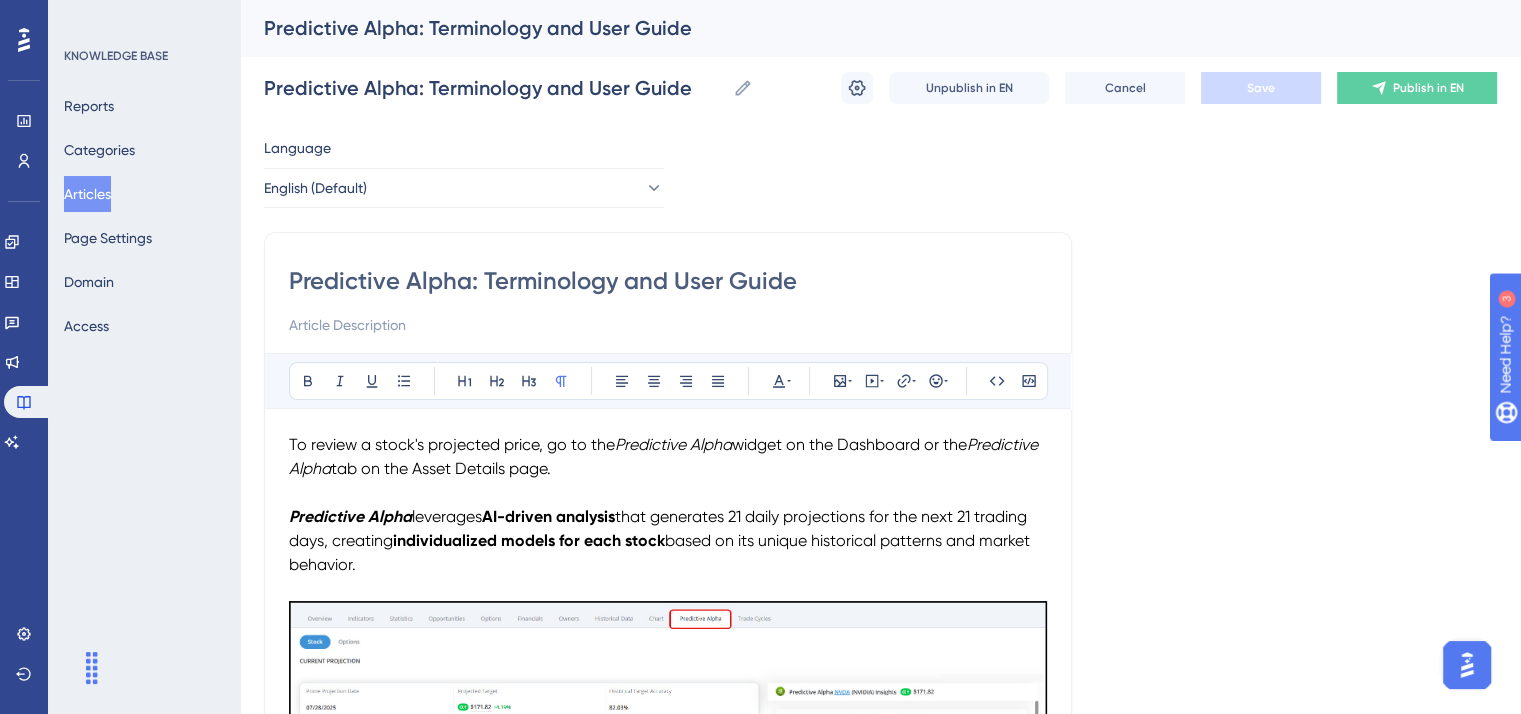 click on "Language English (Default) Predictive Alpha: Terminology and User Guide Bold Italic Underline Bullet Point Heading 1 Heading 2 Heading 3 Normal Align Left Align Center Align Right Align Justify Text Color Insert Image Embed Video Hyperlink Emojis Code Code Block To review a stock's projected price, go to the  Predictive Alpha  widget on the Dashboard or the  Predictive Alpha  tab on the Asset Details page. Predictive Alpha  leverages  AI-driven analysis  that generates 21 daily projections for the next 21 trading days, creating  individualized models for each stock  based on its unique historical patterns and market behavior.  The widget includes dynamically animated wording, which is cool and provides a more engaging experience.  On the left, we display the  Prime Projection Date  with the highest target accuracy rate,  Projected Target  price, and  Historical Target Accuracy  rate.  The Greek  "Alpha" In the above example, the model projects a bullish trend, where we expect prices to move higher.  by A" at bounding box center [880, 1830] 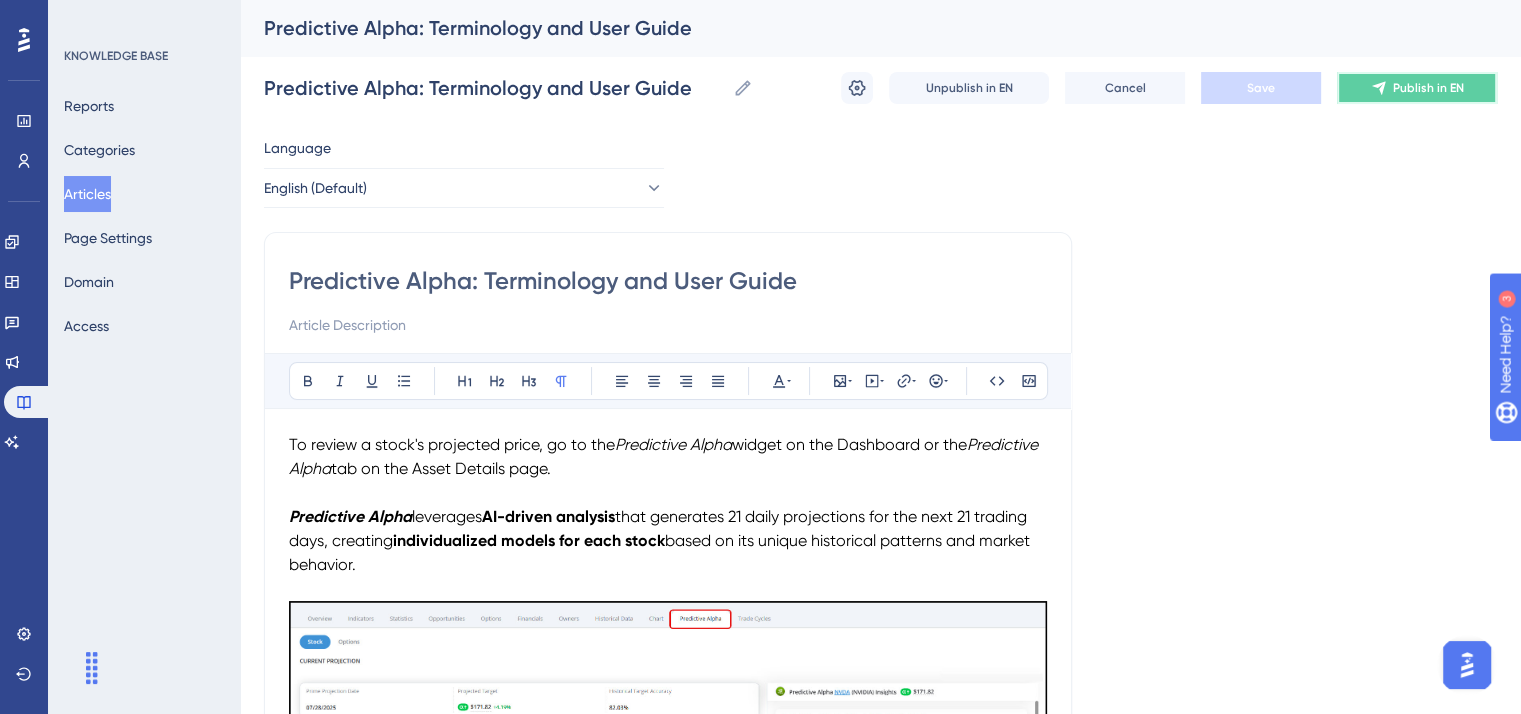 click on "Publish in EN" at bounding box center (1428, 88) 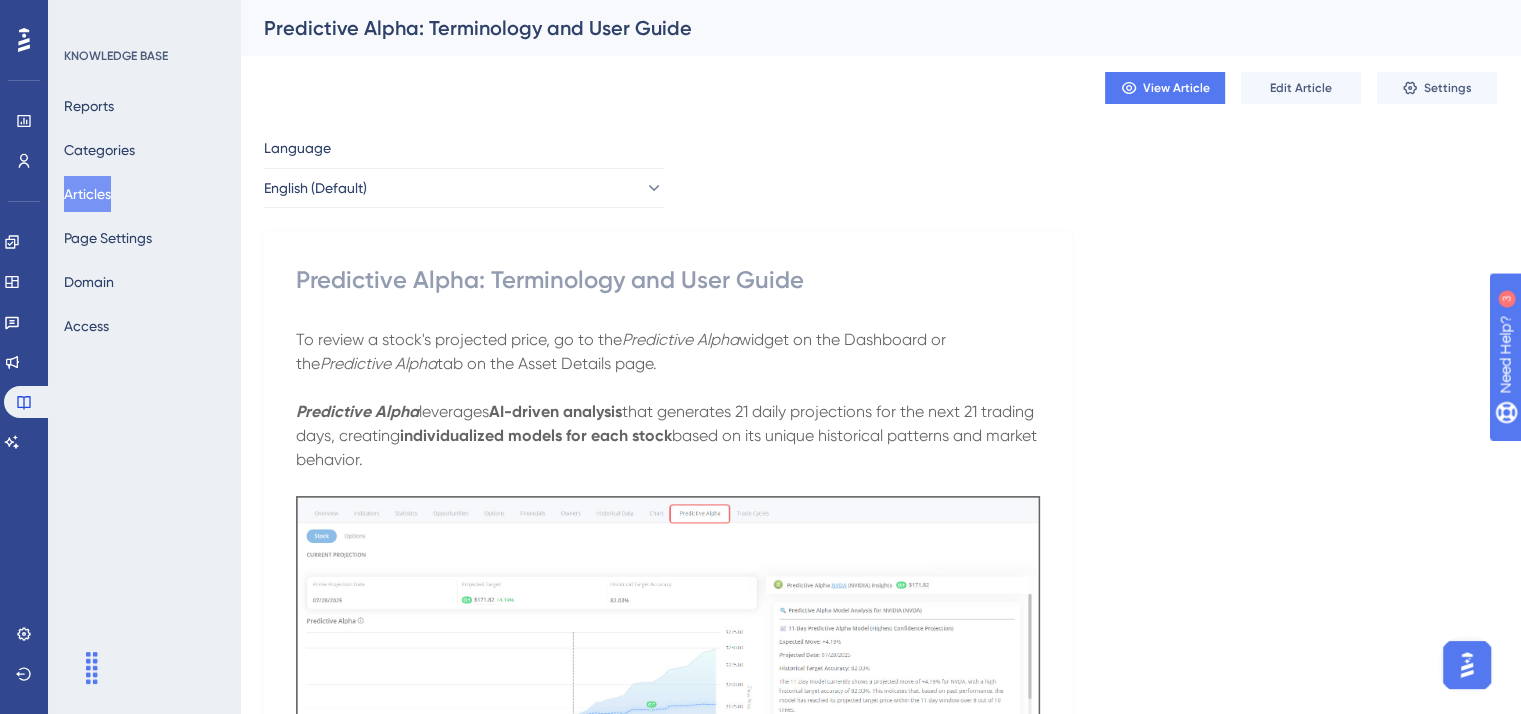 click on "Articles" at bounding box center (87, 194) 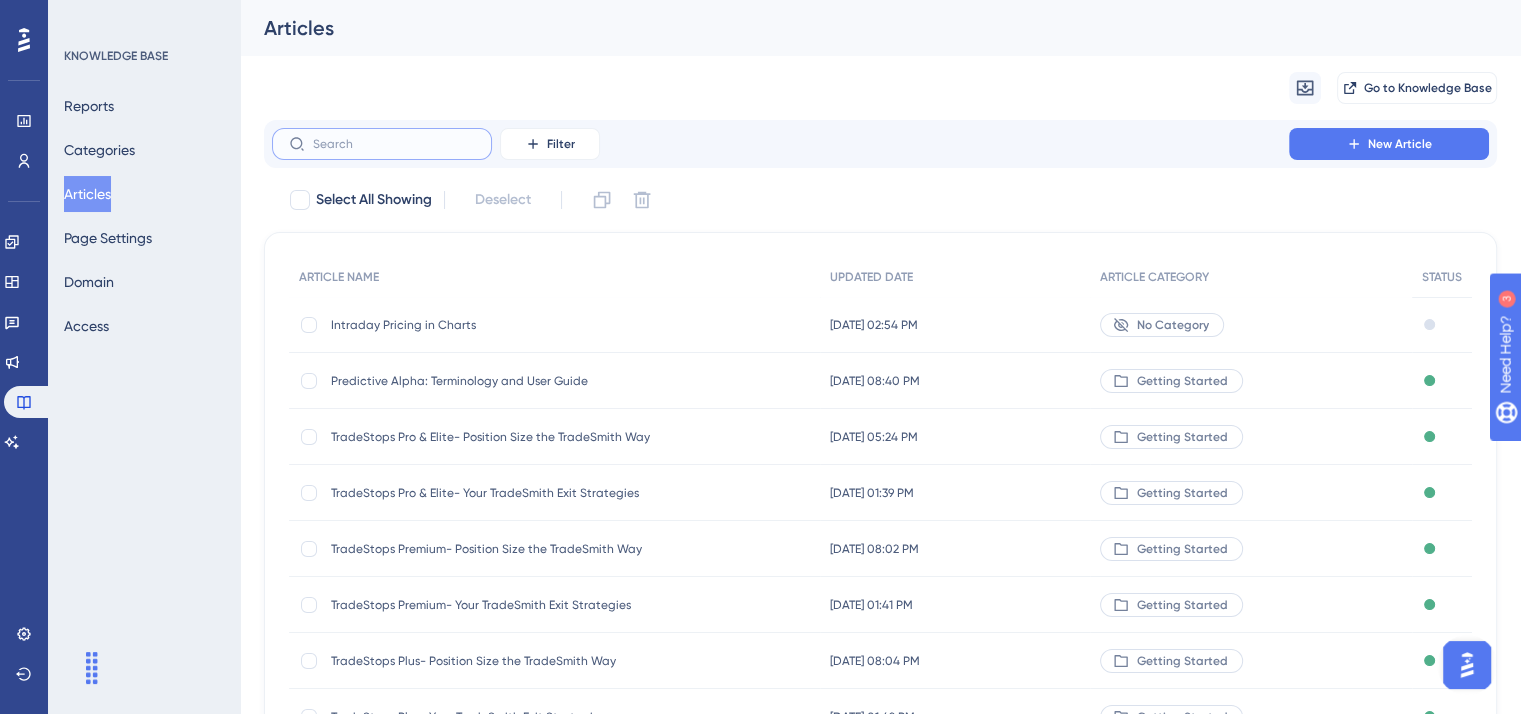 click at bounding box center (394, 144) 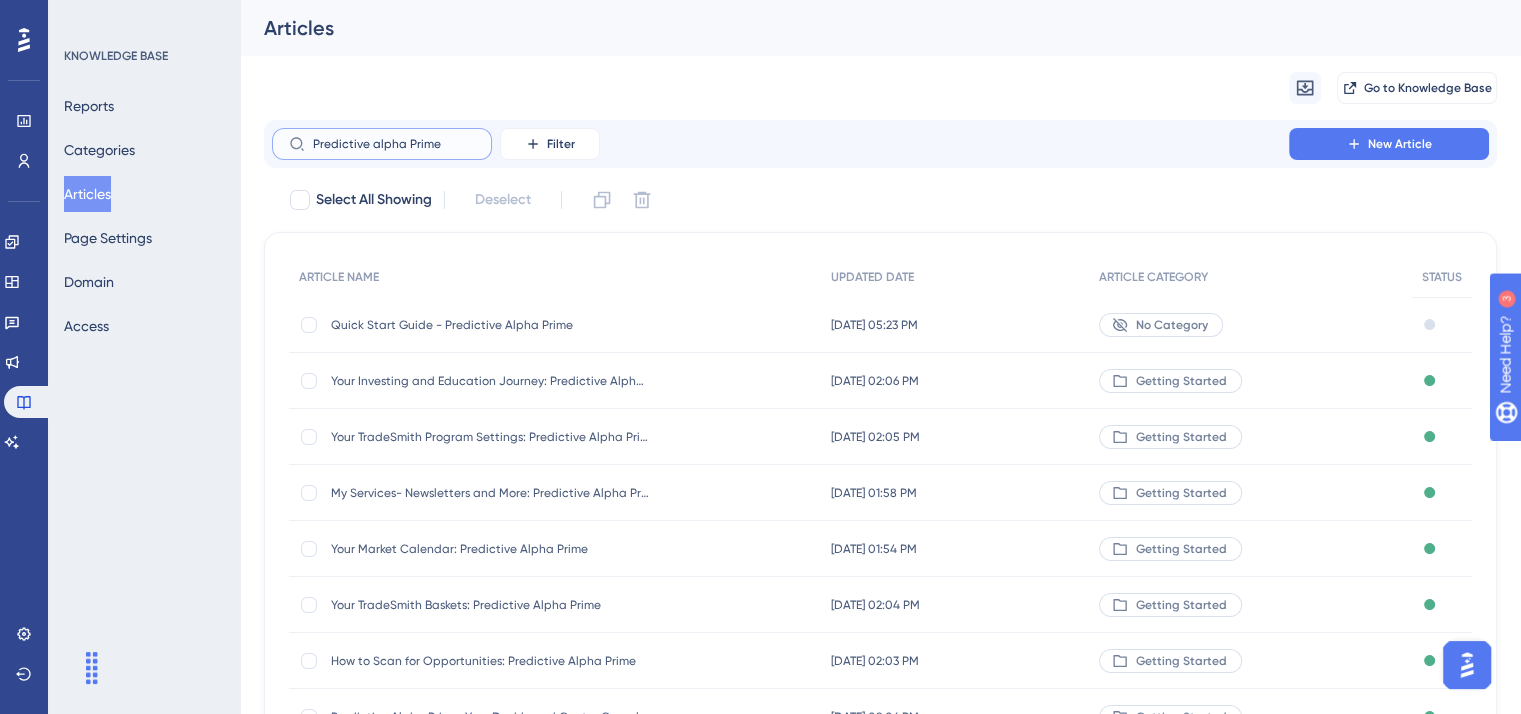type on "Predictive alpha Prime" 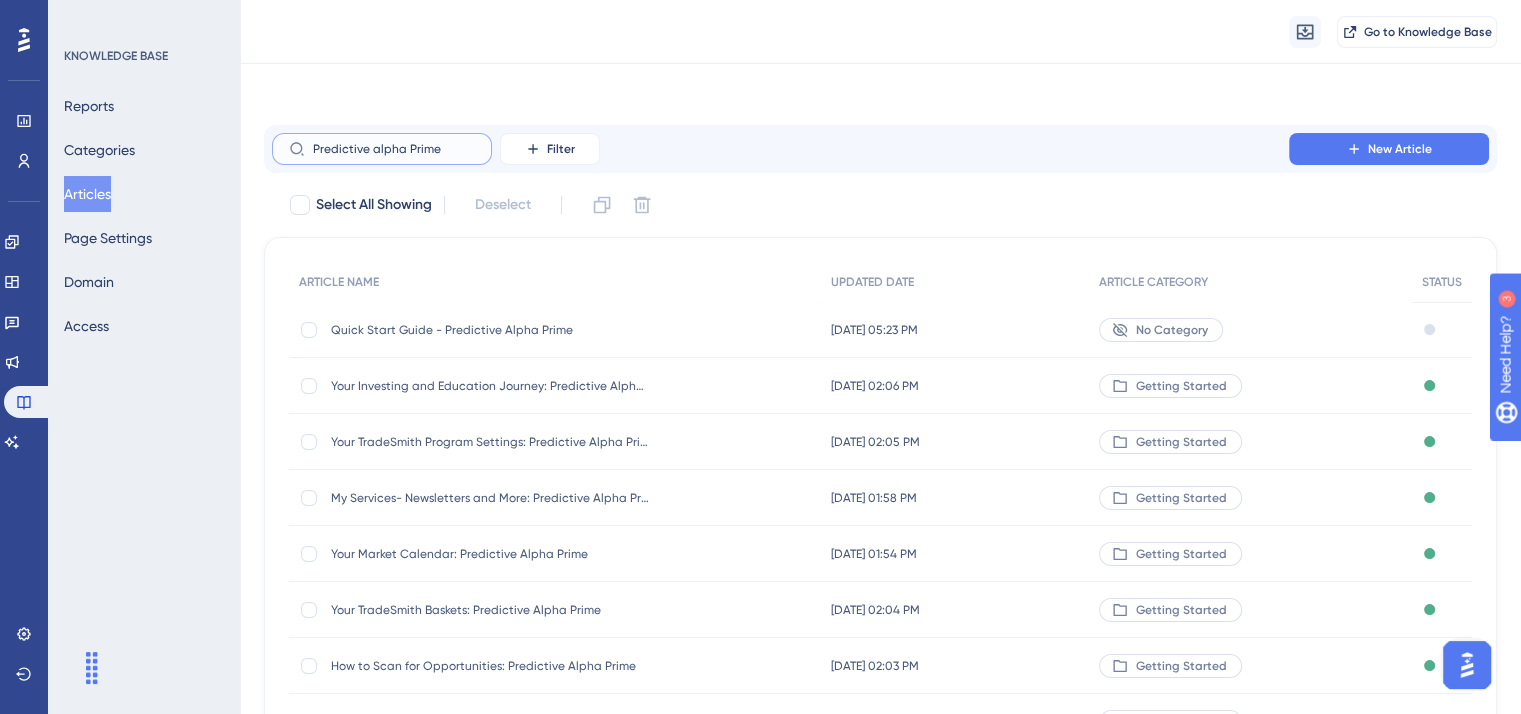 scroll, scrollTop: 0, scrollLeft: 0, axis: both 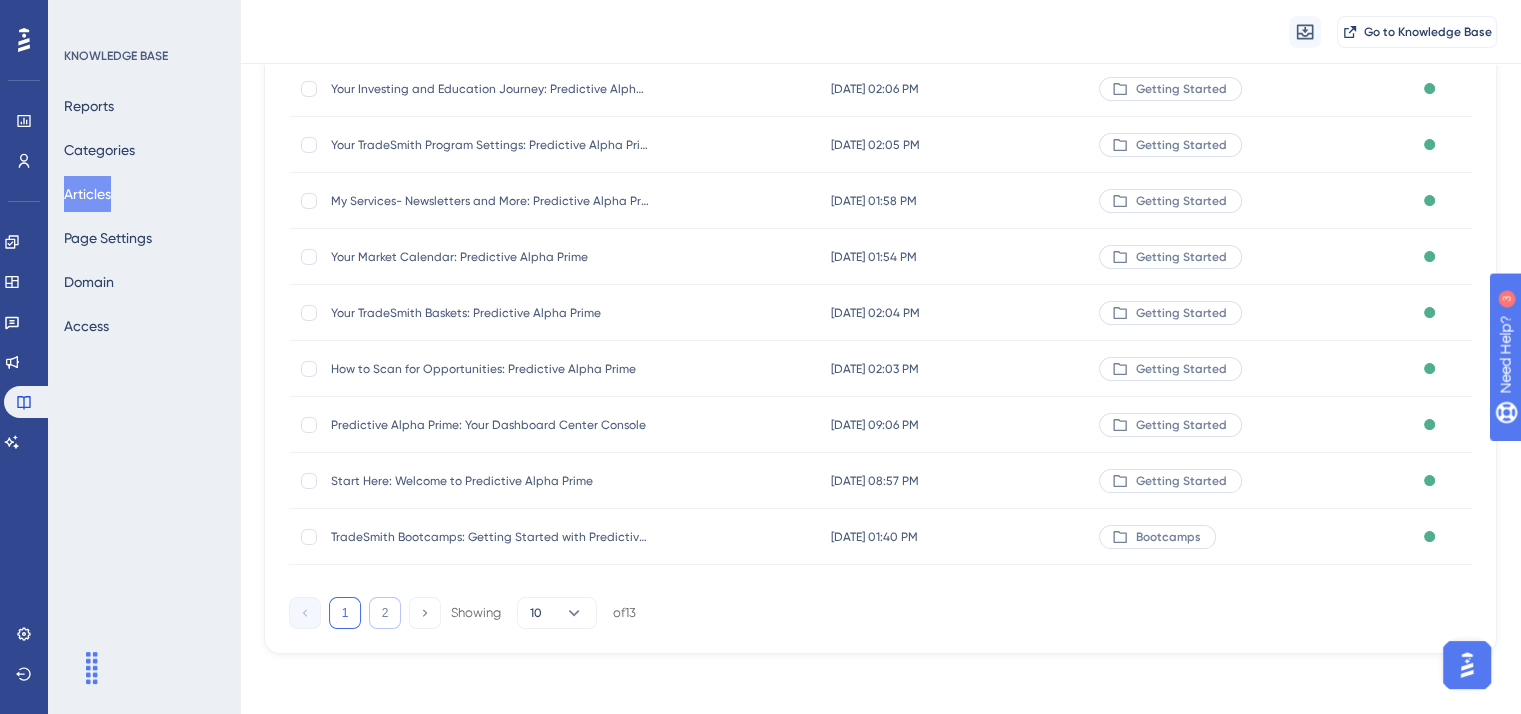 click on "2" at bounding box center [385, 613] 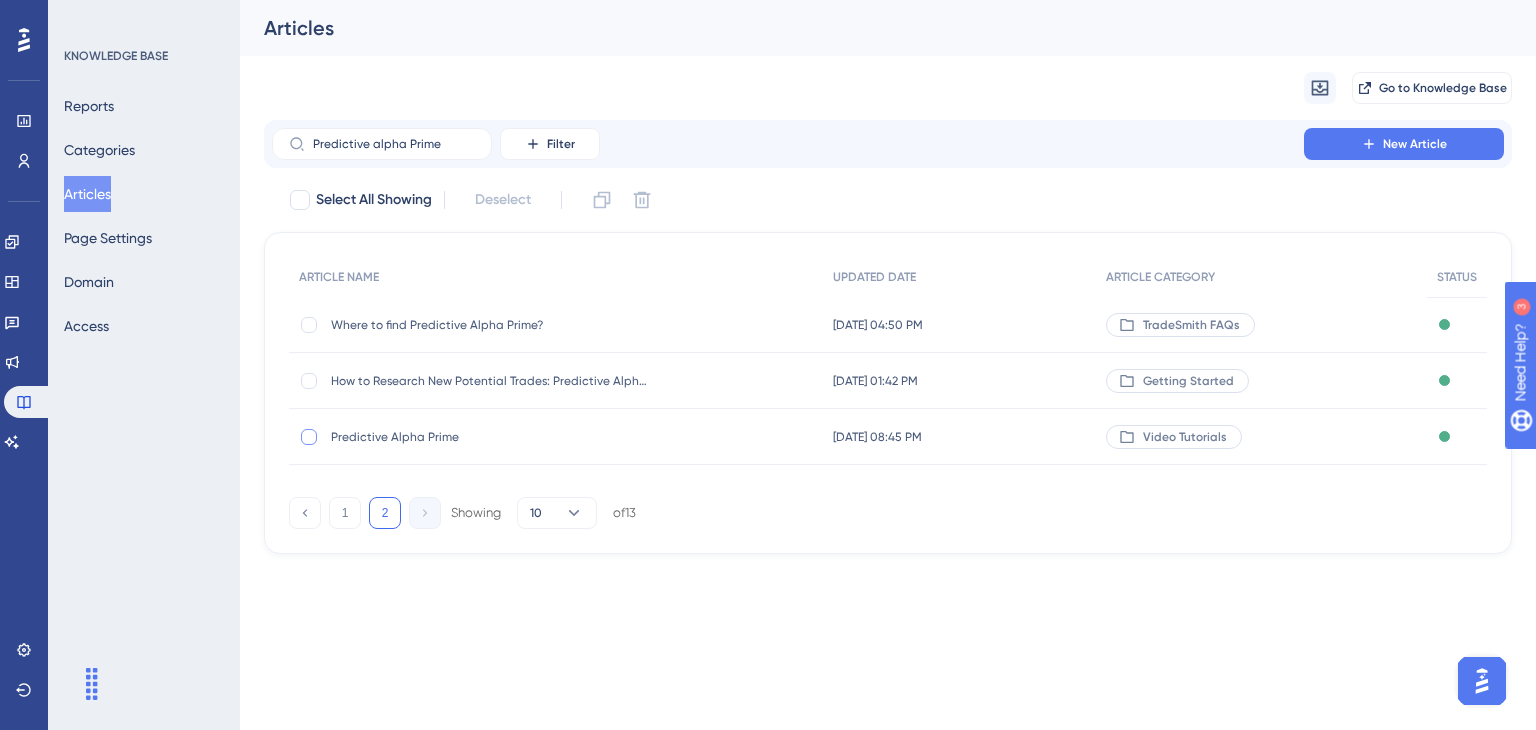 click at bounding box center [309, 437] 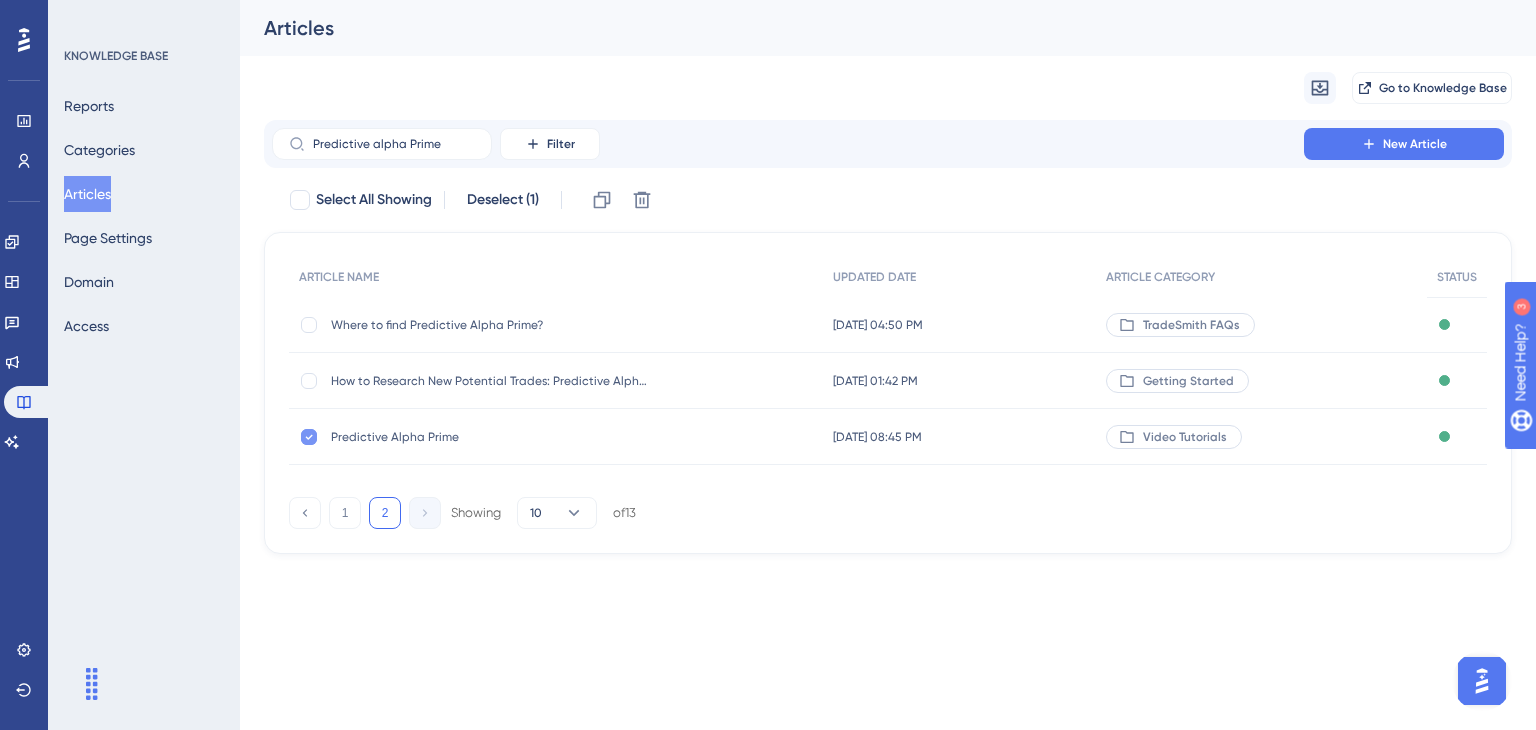 click 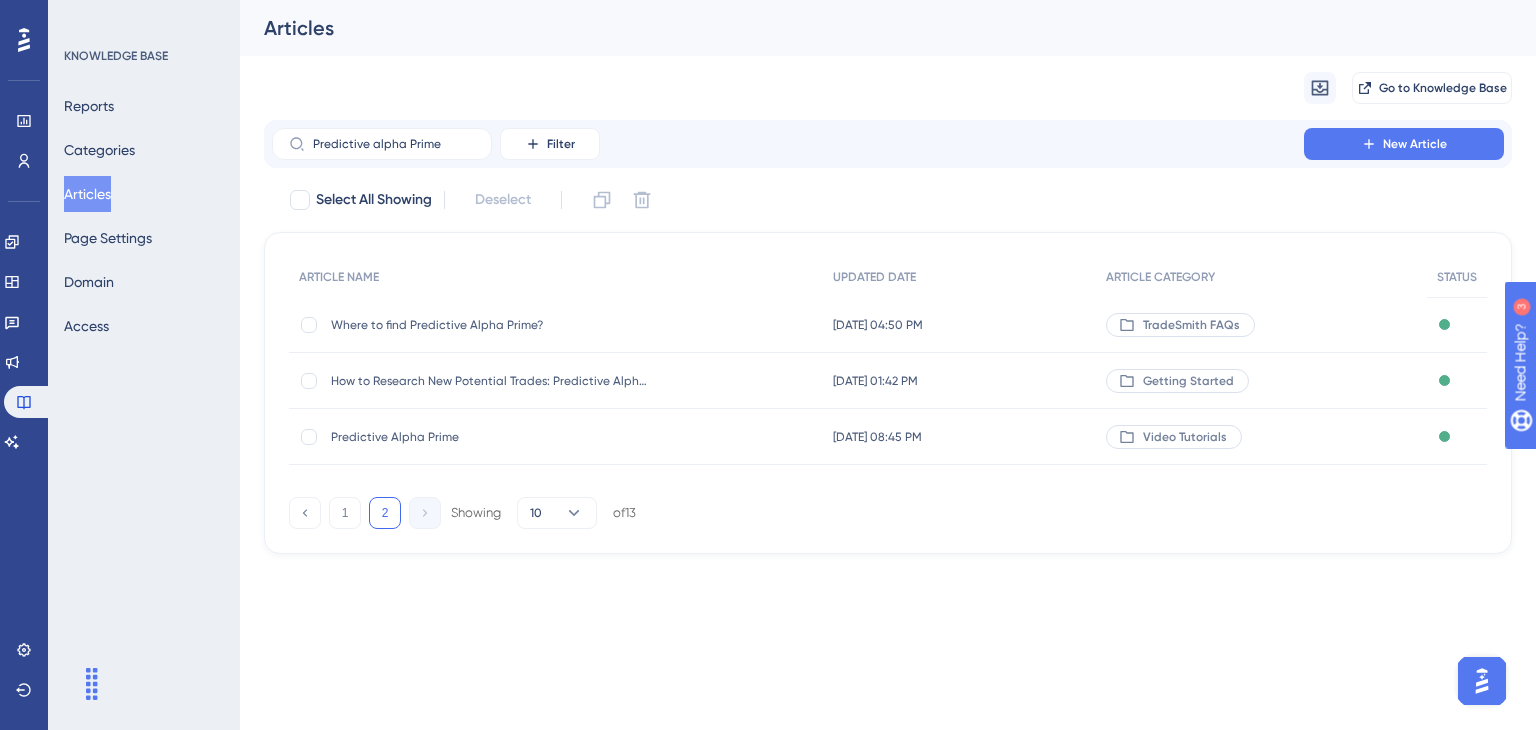 click on "Predictive Alpha Prime" at bounding box center [491, 437] 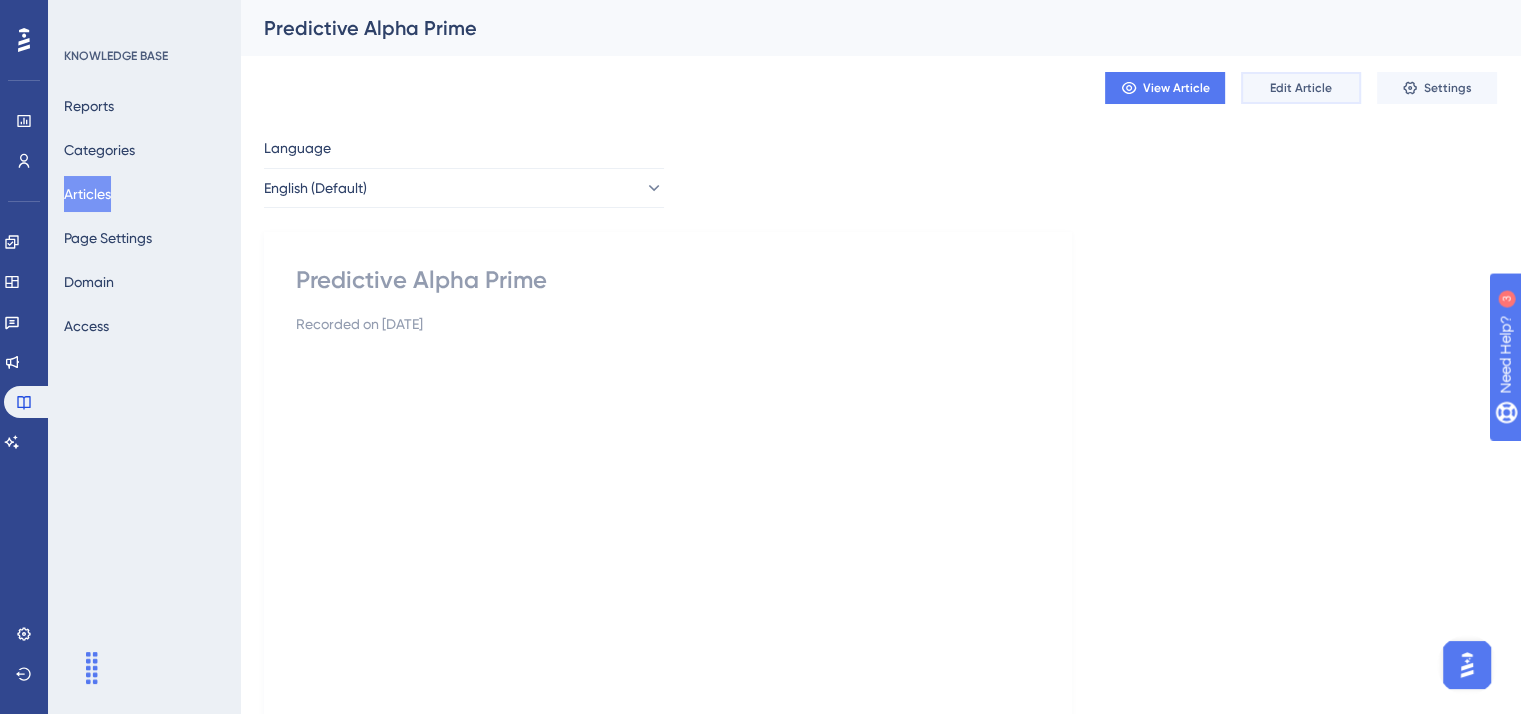 click on "Edit Article" at bounding box center [1301, 88] 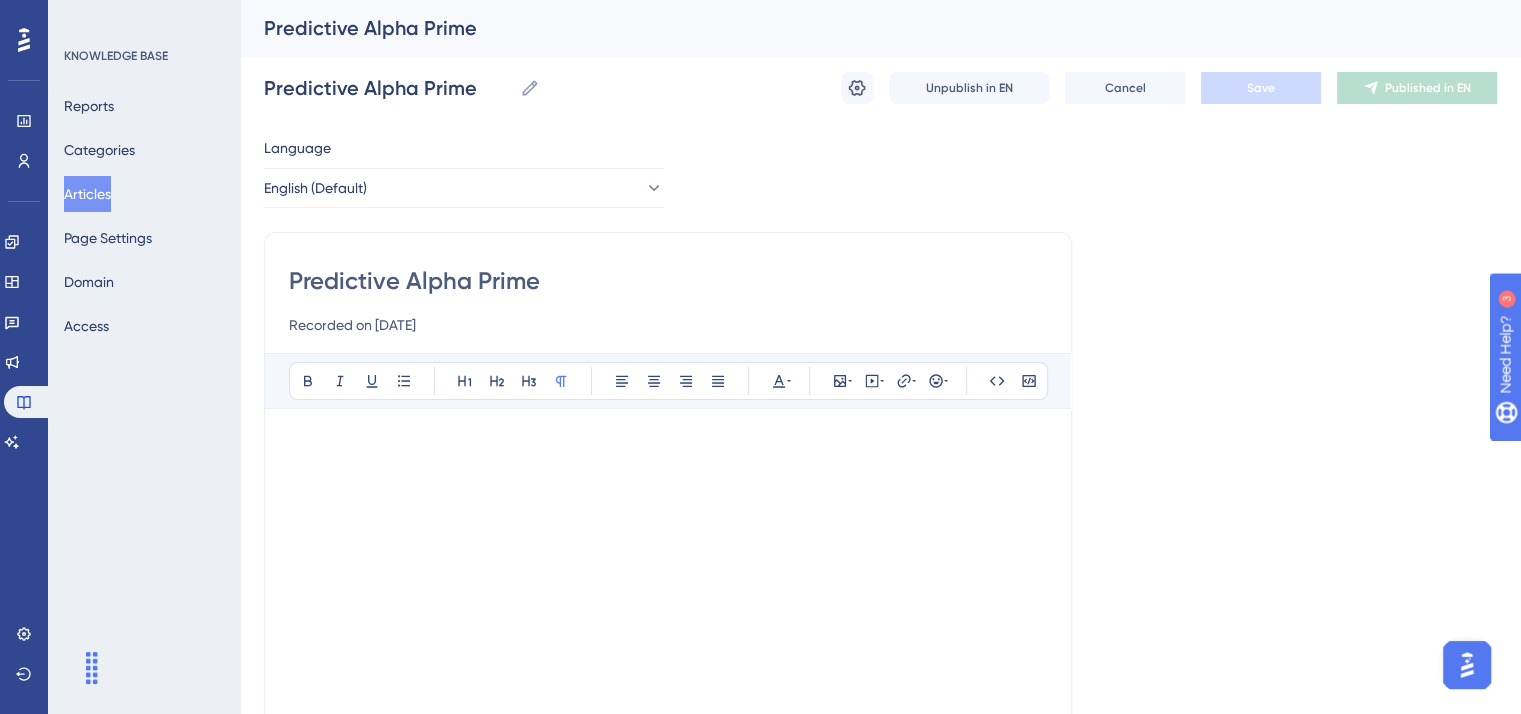 scroll, scrollTop: 192, scrollLeft: 0, axis: vertical 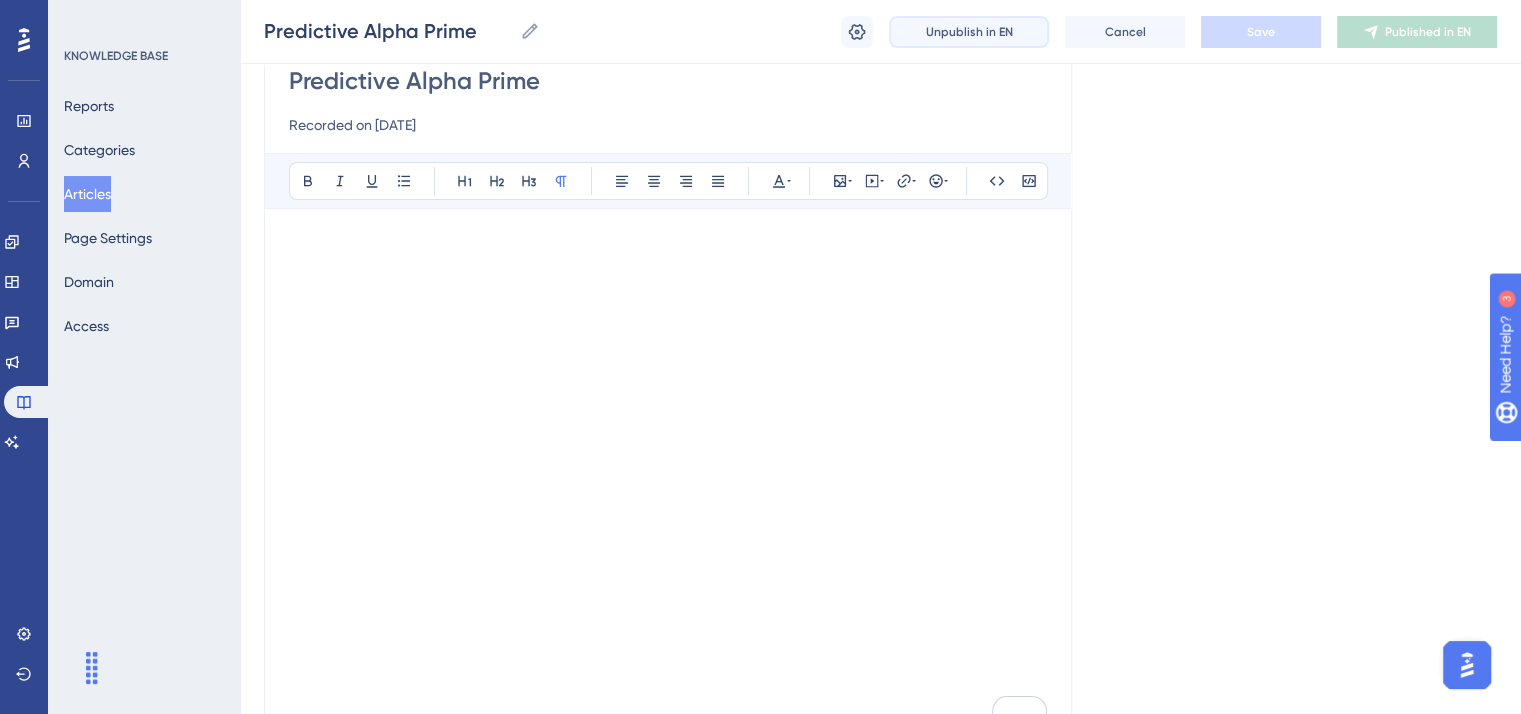 click on "Unpublish in EN" at bounding box center (969, 32) 